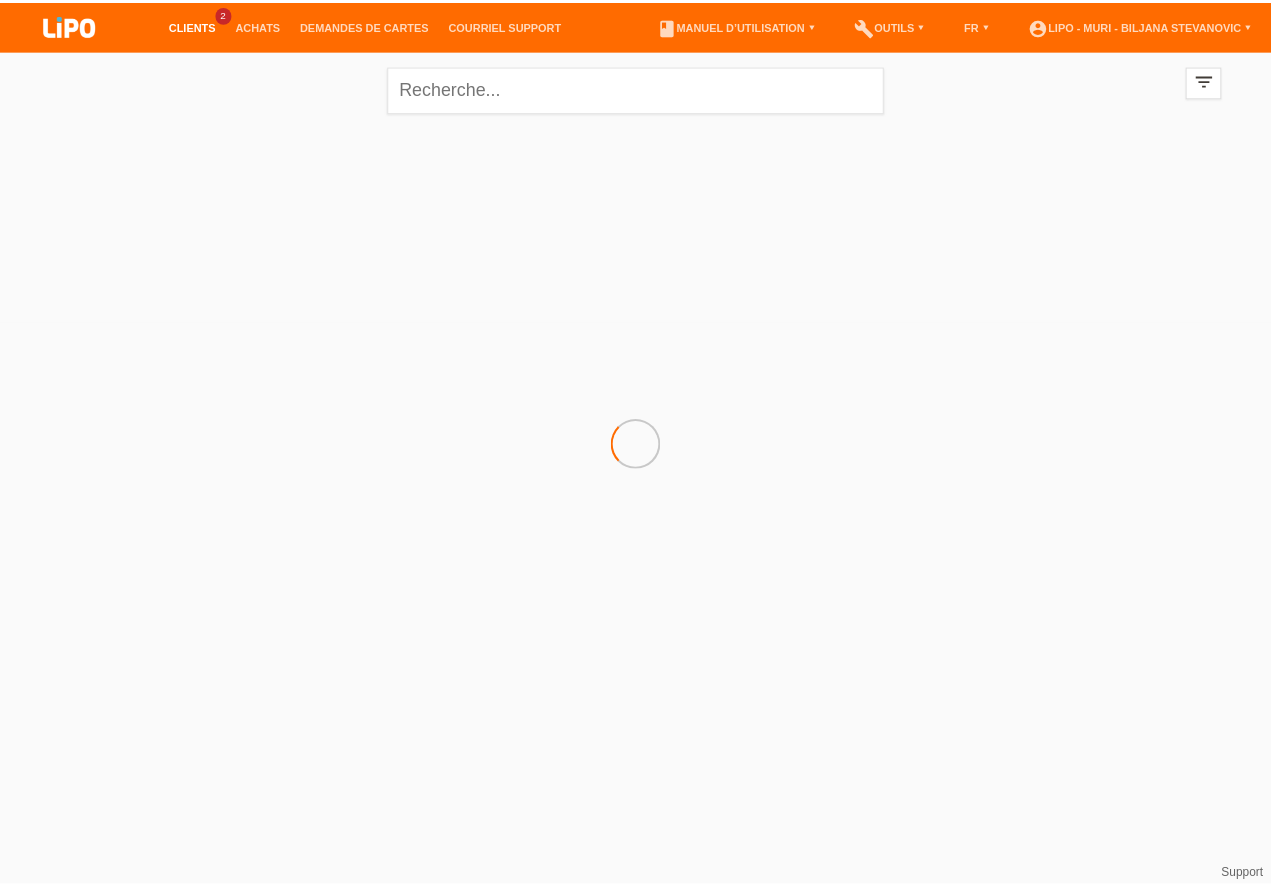 scroll, scrollTop: 0, scrollLeft: 0, axis: both 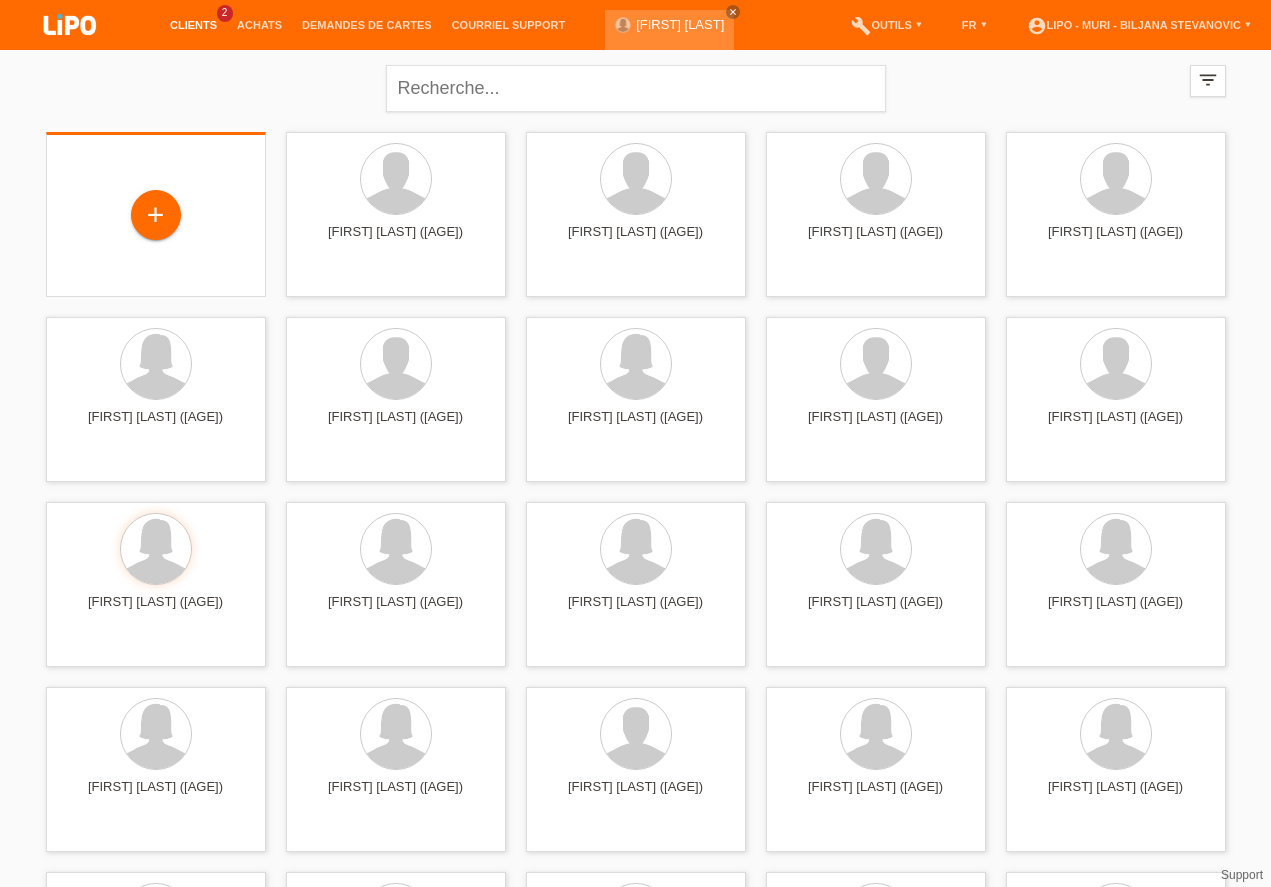 click on "+" at bounding box center [156, 214] 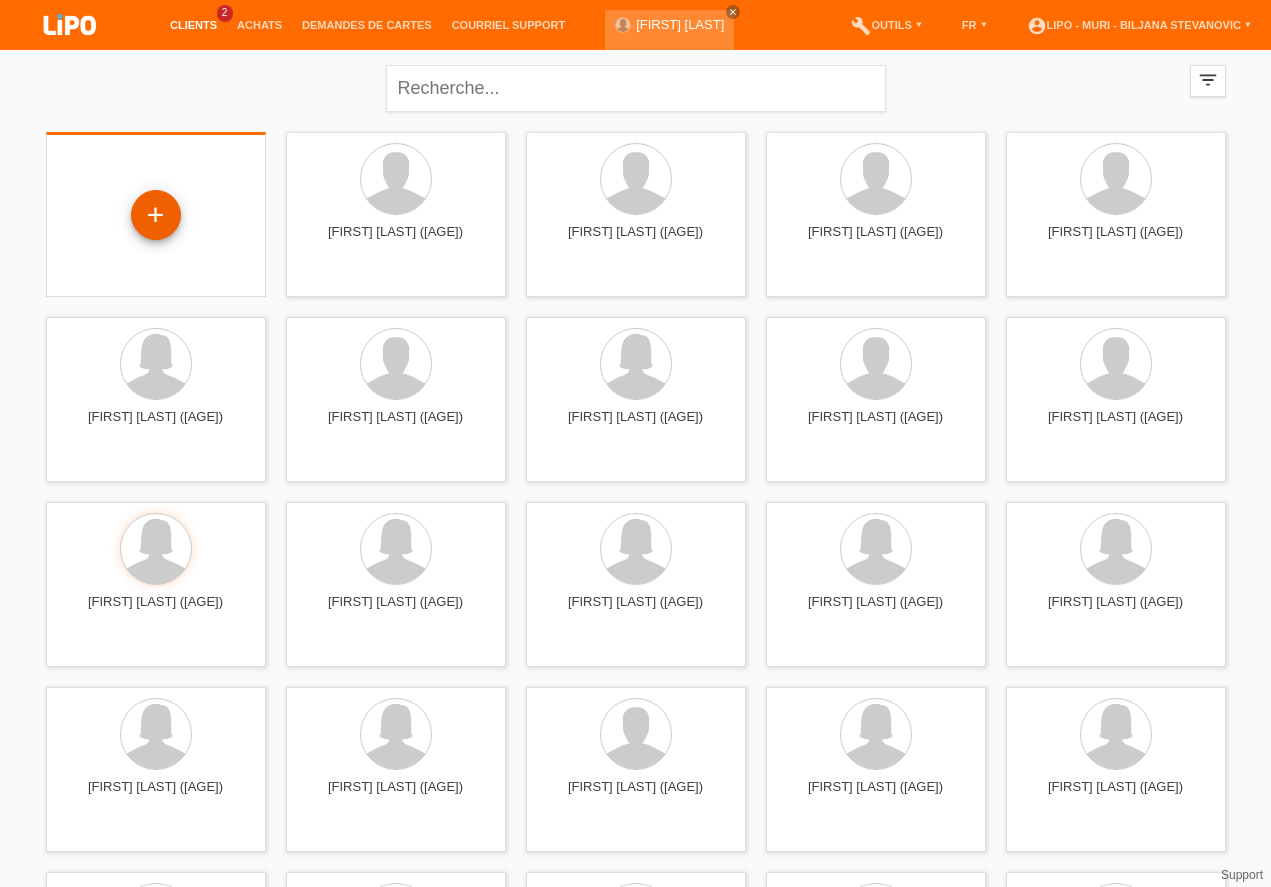 drag, startPoint x: 147, startPoint y: 246, endPoint x: 152, endPoint y: 224, distance: 22.561028 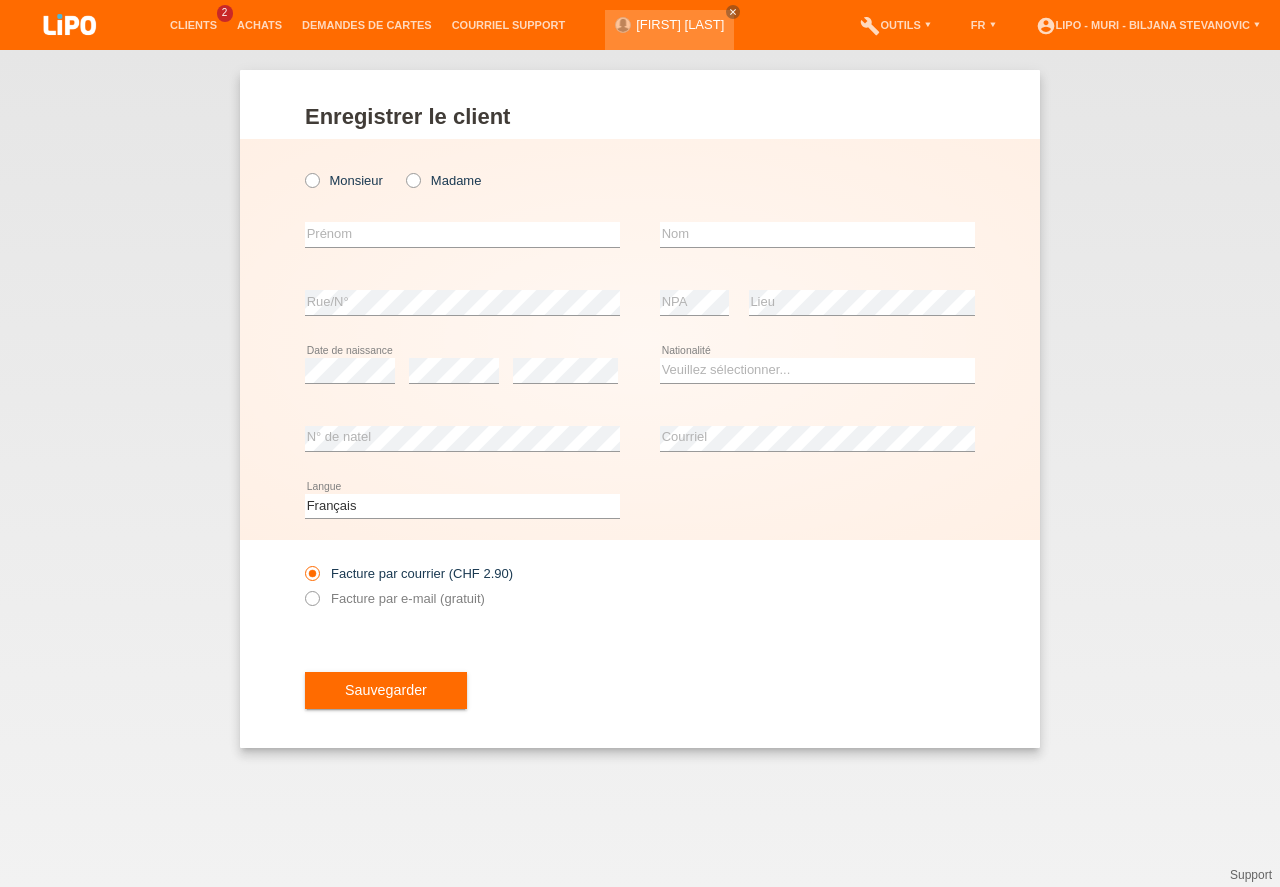 click at bounding box center [403, 170] 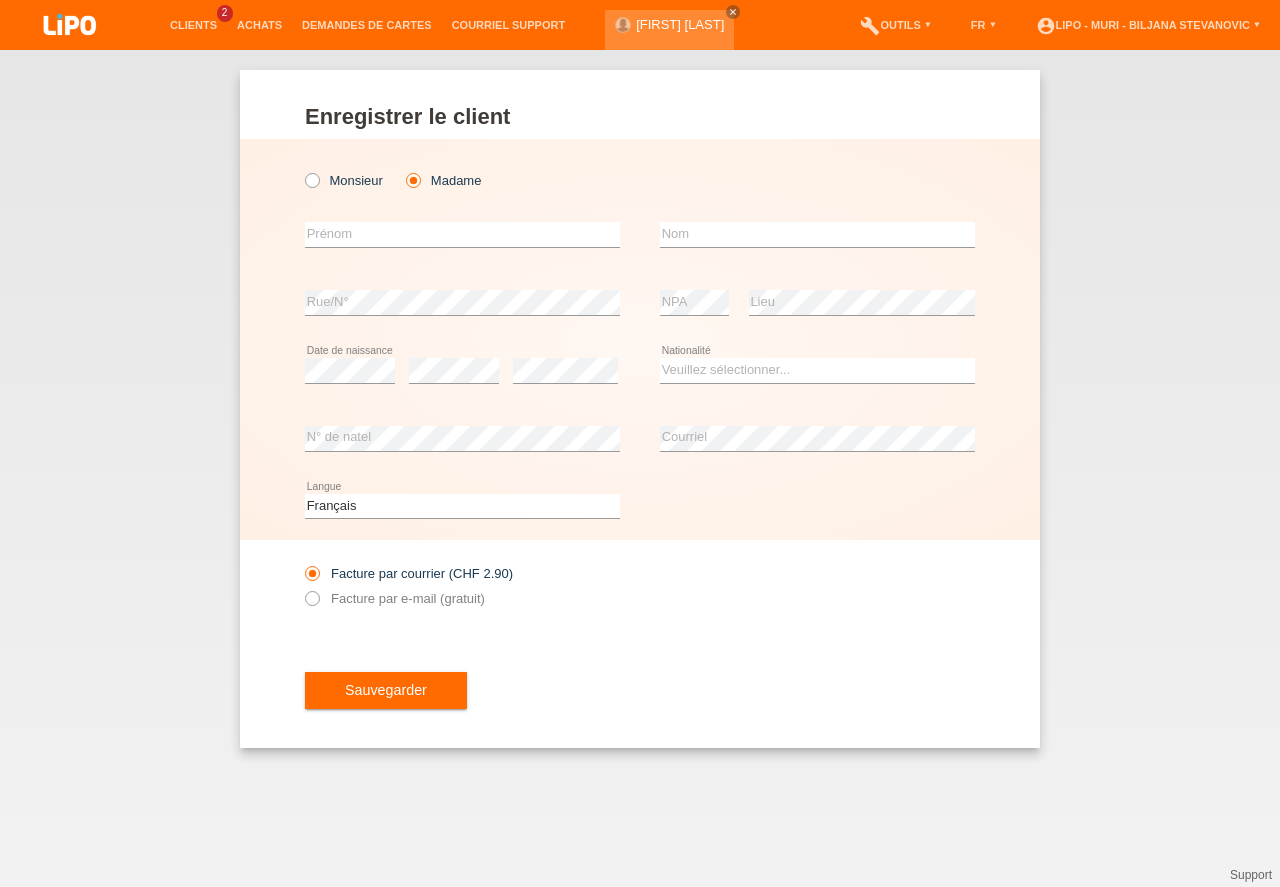 scroll, scrollTop: 0, scrollLeft: 0, axis: both 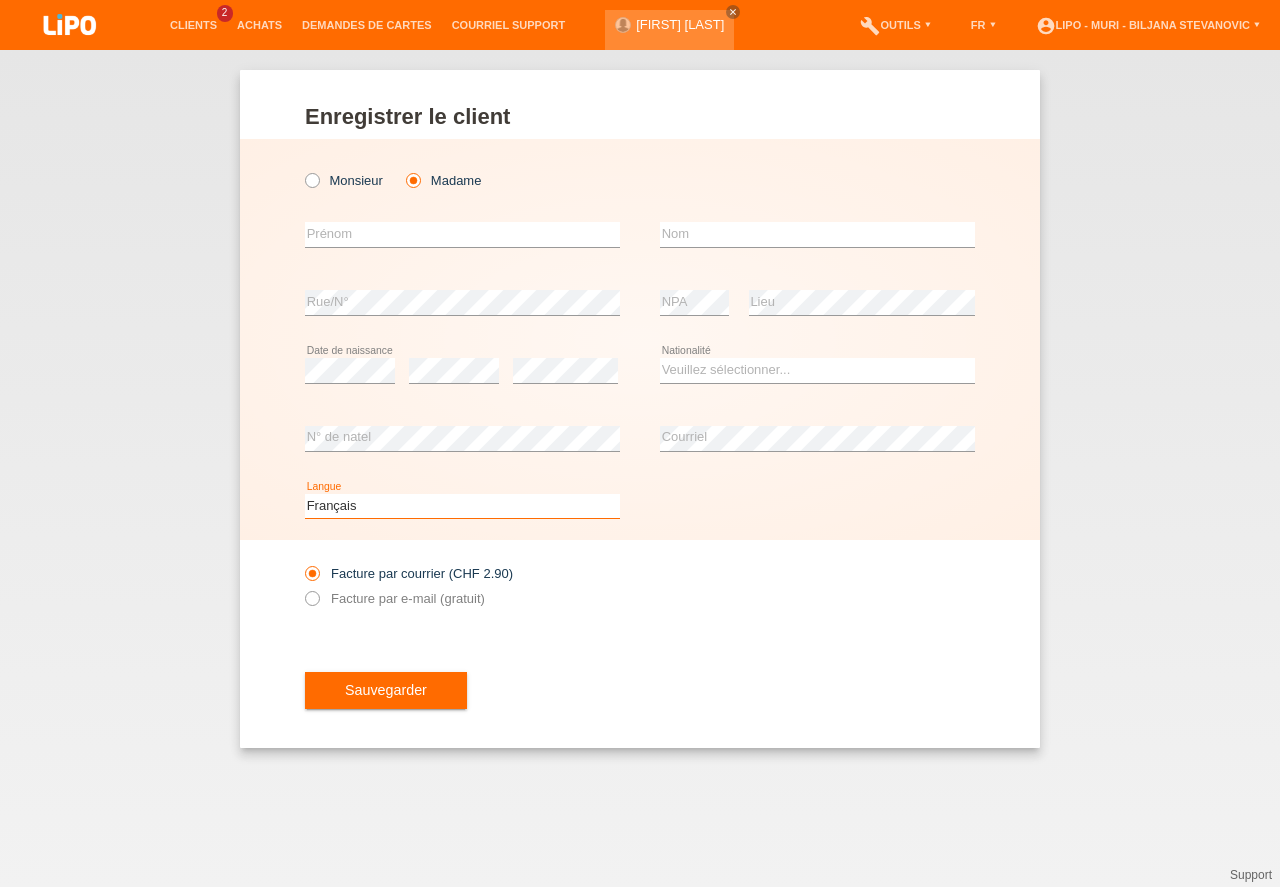 click on "Deutsch
Français
Italiano
English" at bounding box center [462, 506] 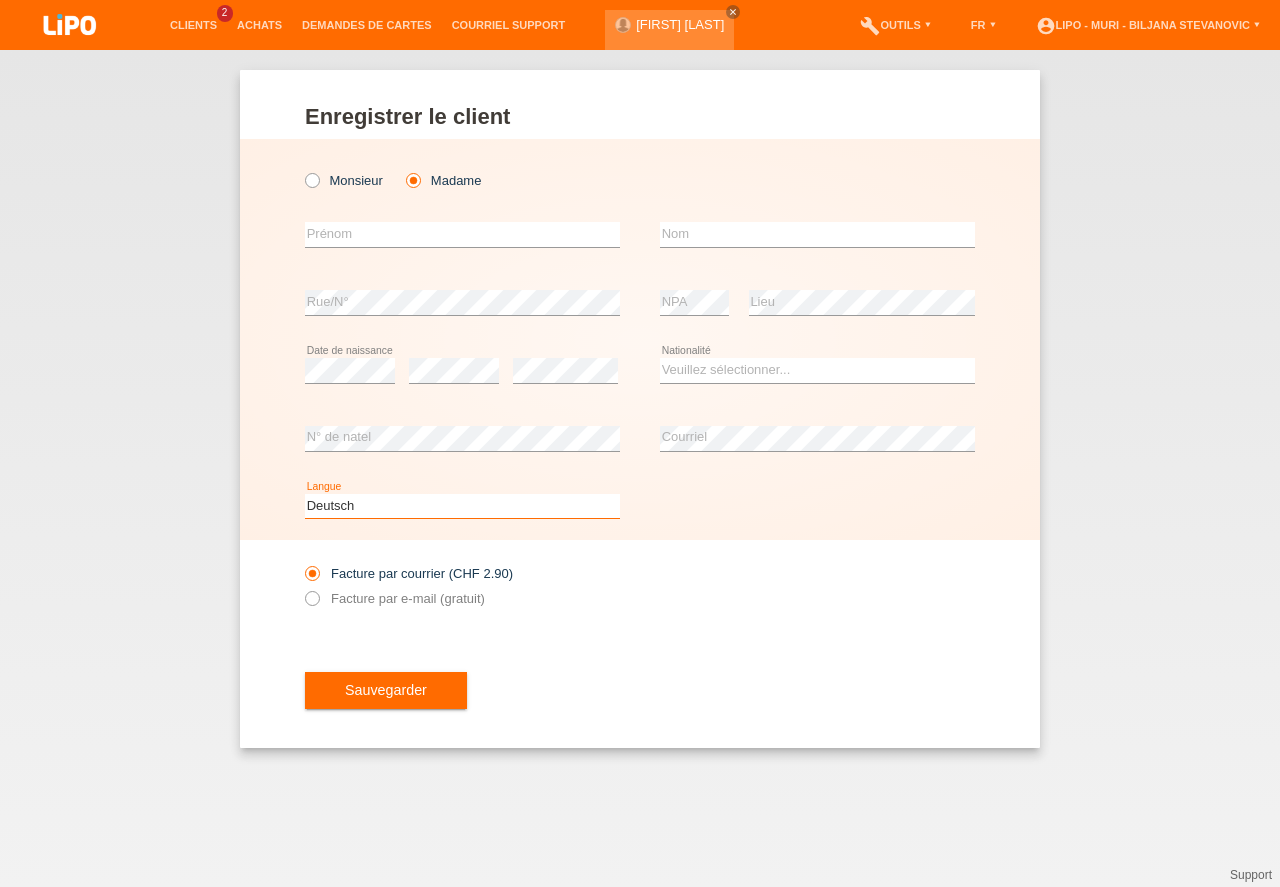 click on "Deutsch" at bounding box center [0, 0] 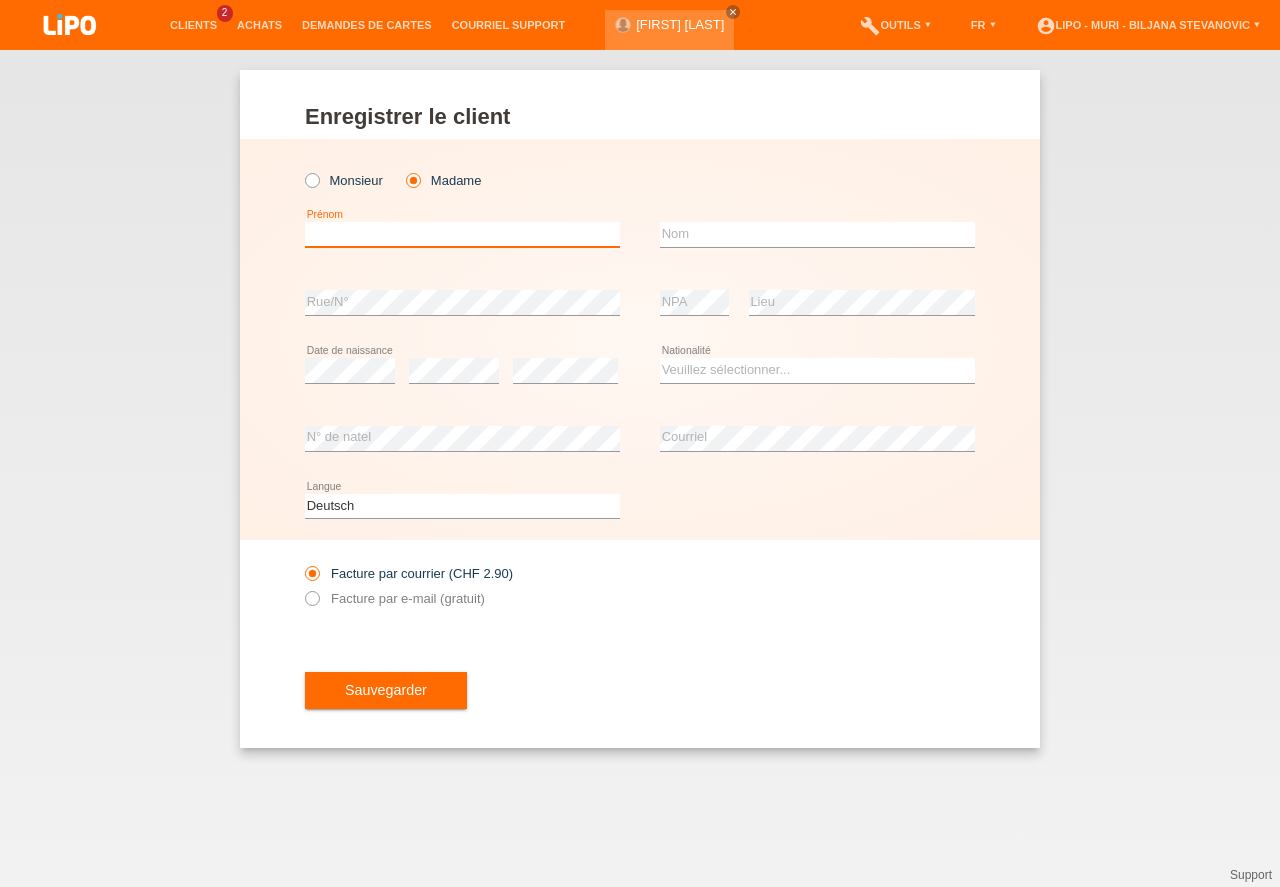click at bounding box center [462, 234] 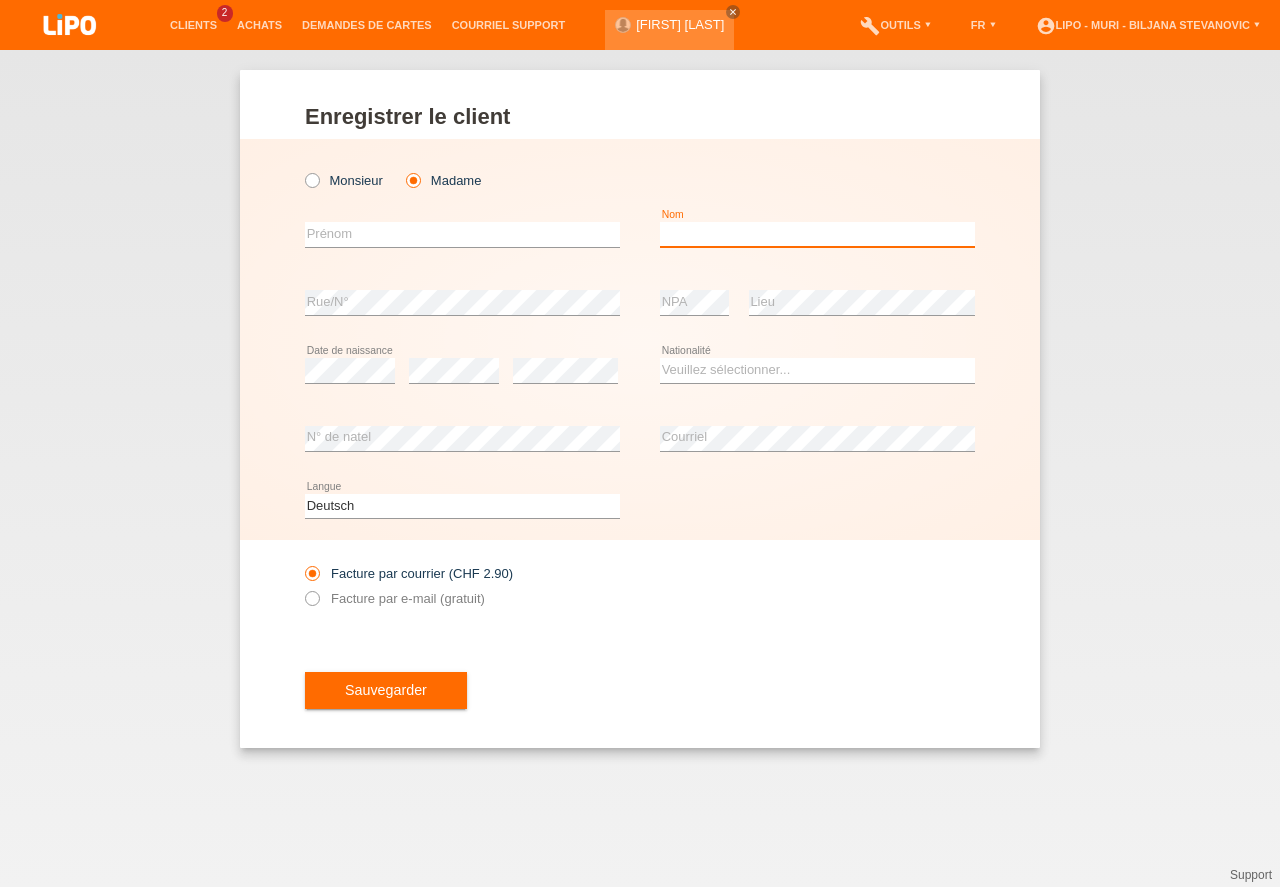 click at bounding box center [817, 234] 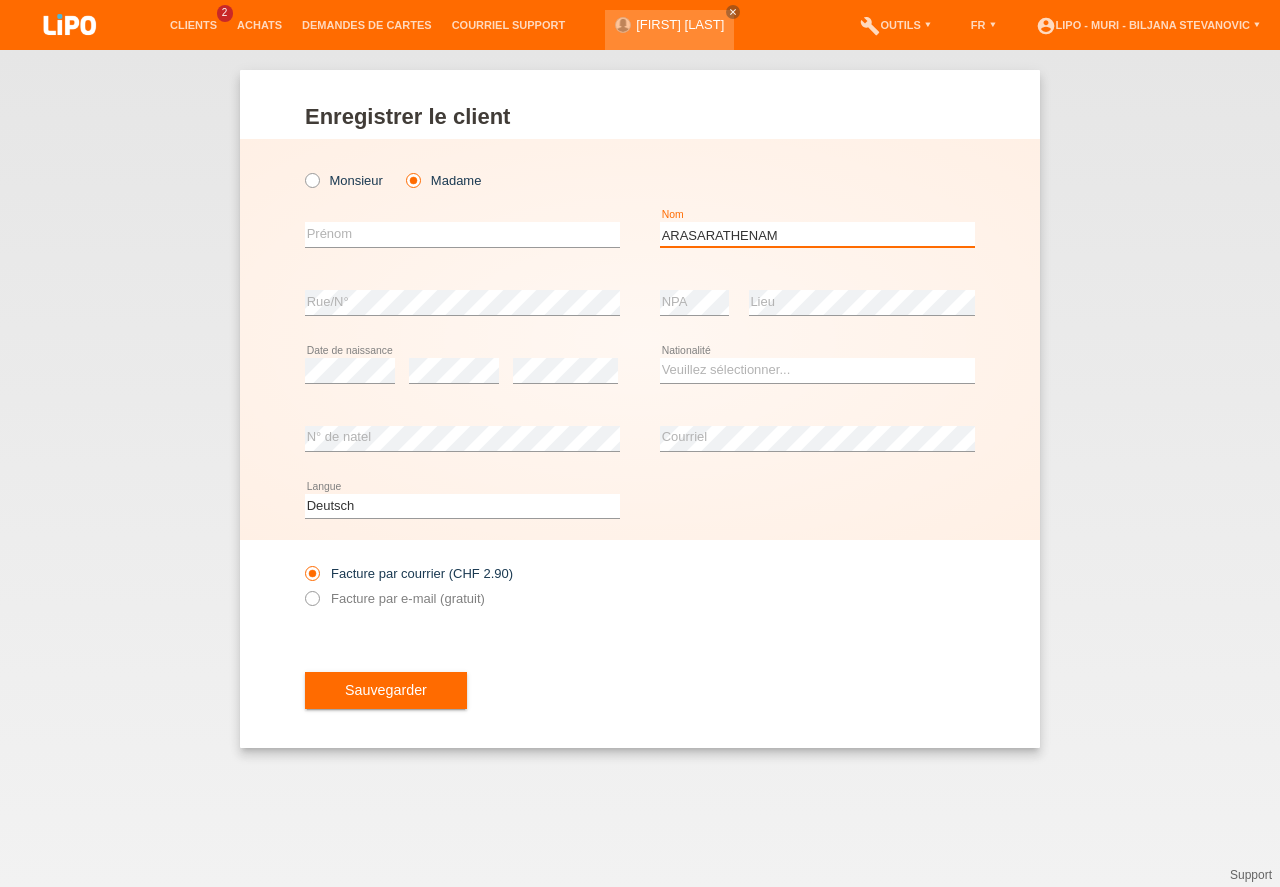 type on "ARASARATHENAM" 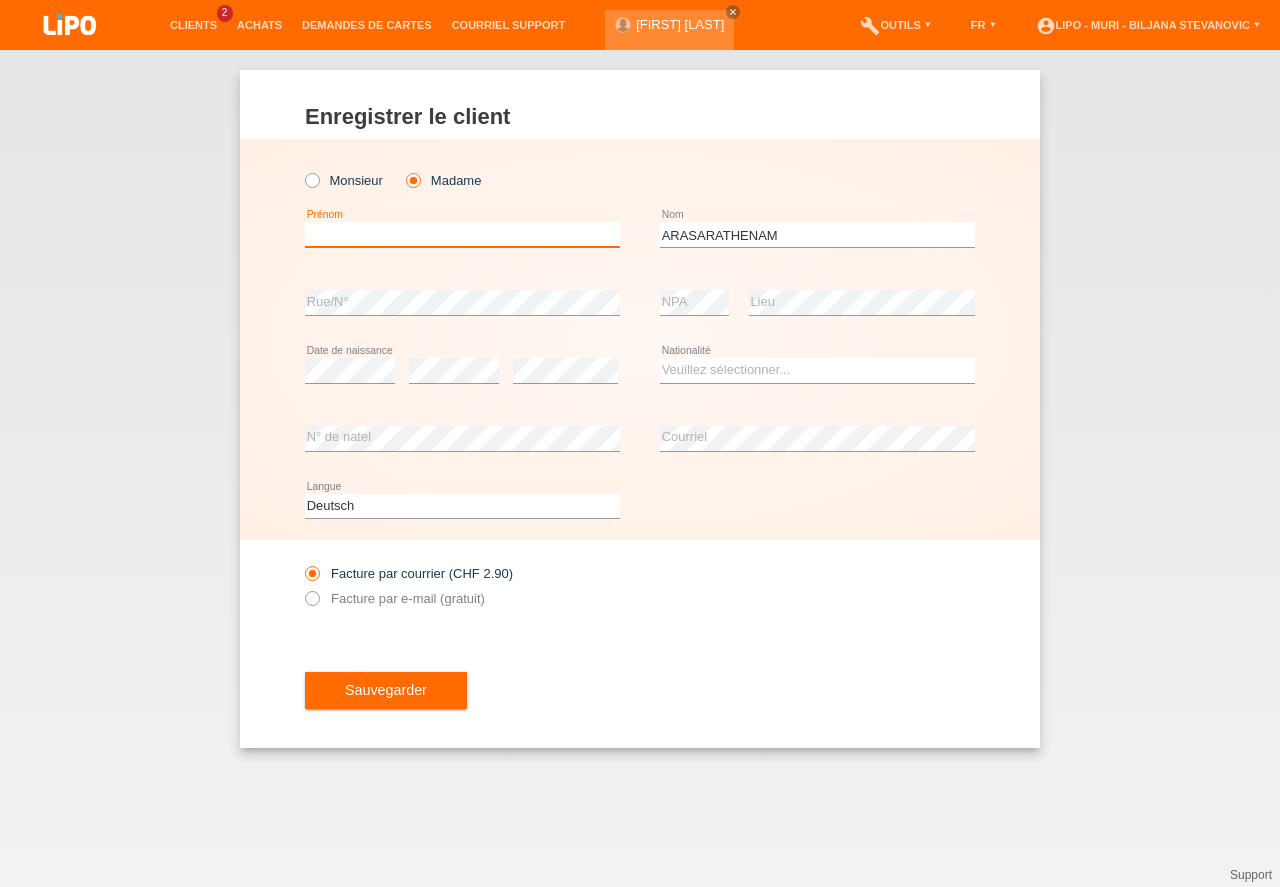 click at bounding box center [462, 234] 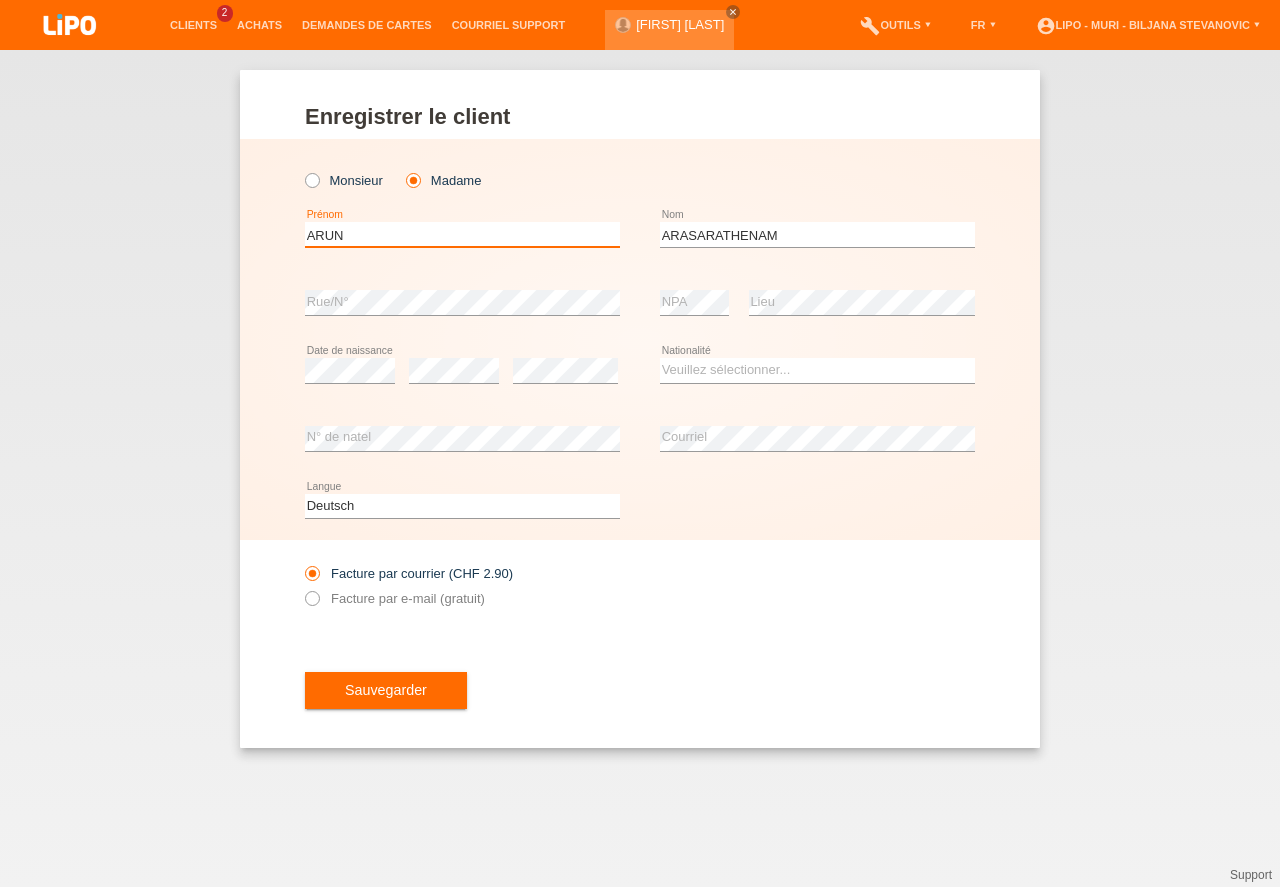 type on "ARUN" 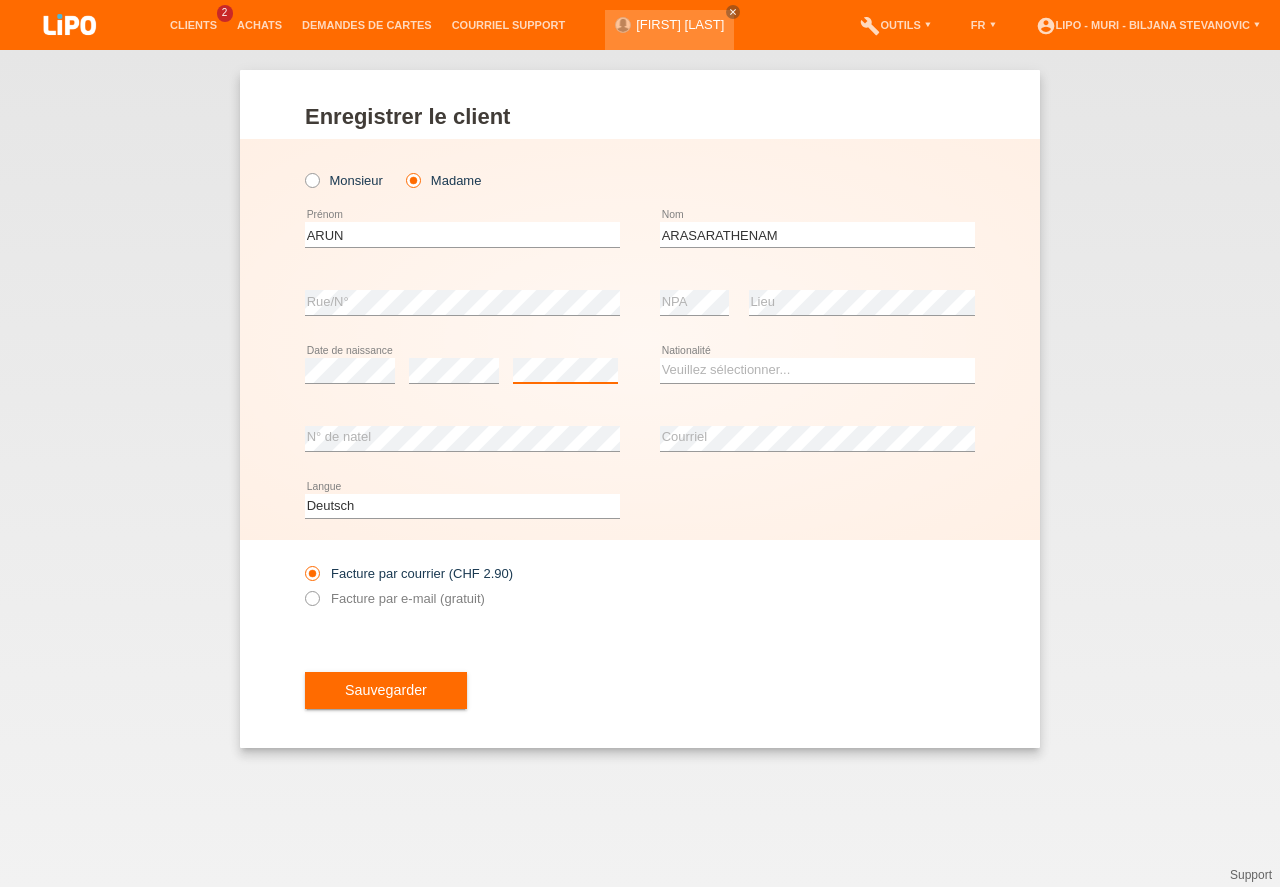 scroll, scrollTop: 0, scrollLeft: 0, axis: both 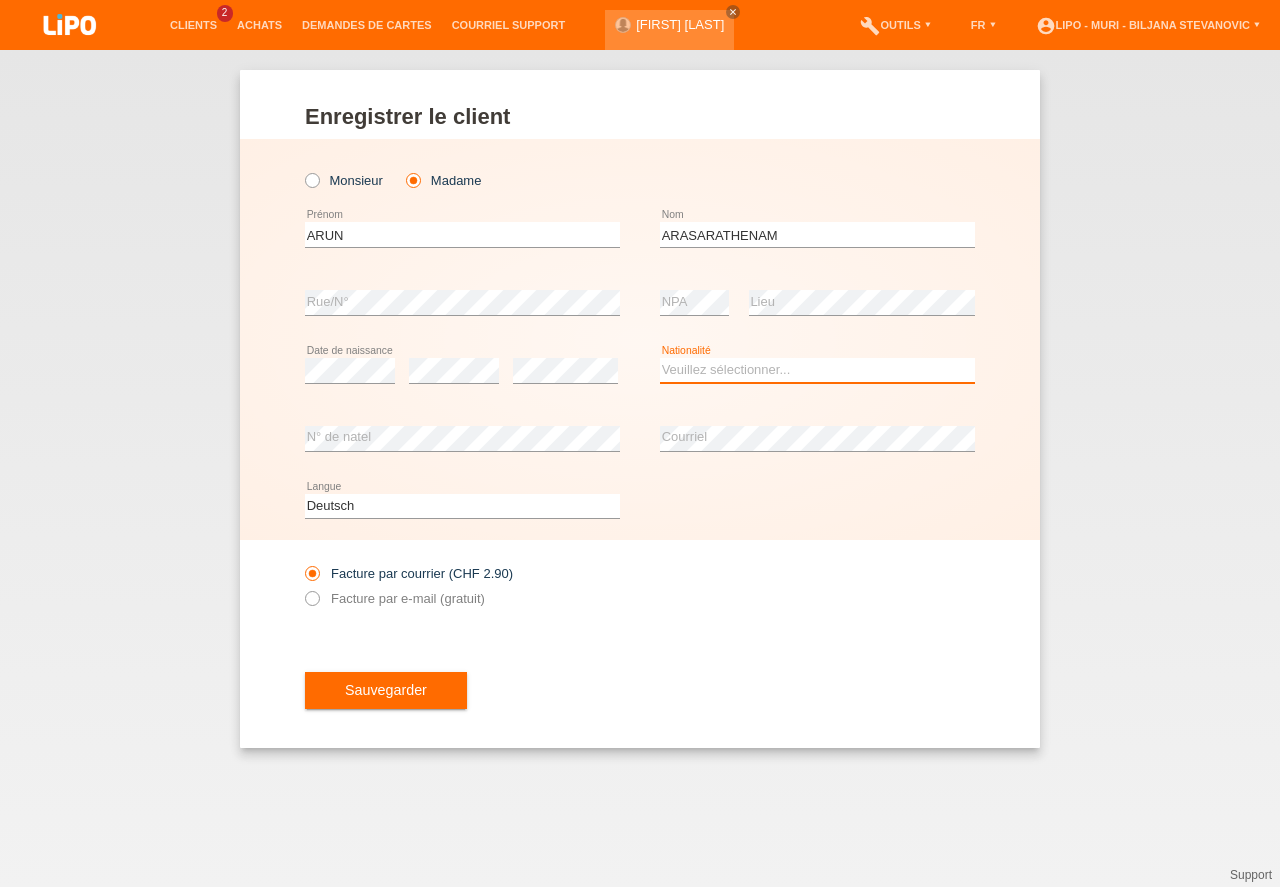 click on "Veuillez sélectionner...
Suisse
Allemagne
Autriche
Liechtenstein
------------
Afghanistan
Afrique du Sud
Åland
Albanie
Algérie Allemagne Andorre Angola Anguilla Antarctique Antigua-et-Barbuda Argentine" at bounding box center (817, 370) 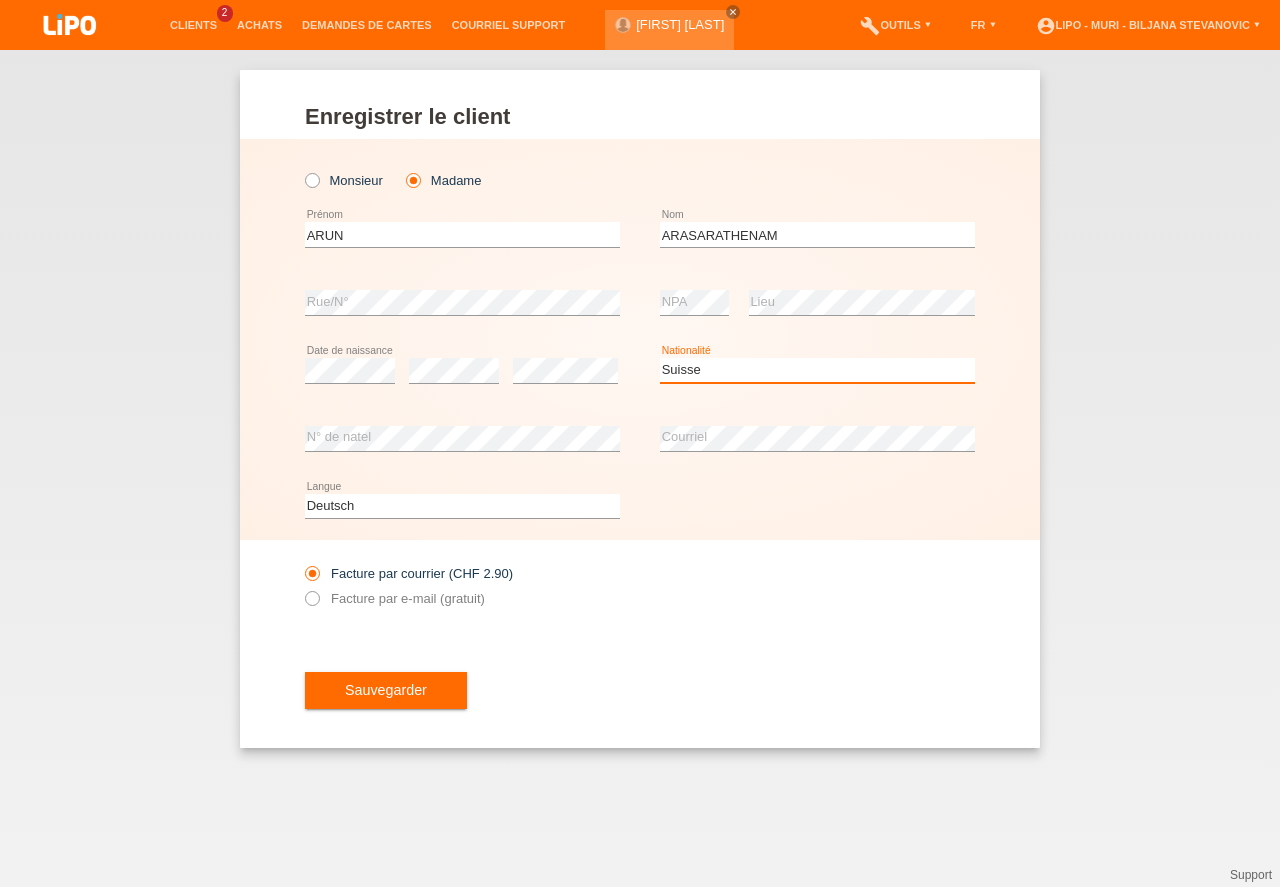 click on "Suisse" at bounding box center [0, 0] 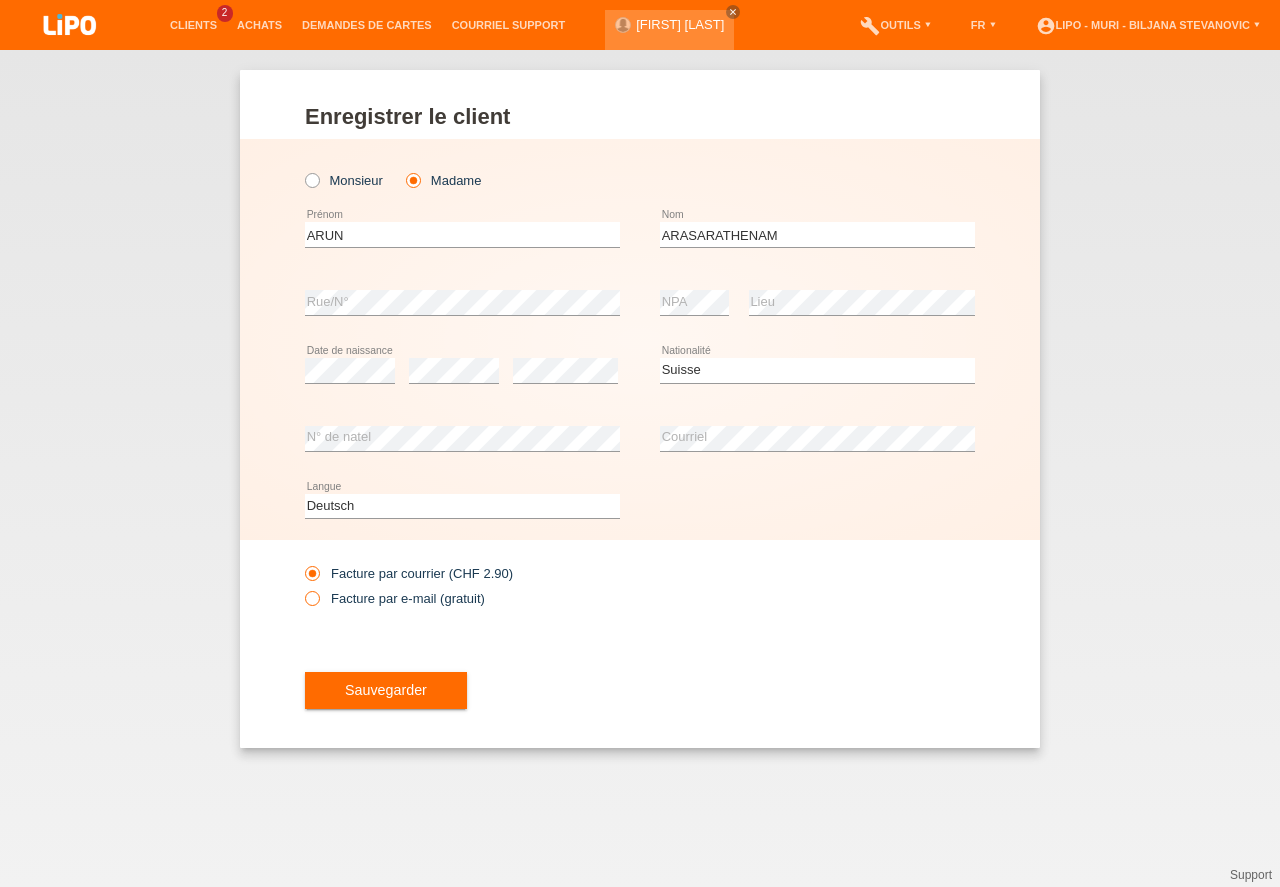 click at bounding box center (302, 588) 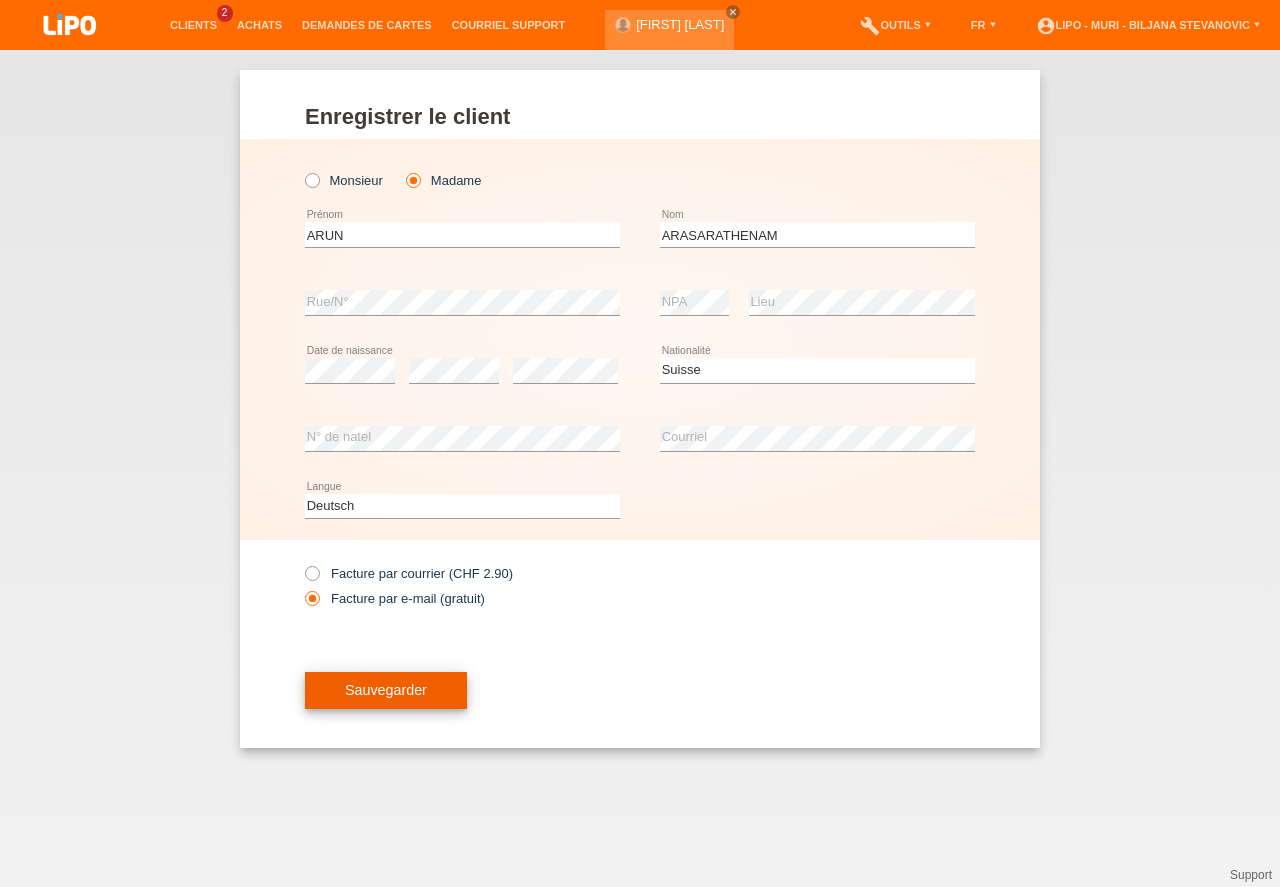 click on "Sauvegarder" at bounding box center [386, 691] 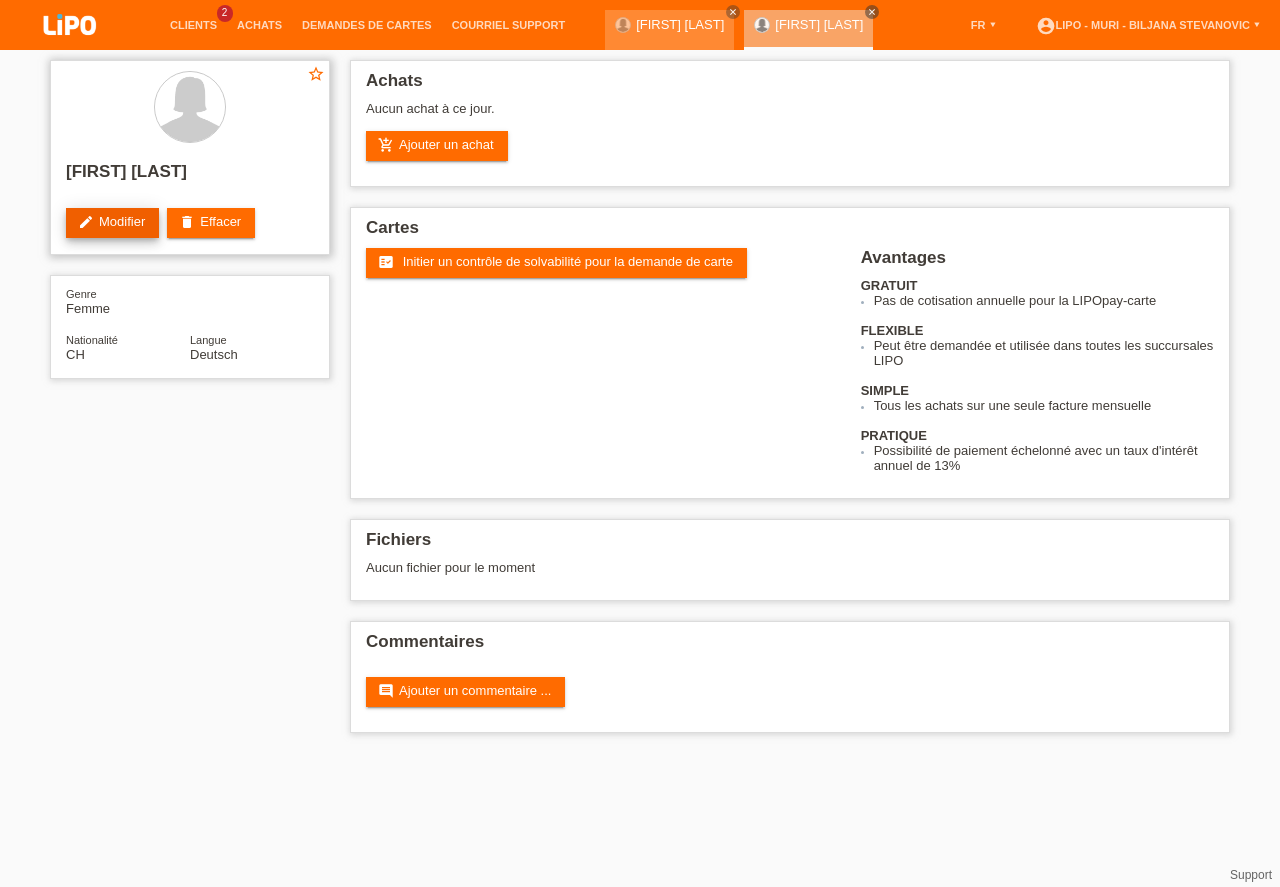 click on "edit  Modifier" at bounding box center (112, 223) 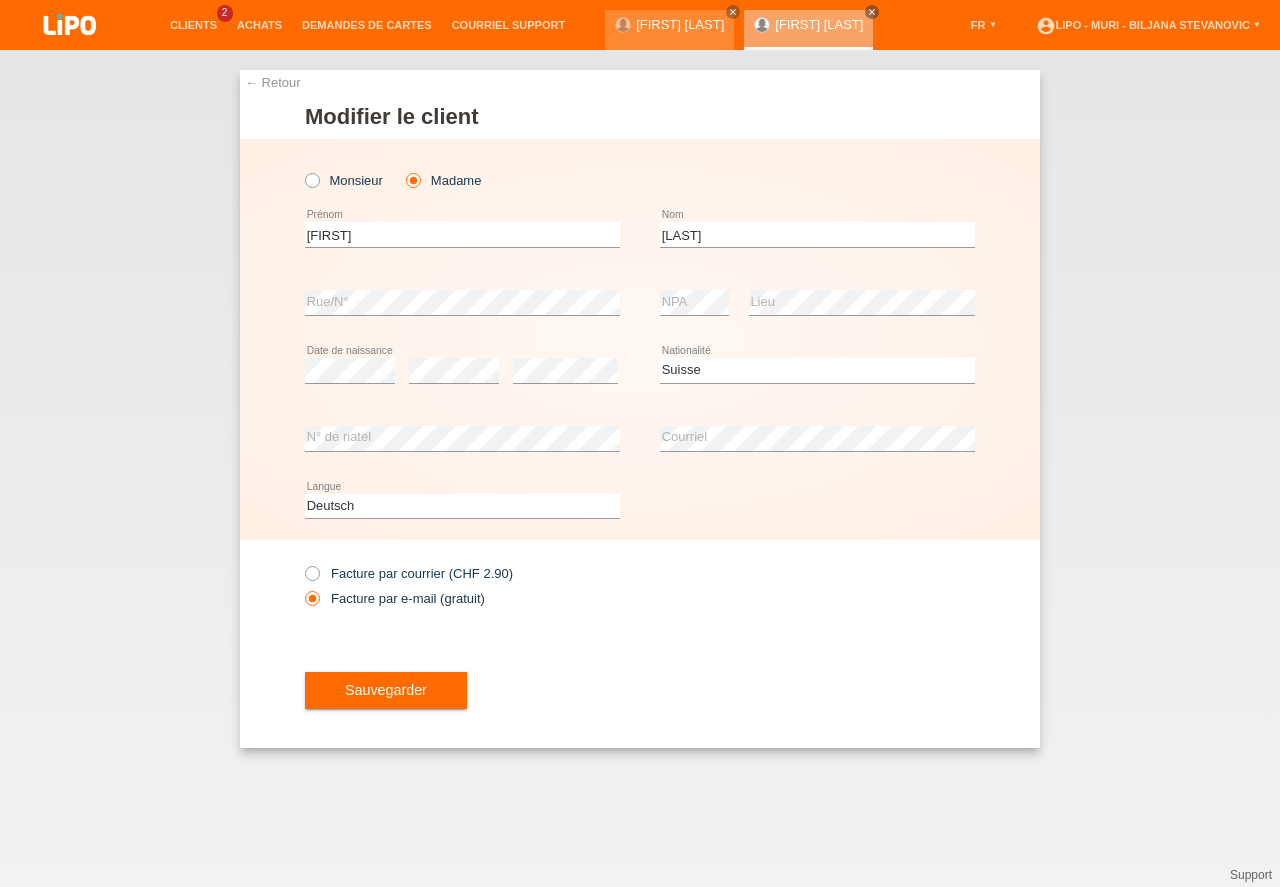 select on "CH" 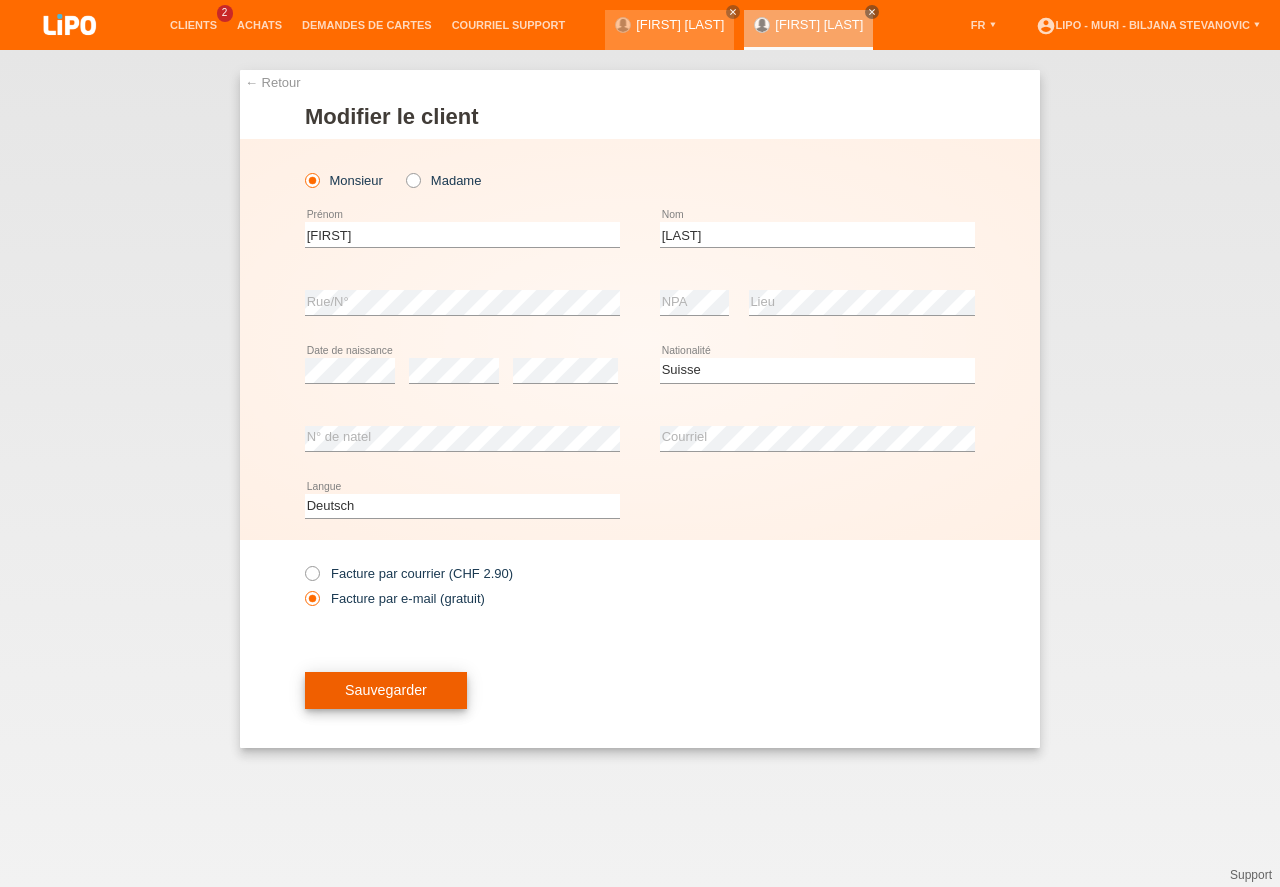 scroll, scrollTop: 0, scrollLeft: 0, axis: both 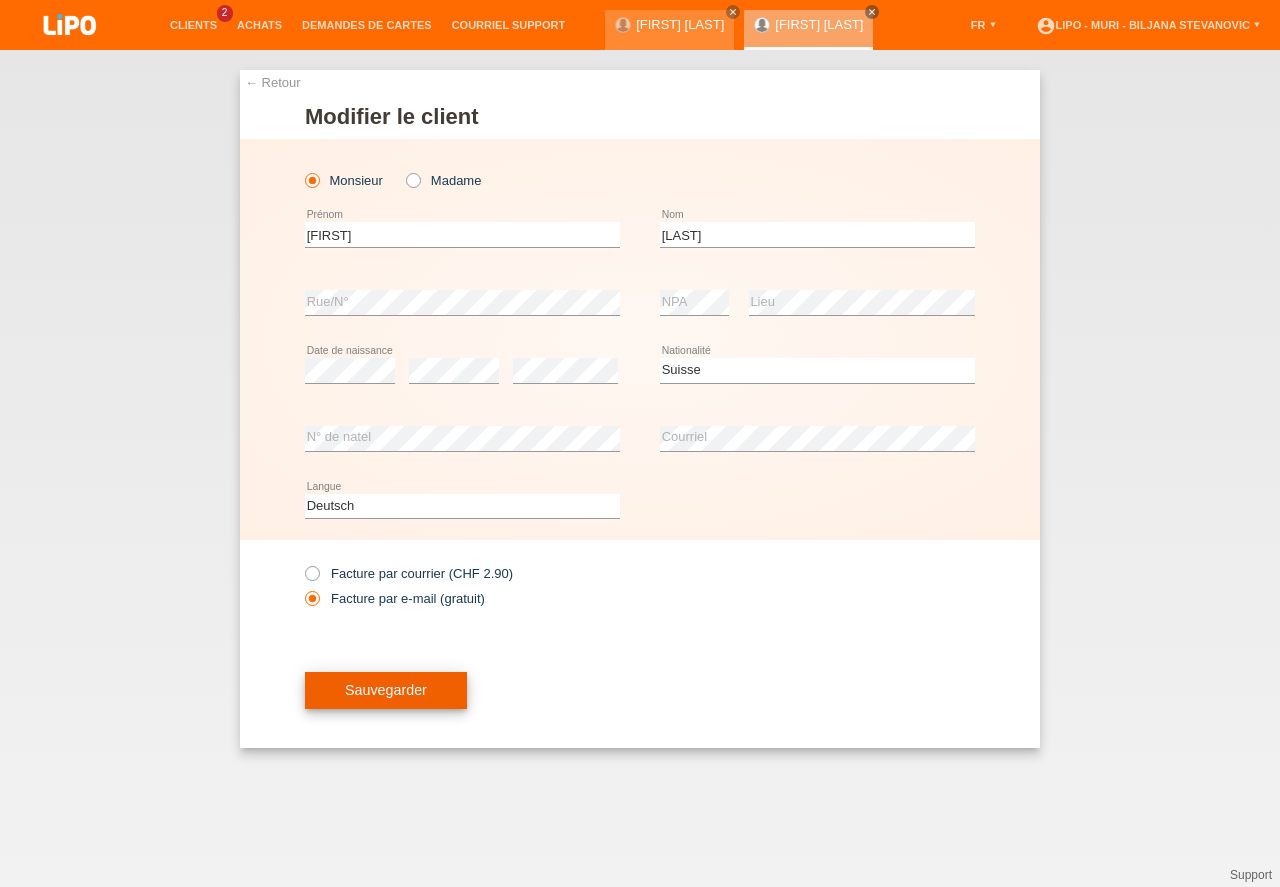 click on "Sauvegarder" at bounding box center (386, 691) 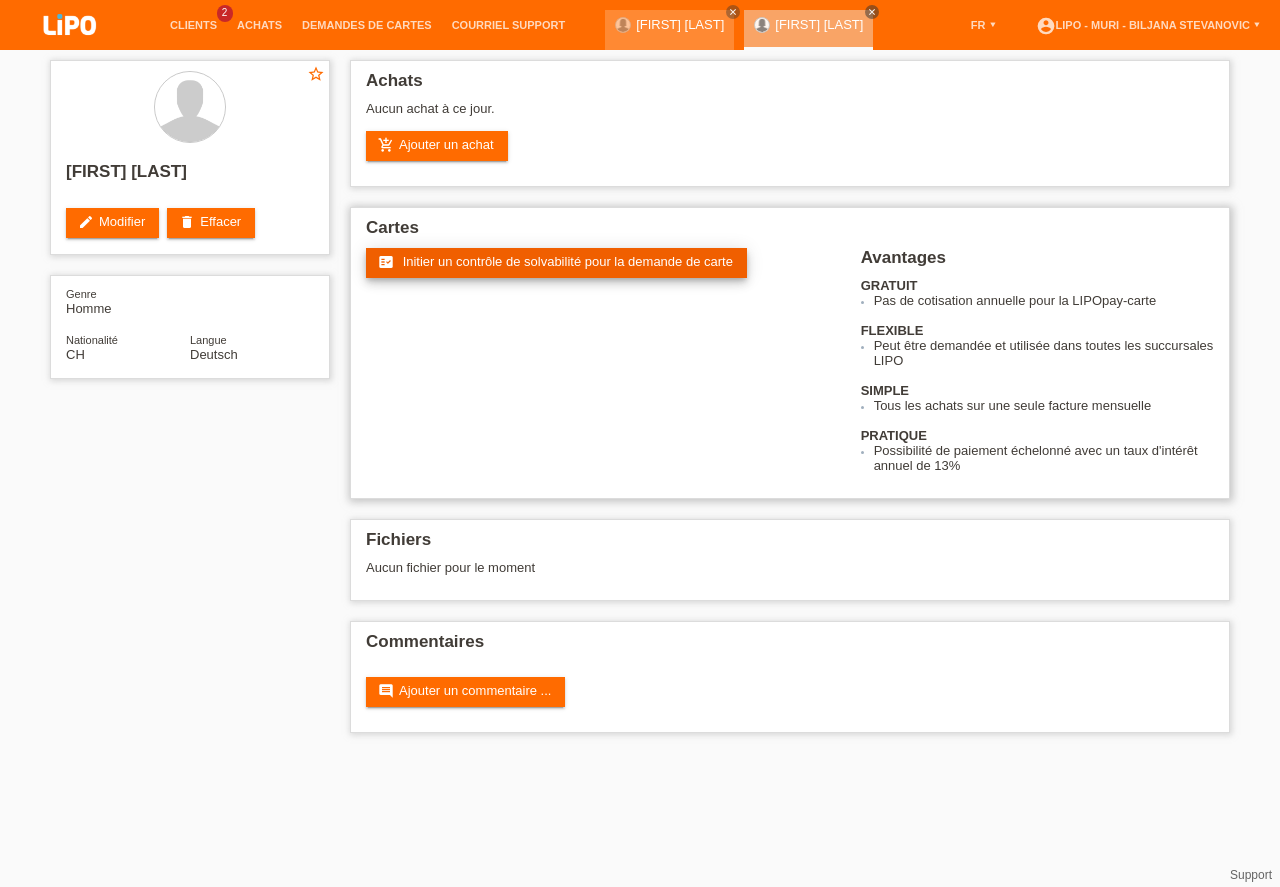 scroll, scrollTop: 0, scrollLeft: 0, axis: both 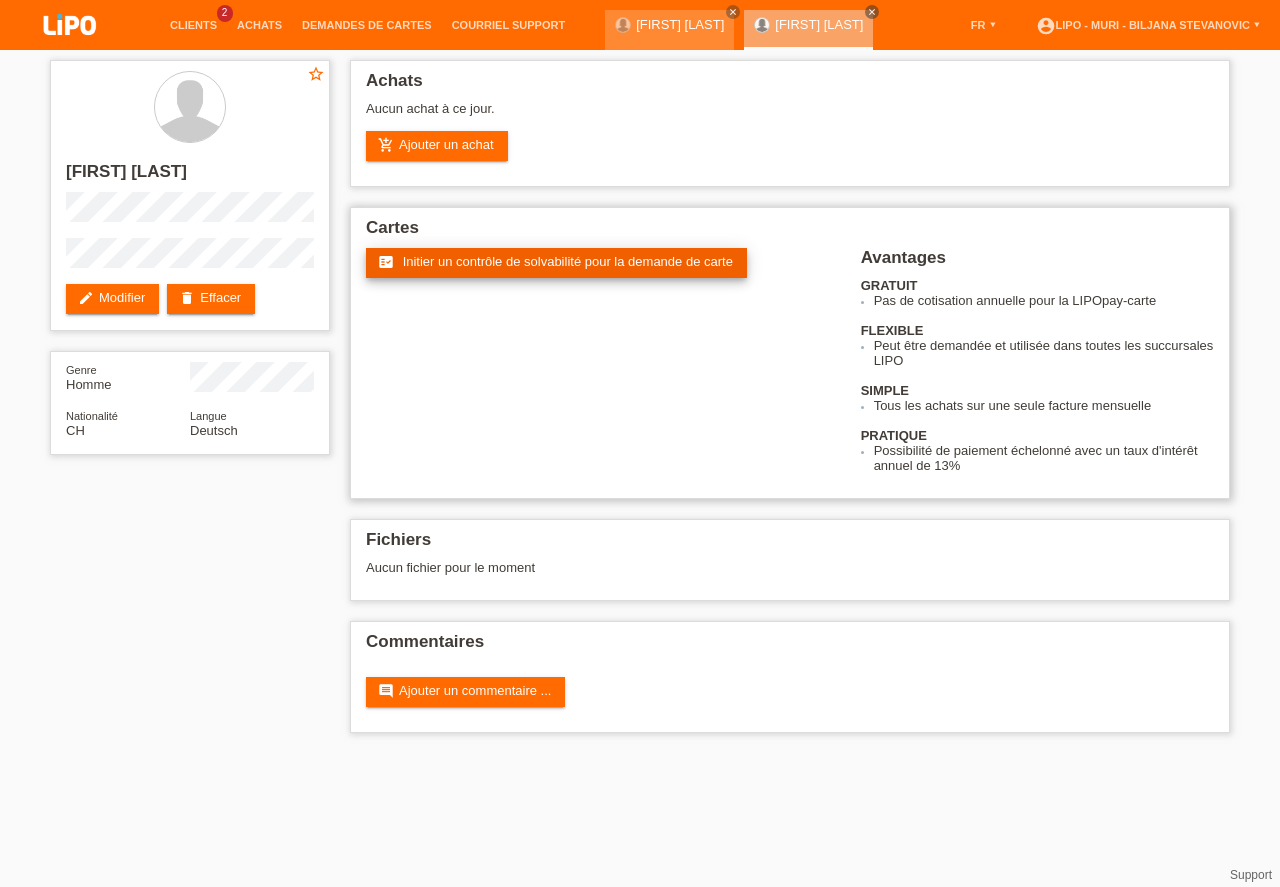 click on "Initier un contrôle de solvabilité pour la demande de carte" at bounding box center (568, 261) 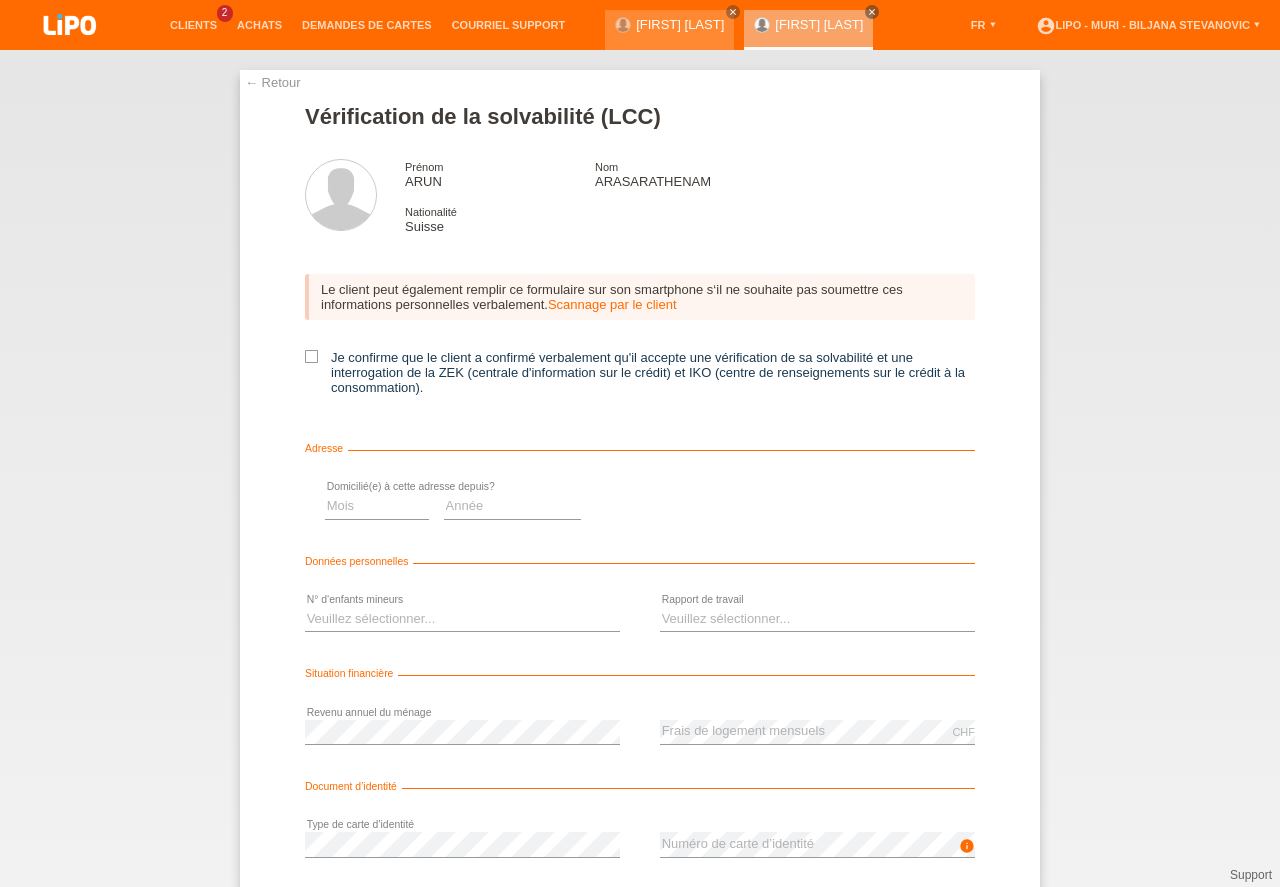 drag, startPoint x: 304, startPoint y: 358, endPoint x: 541, endPoint y: 444, distance: 252.121 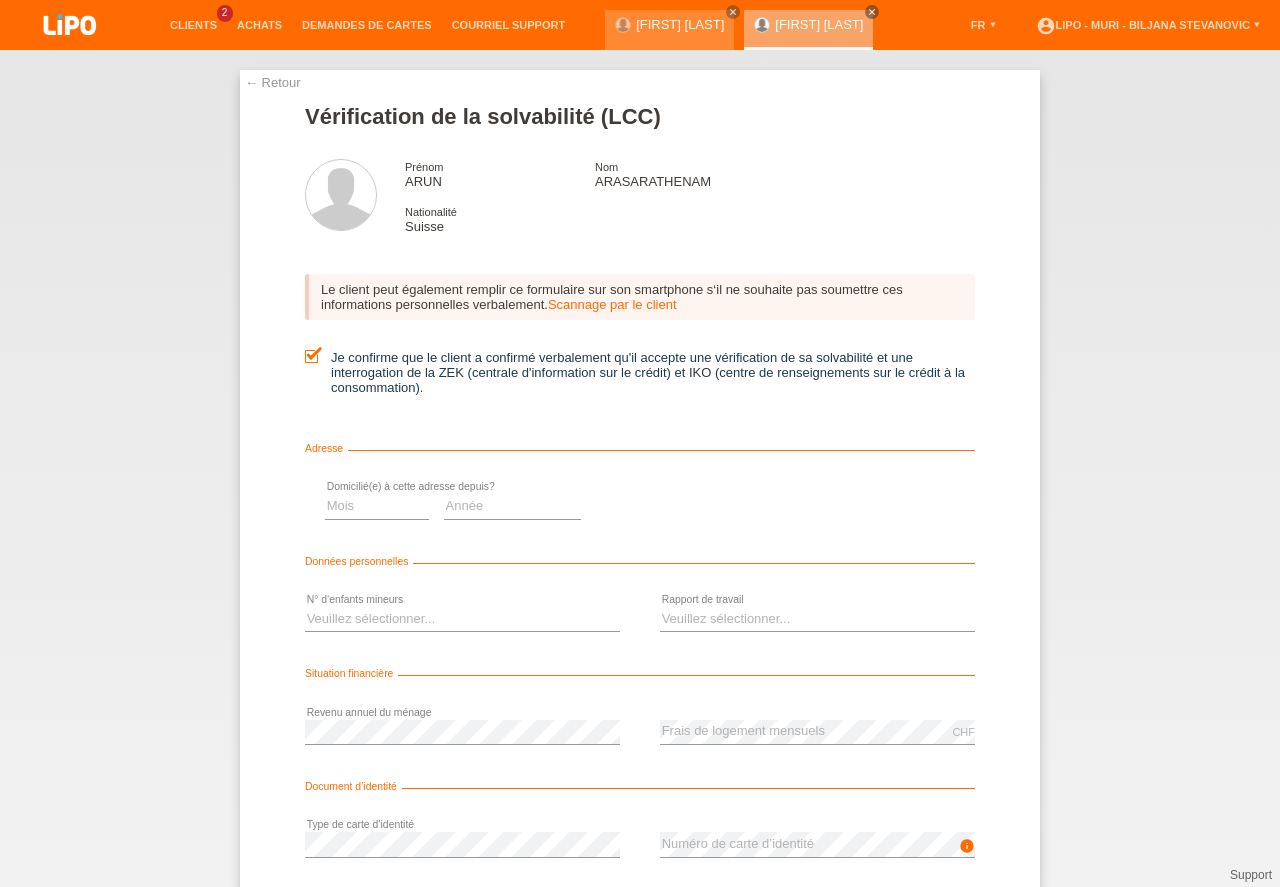 scroll, scrollTop: 0, scrollLeft: 0, axis: both 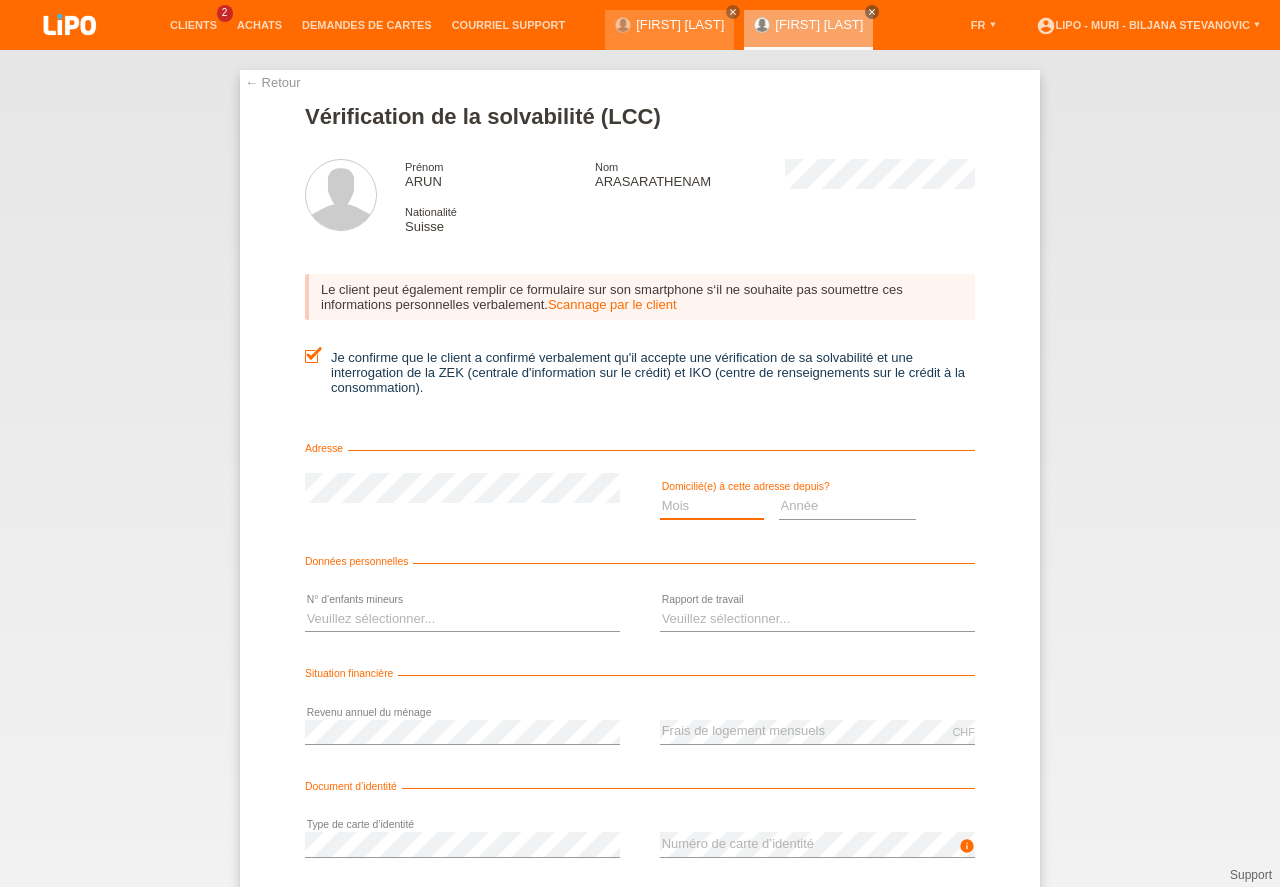 click on "Mois
01
02
03
04
05
06
07
08
09
10" at bounding box center (712, 506) 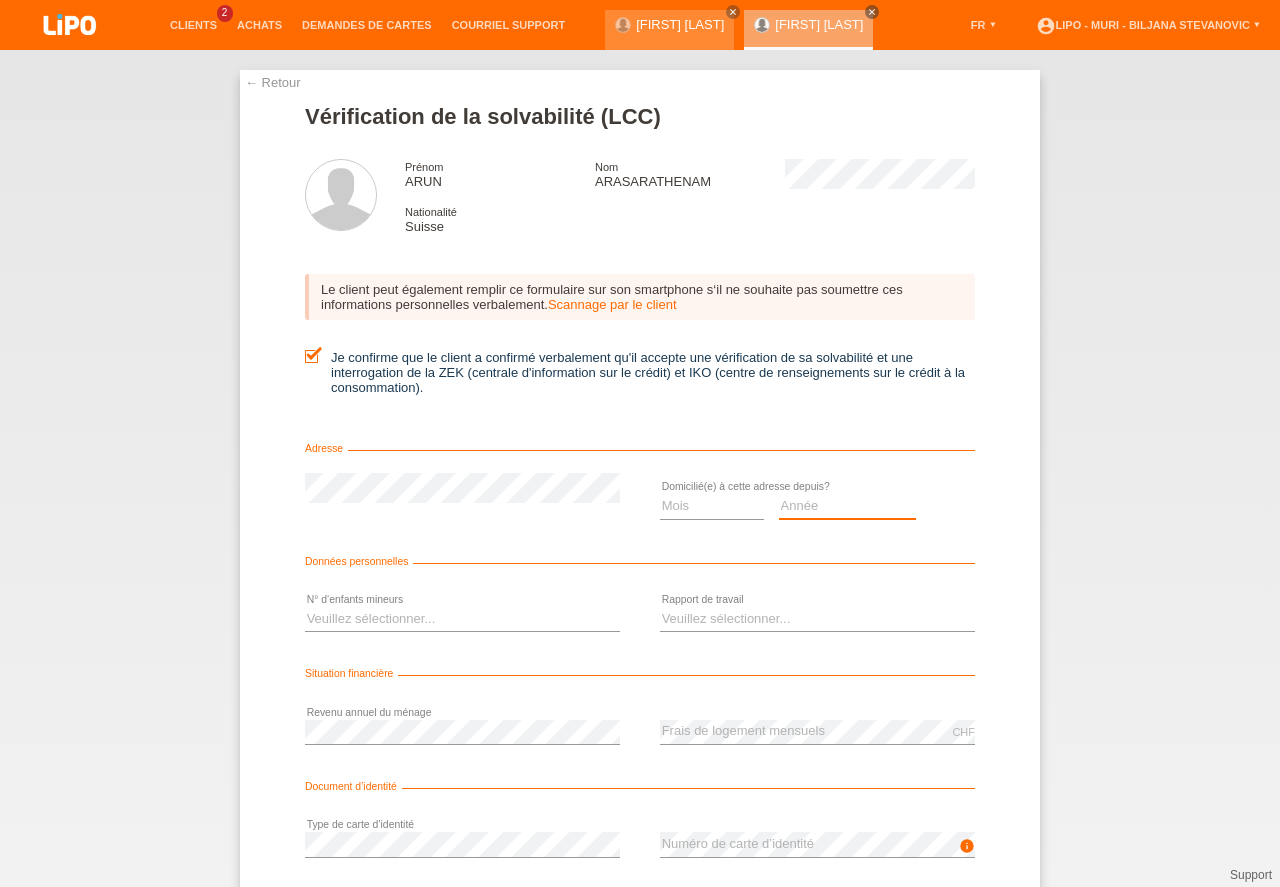 click on "Année
2025
2024
2023
2022
2021
2020
2019
2018
2017
2016 2015 2014 2013 2012 2011 2010 2009 2008 2007 2006 2005 2004 2003" at bounding box center [848, 506] 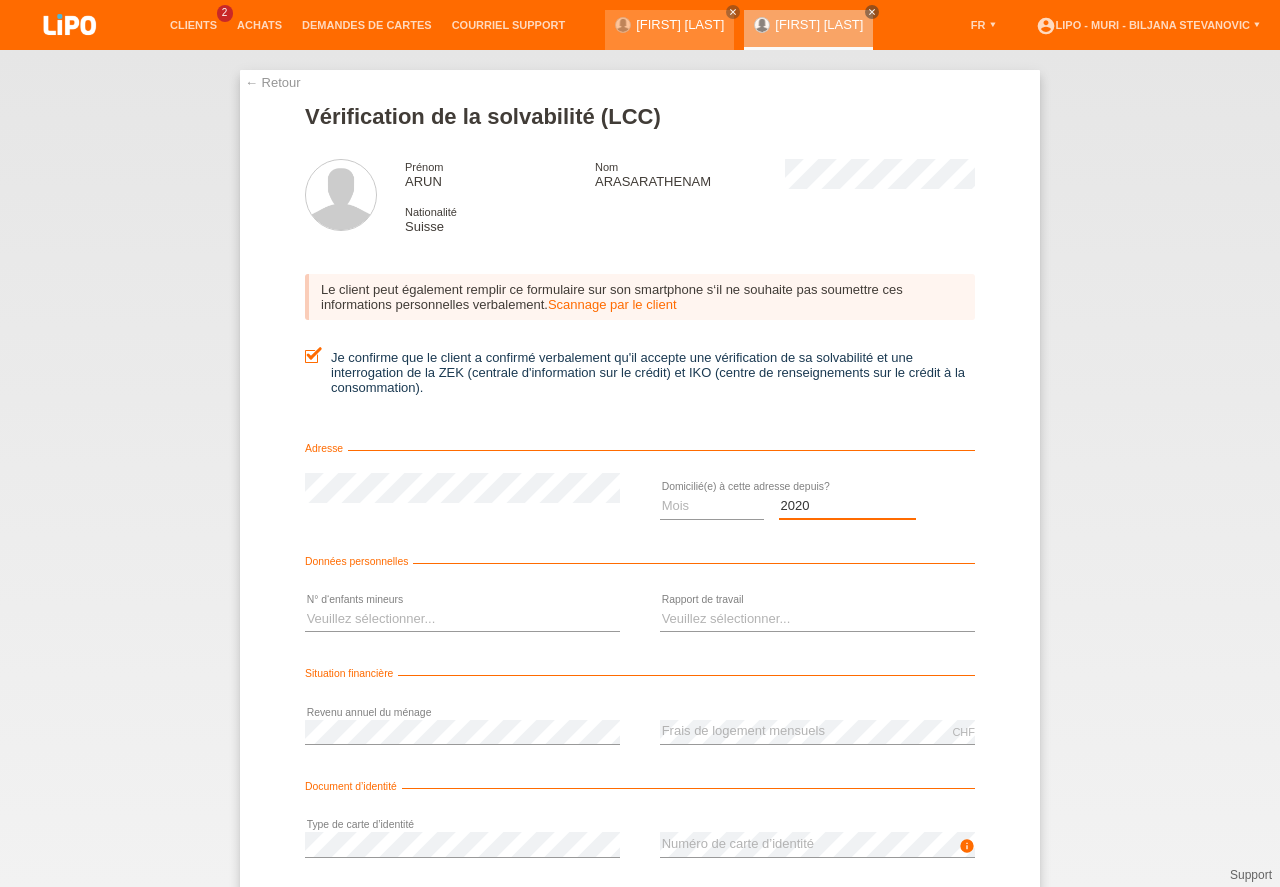 click on "2020" at bounding box center [0, 0] 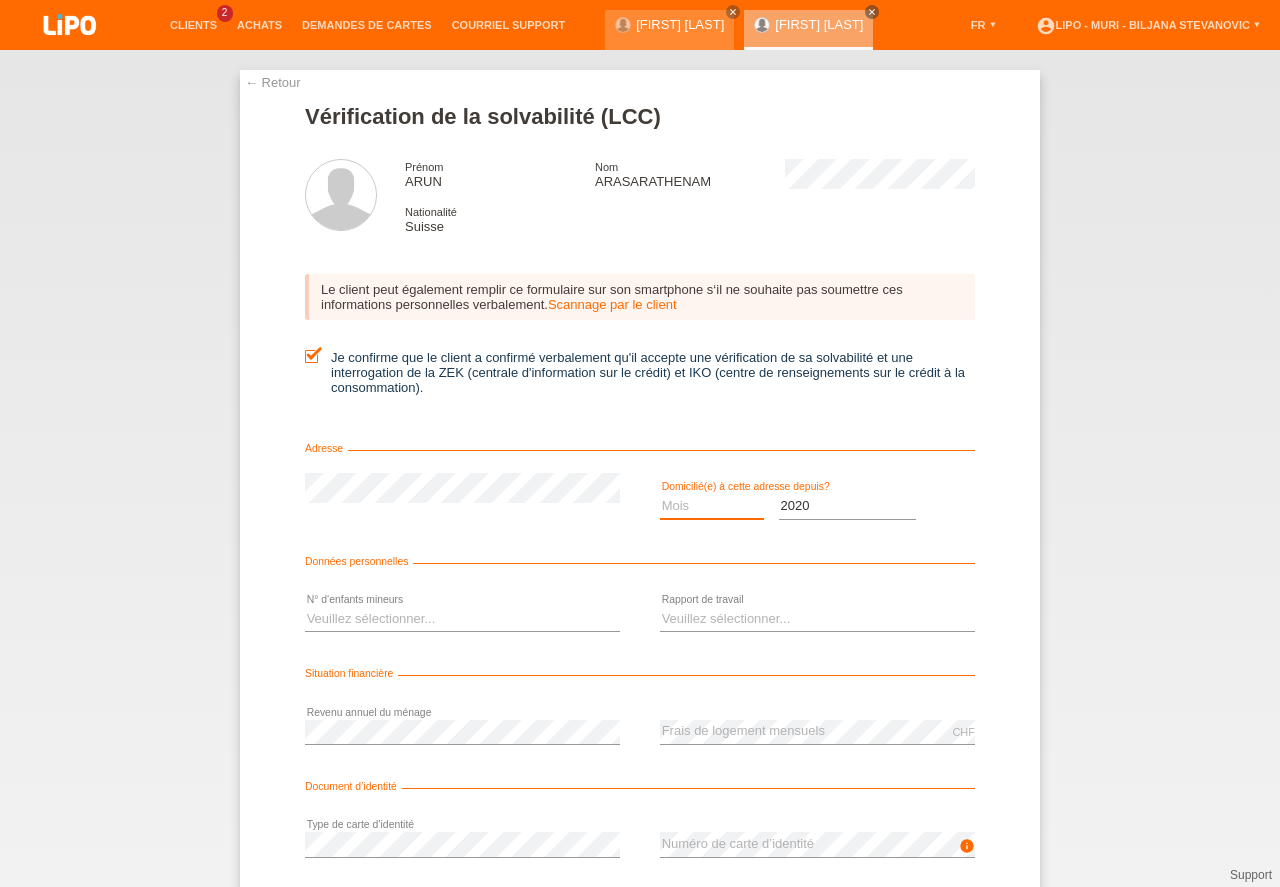 click on "Mois
01
02
03
04
05
06
07
08
09
10" at bounding box center (712, 506) 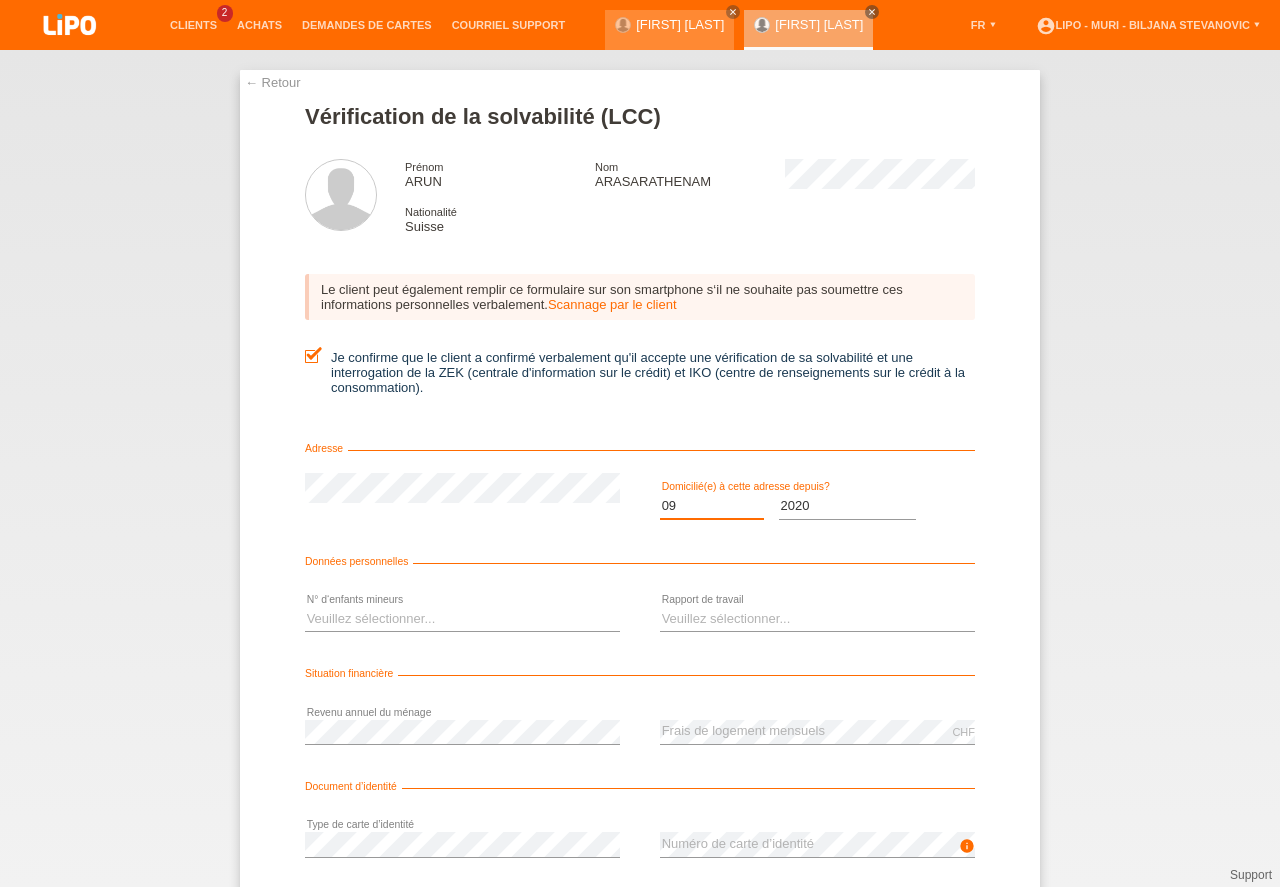 click on "09" at bounding box center (0, 0) 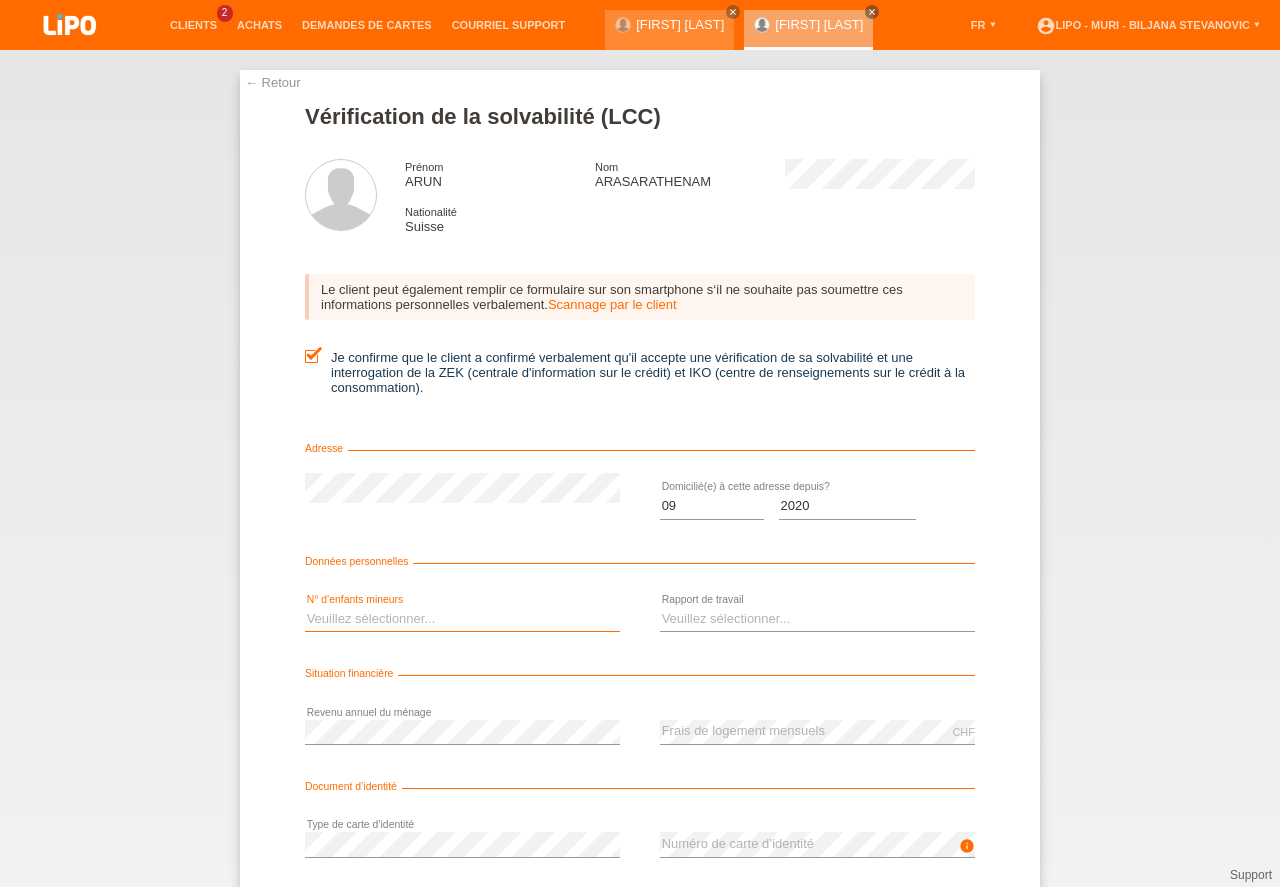 click on "Veuillez sélectionner...
0
1
2
3
4
5
6
7
8
9" at bounding box center [462, 619] 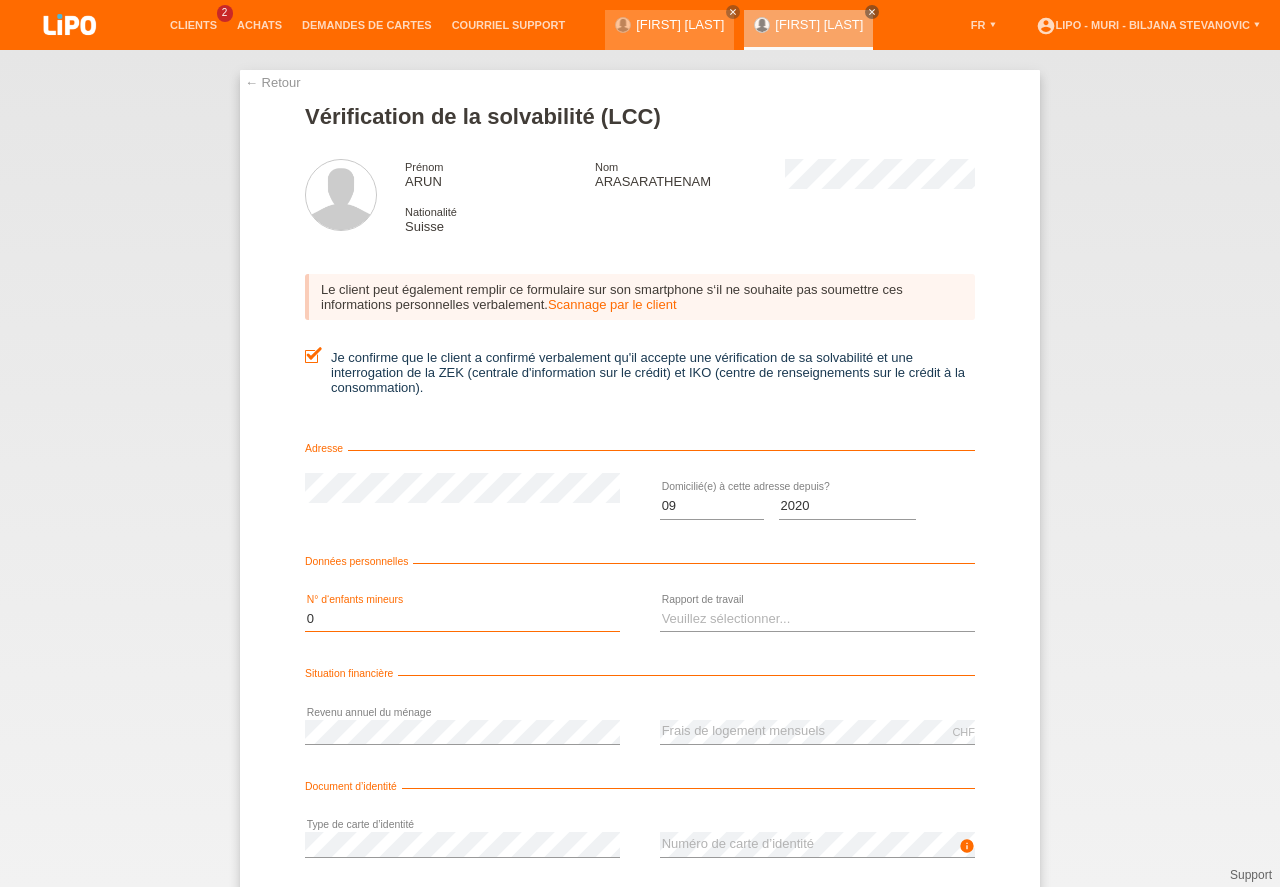 click on "0" at bounding box center [0, 0] 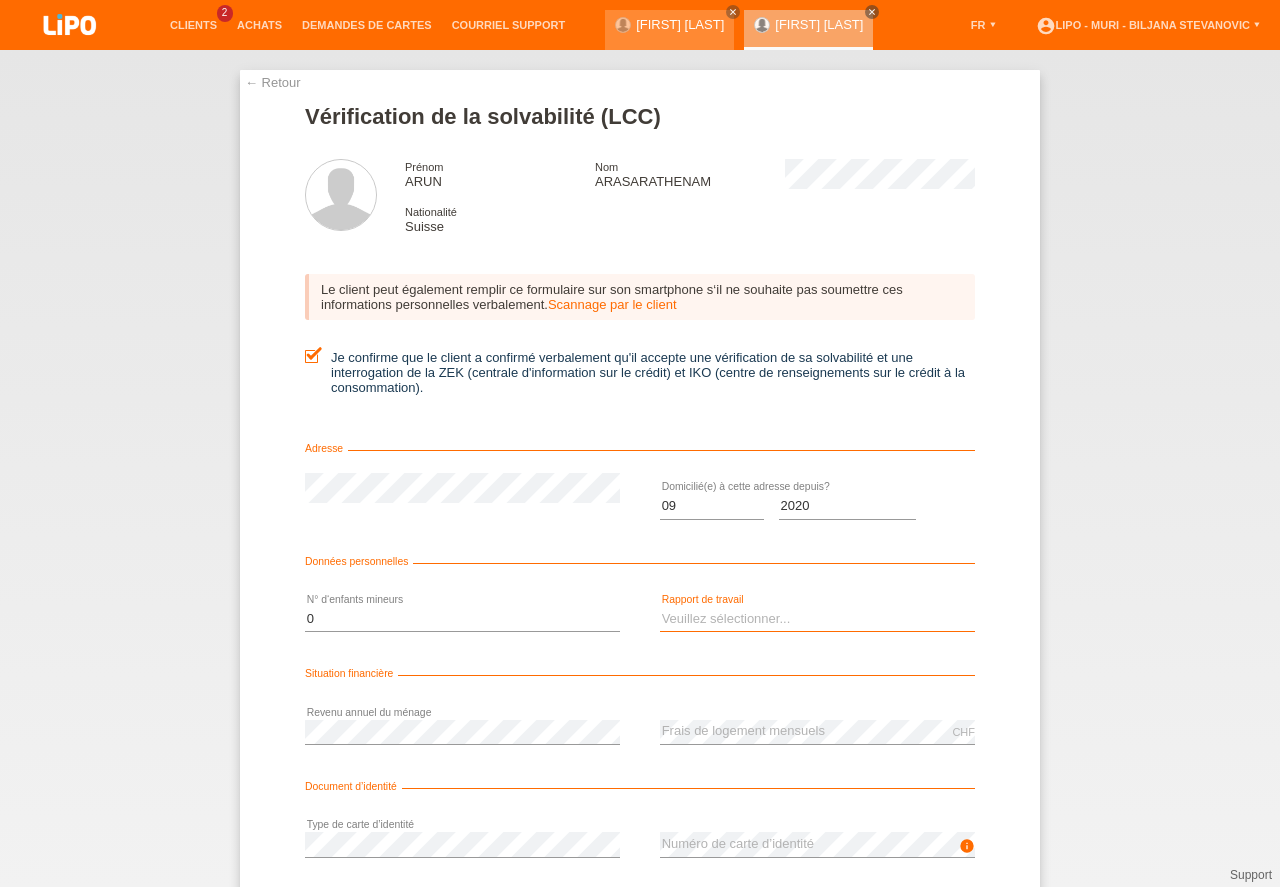 click on "Veuillez sélectionner...
A durée indéterminée
A durée déterminée
Apprenti/étudiant
Retraité(e)
Sans activité lucrative
Femme/homme au foyer
Indépendant(e)" at bounding box center [817, 619] 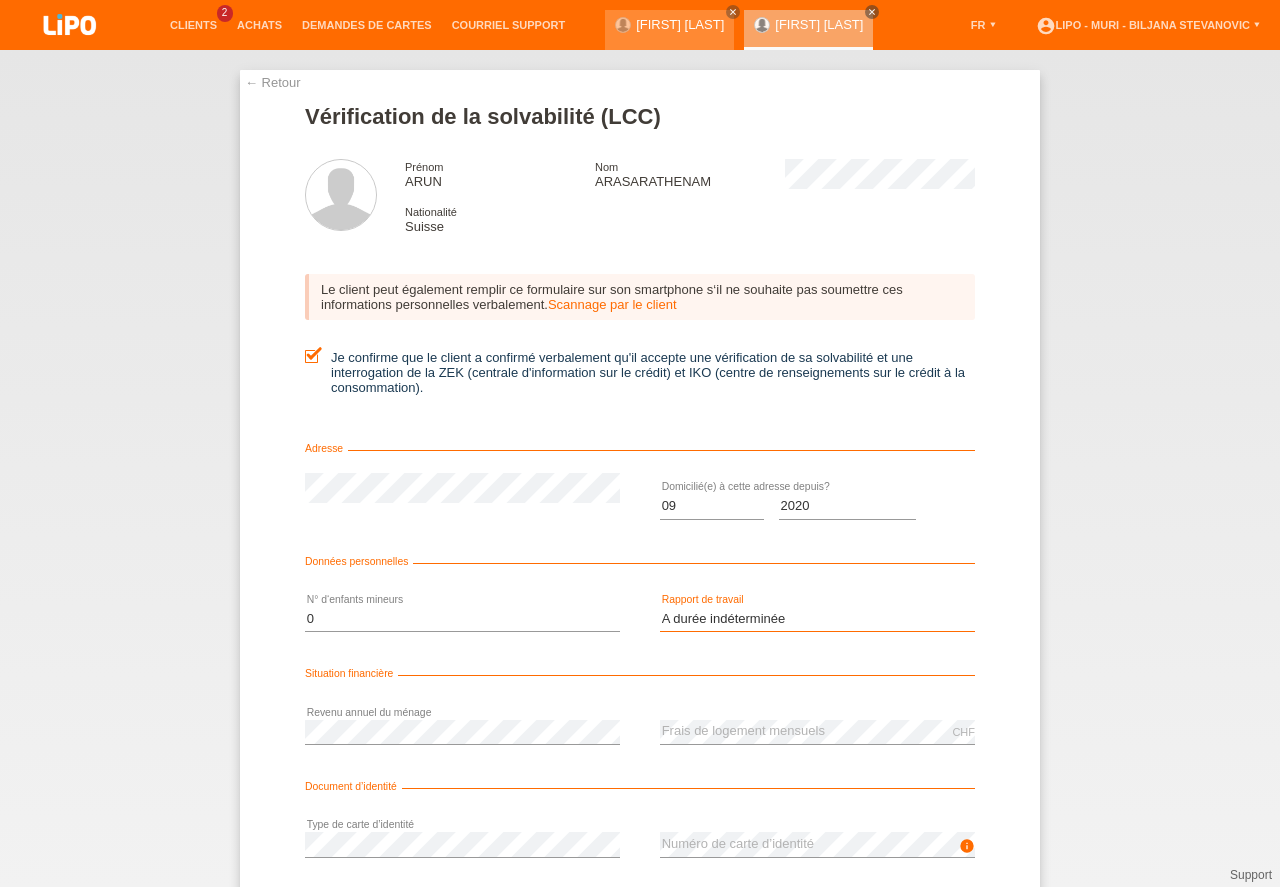 click on "A durée indéterminée" at bounding box center (0, 0) 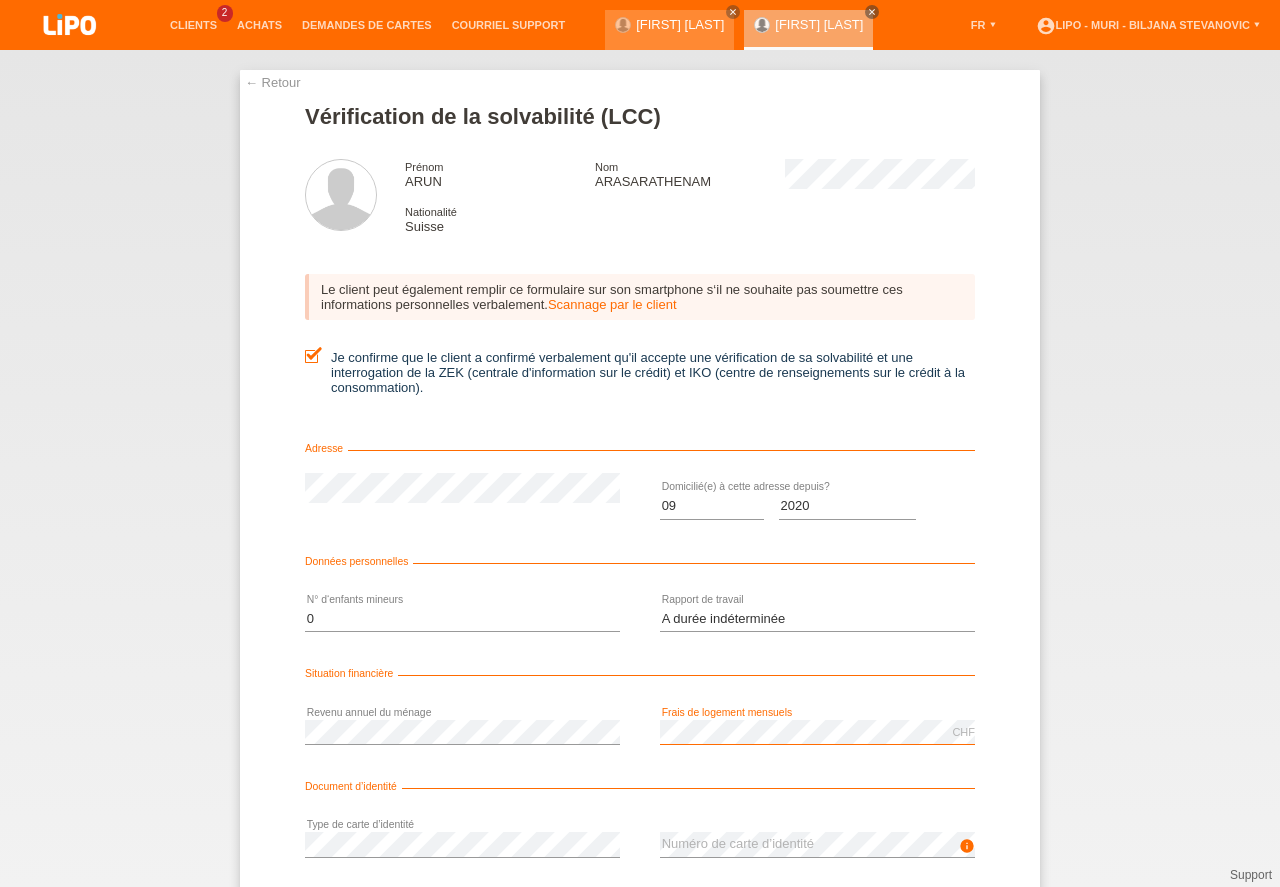 scroll, scrollTop: 132, scrollLeft: 0, axis: vertical 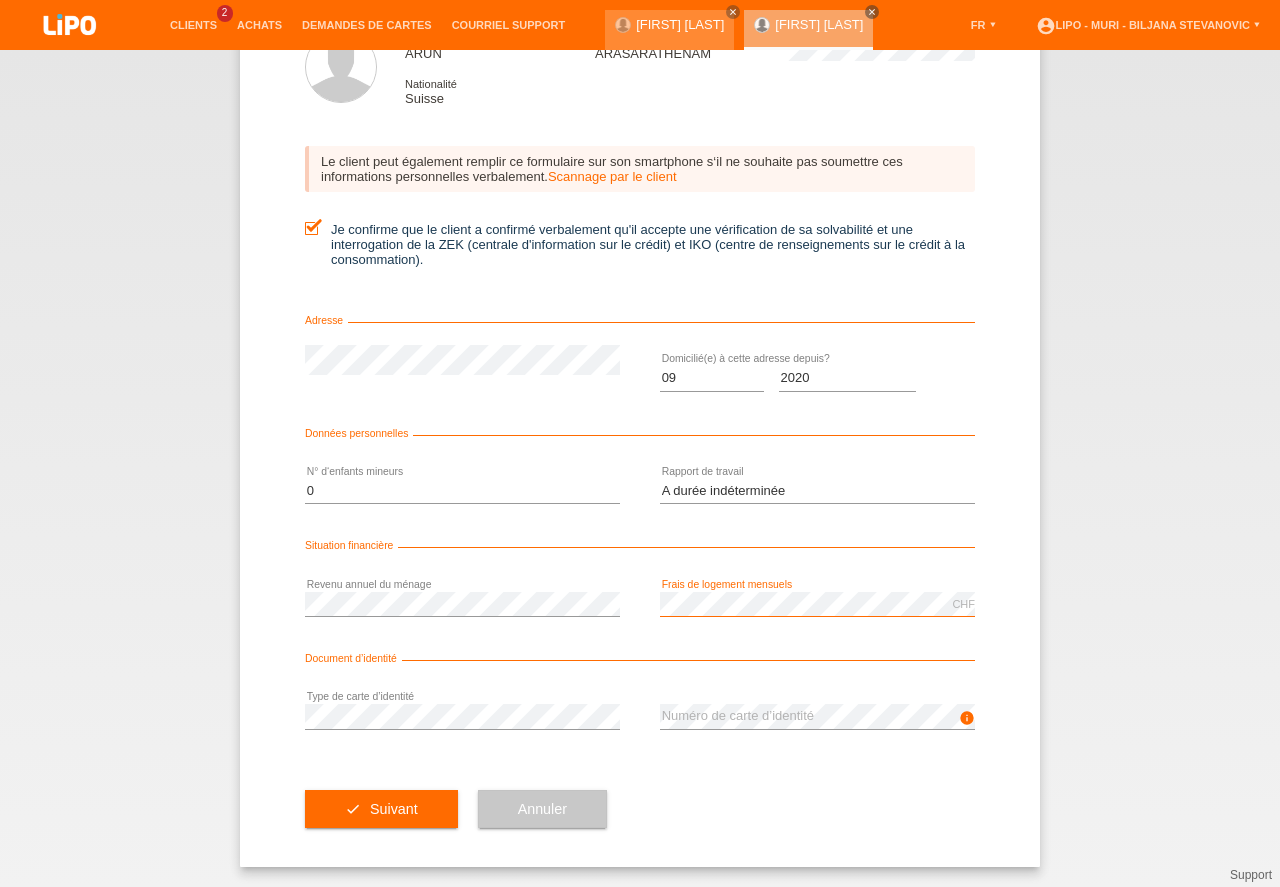 drag, startPoint x: 1279, startPoint y: 882, endPoint x: 1279, endPoint y: 926, distance: 44 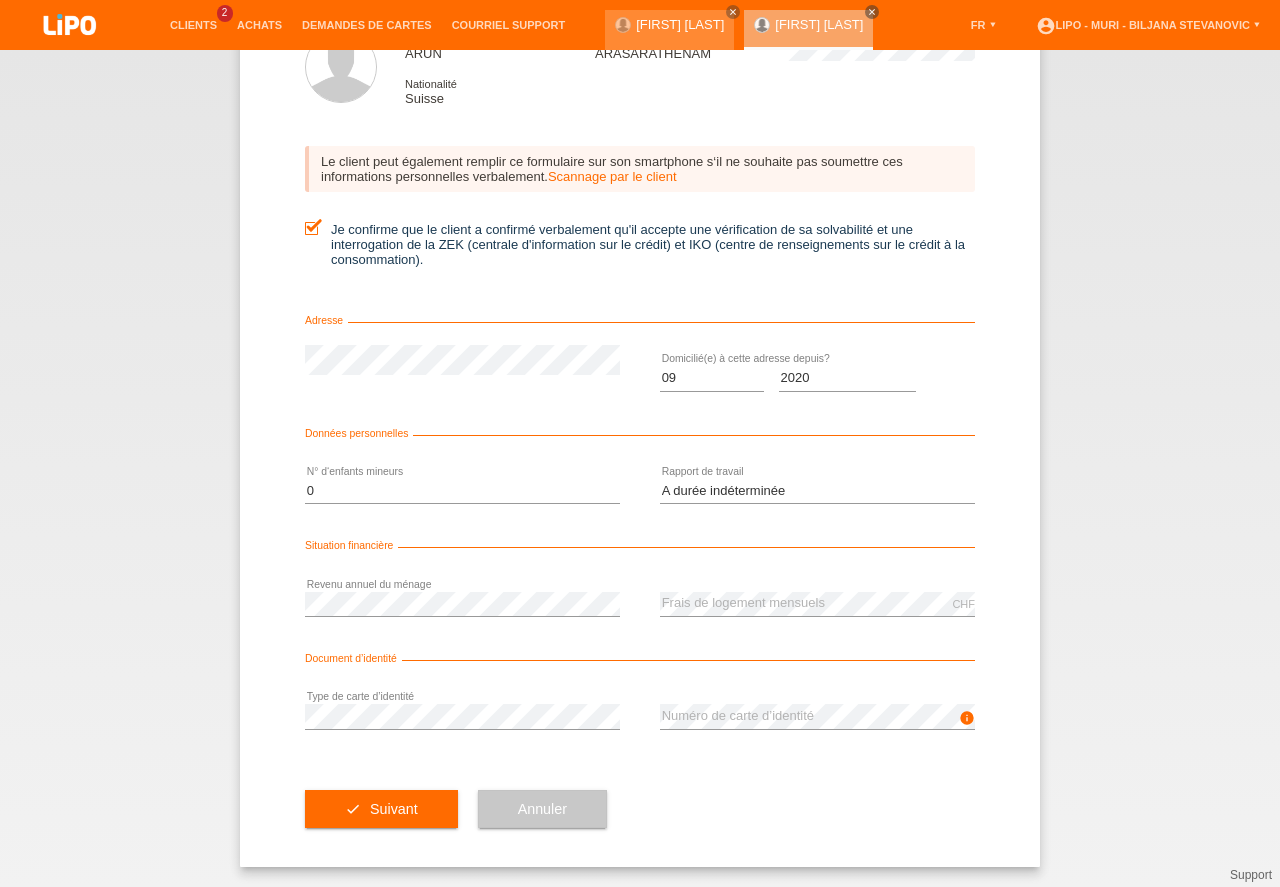 click on "info
error
Numéro de carte d’identité" at bounding box center (817, 717) 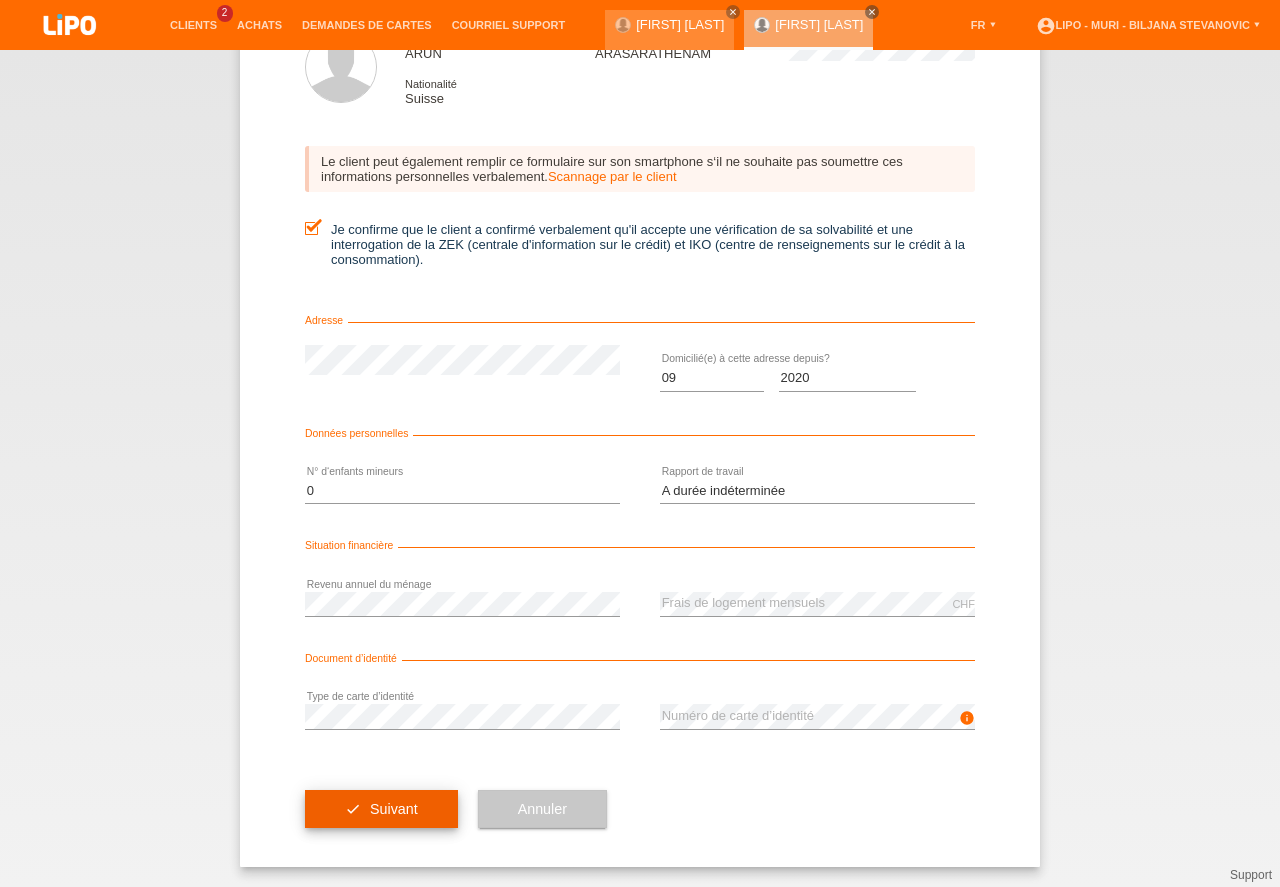 click on "check   Suivant" at bounding box center [381, 809] 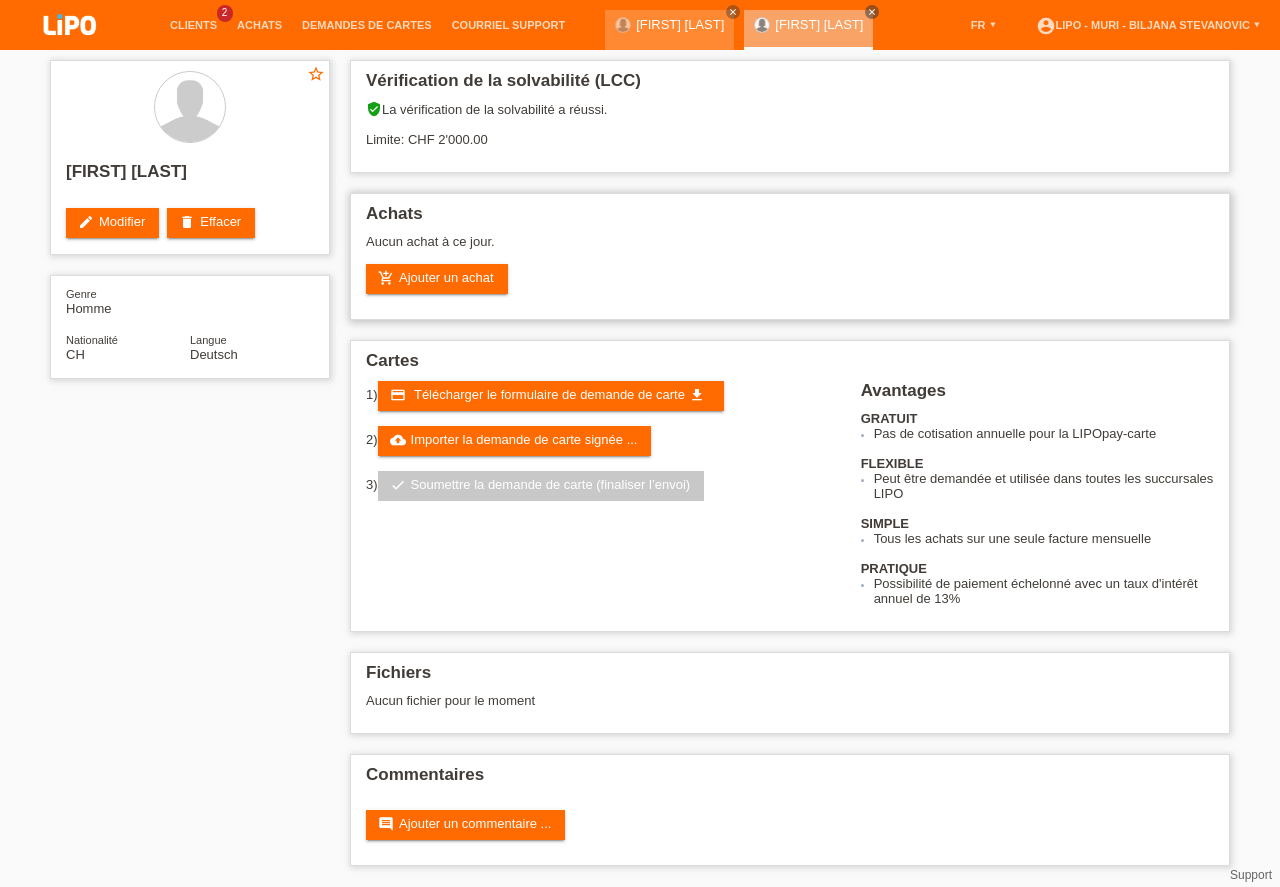 scroll, scrollTop: 0, scrollLeft: 0, axis: both 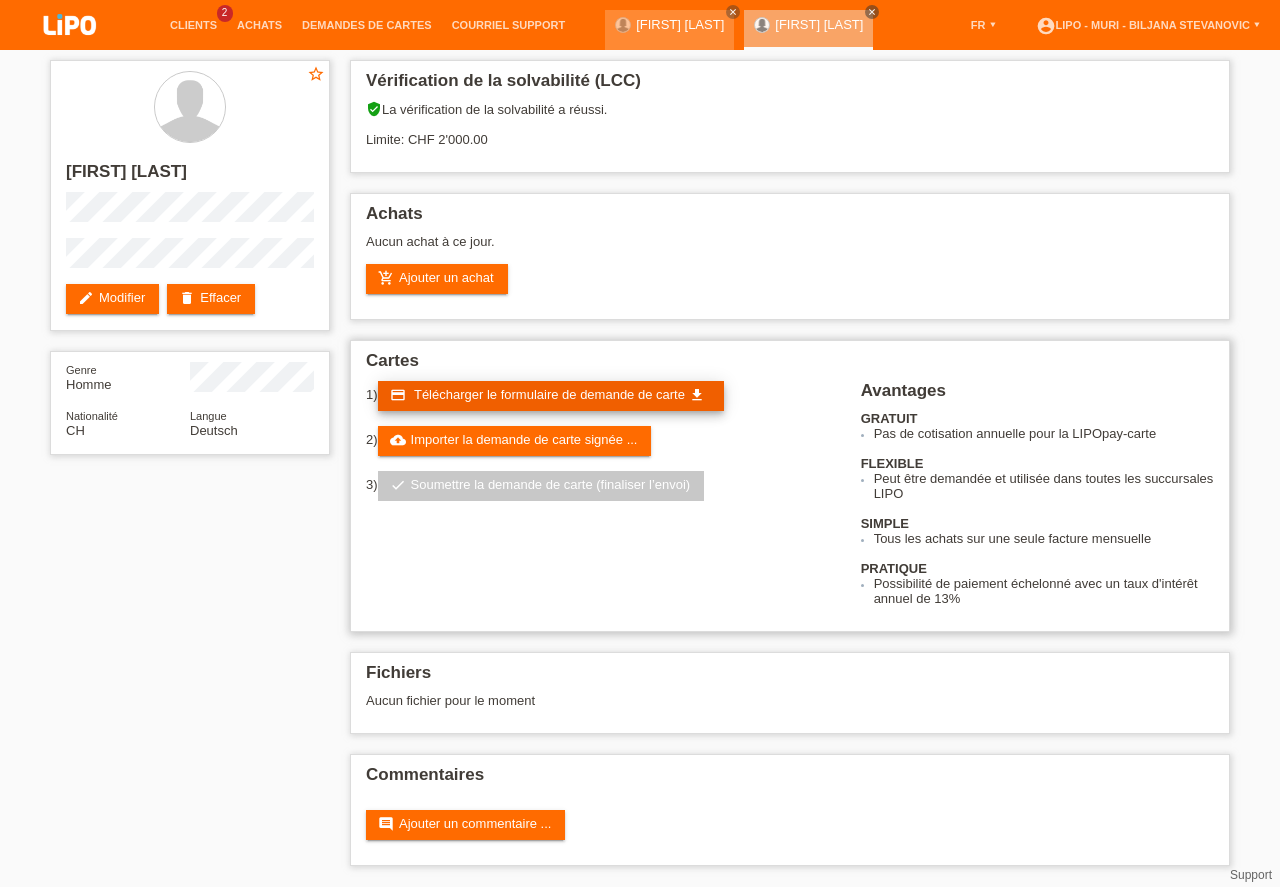 click on "Télécharger le formulaire de demande de carte" at bounding box center (549, 394) 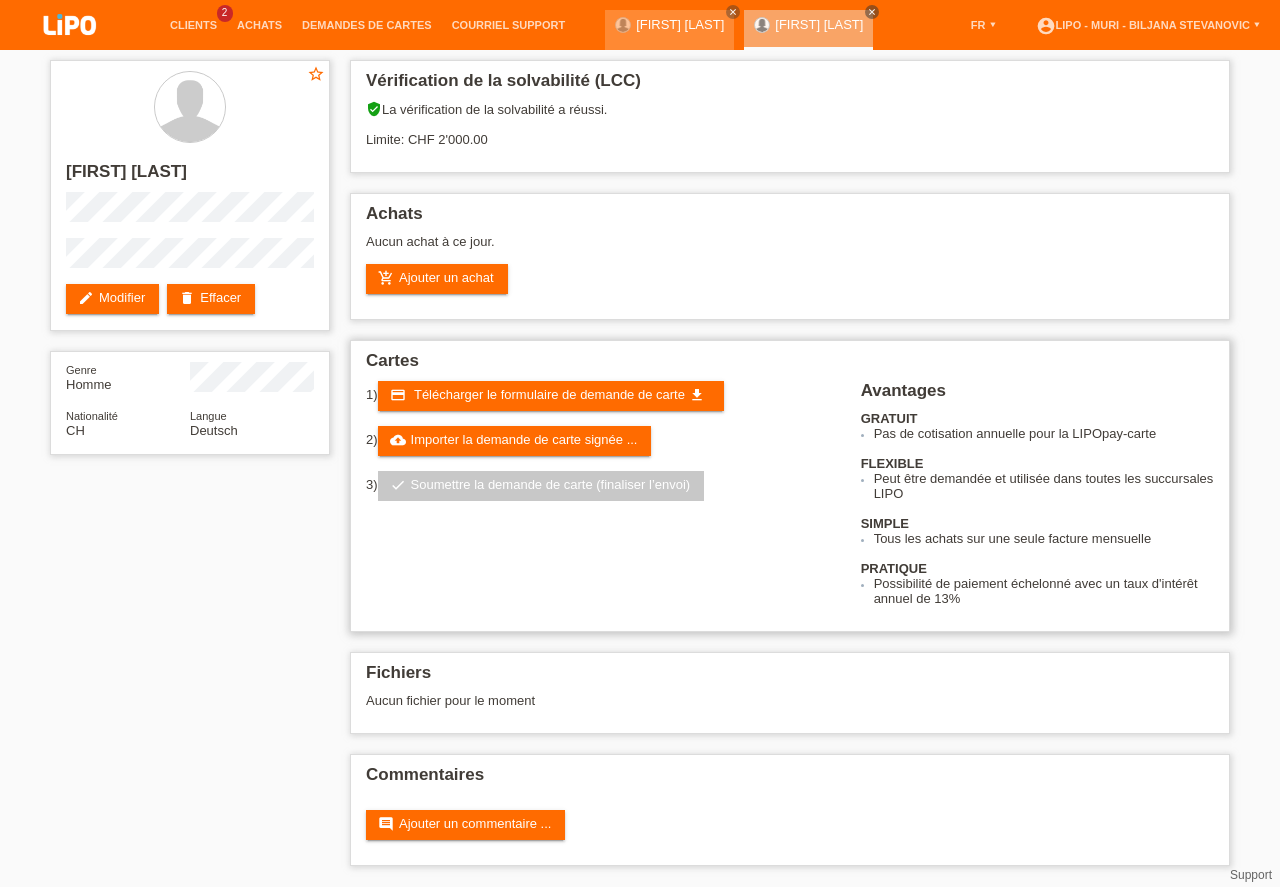 click on "1)
credit_card
Télécharger le formulaire de demande de carte
get_app
2)
cloud_upload  Importer la demande de carte signée ...
3)
check
Avantages
GRATUIT" at bounding box center [790, 493] 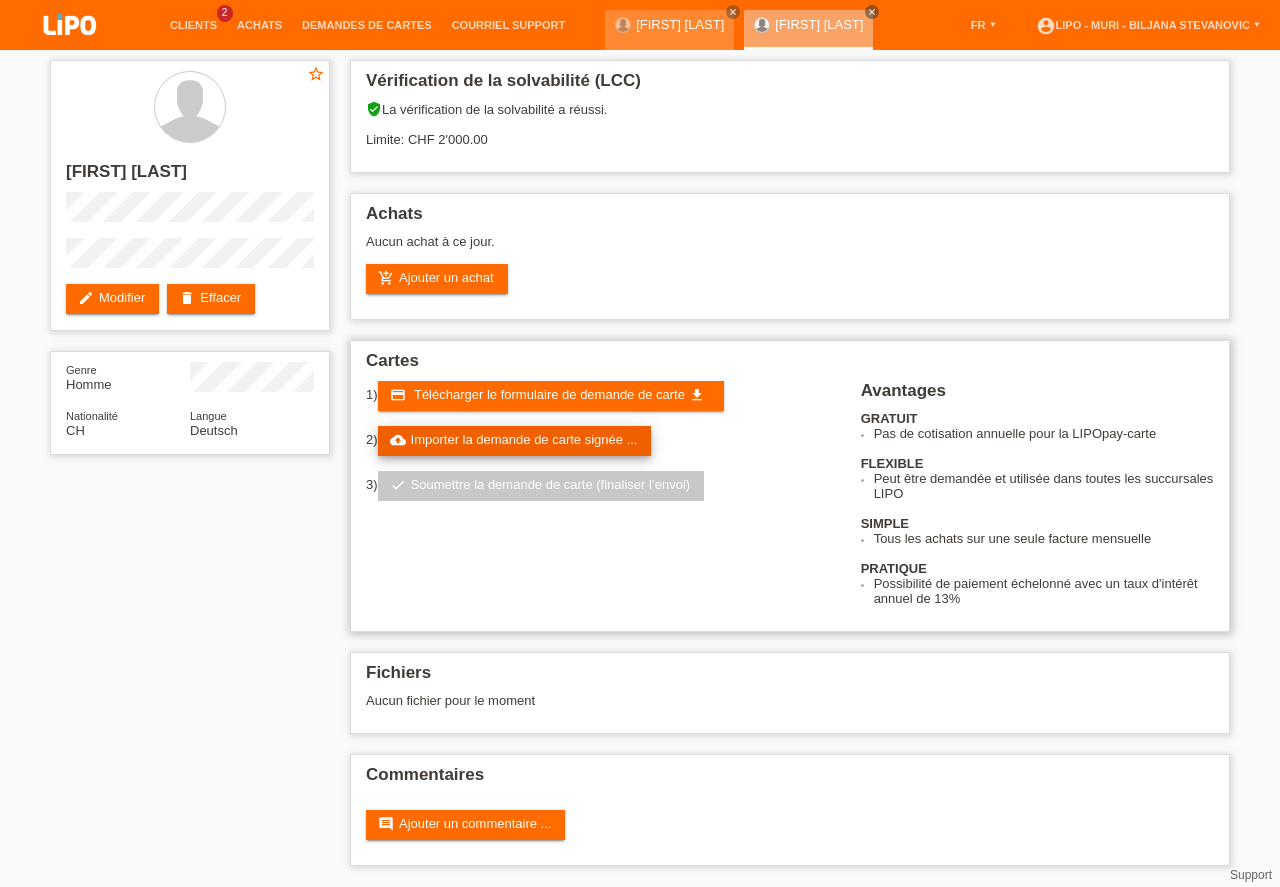 click on "cloud_upload  Importer la demande de carte signée ..." at bounding box center [515, 441] 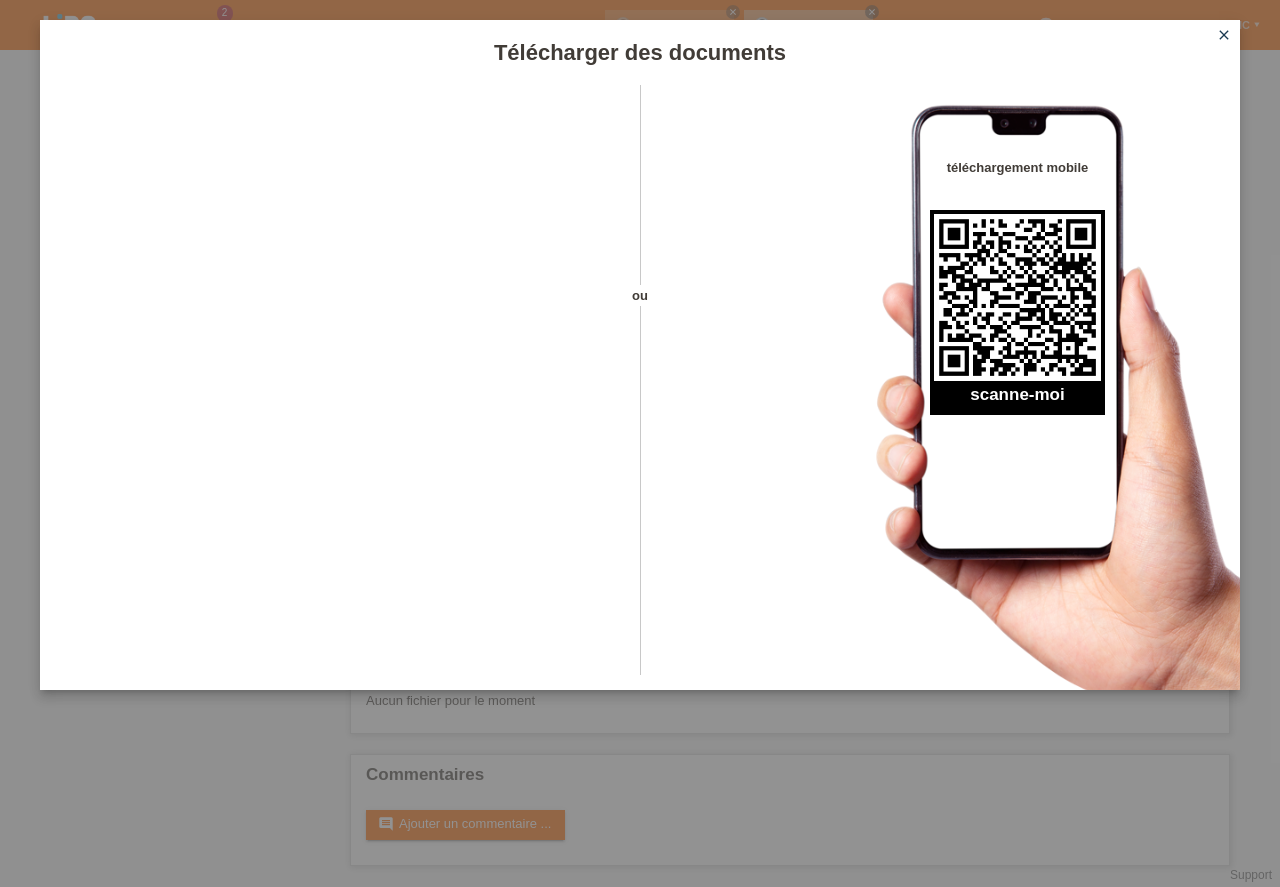 click on "close" at bounding box center [1224, 35] 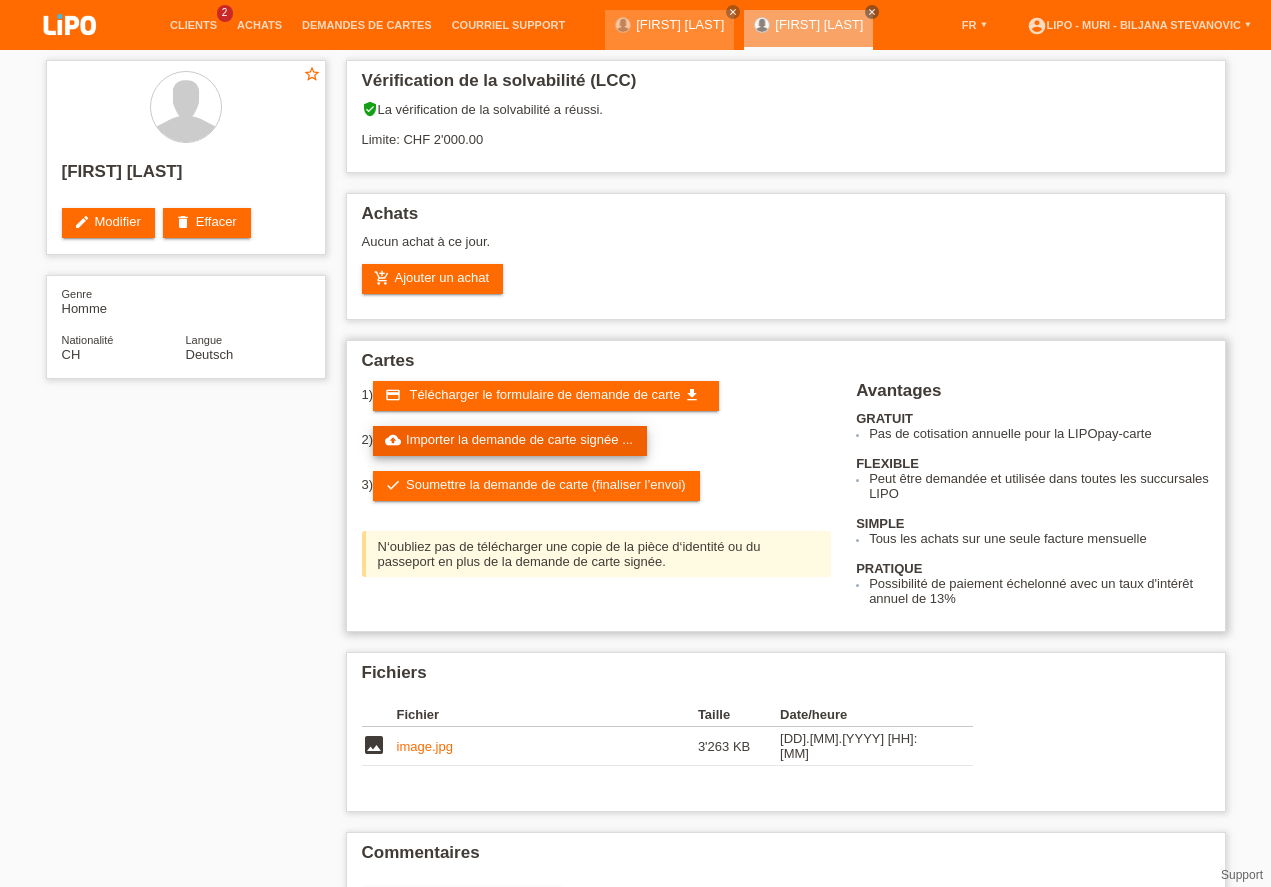 click on "cloud_upload  Importer la demande de carte signée ..." at bounding box center (510, 441) 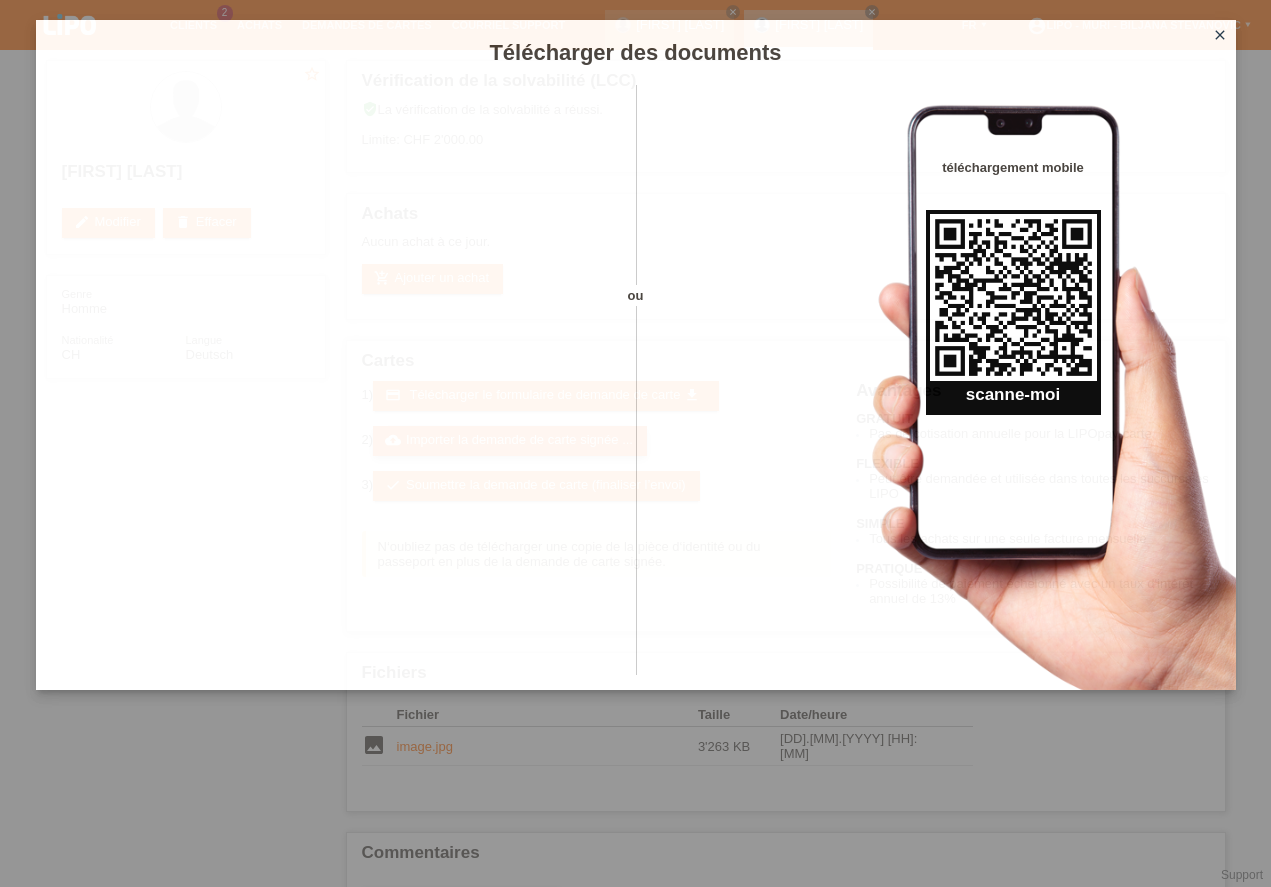 scroll, scrollTop: 0, scrollLeft: 0, axis: both 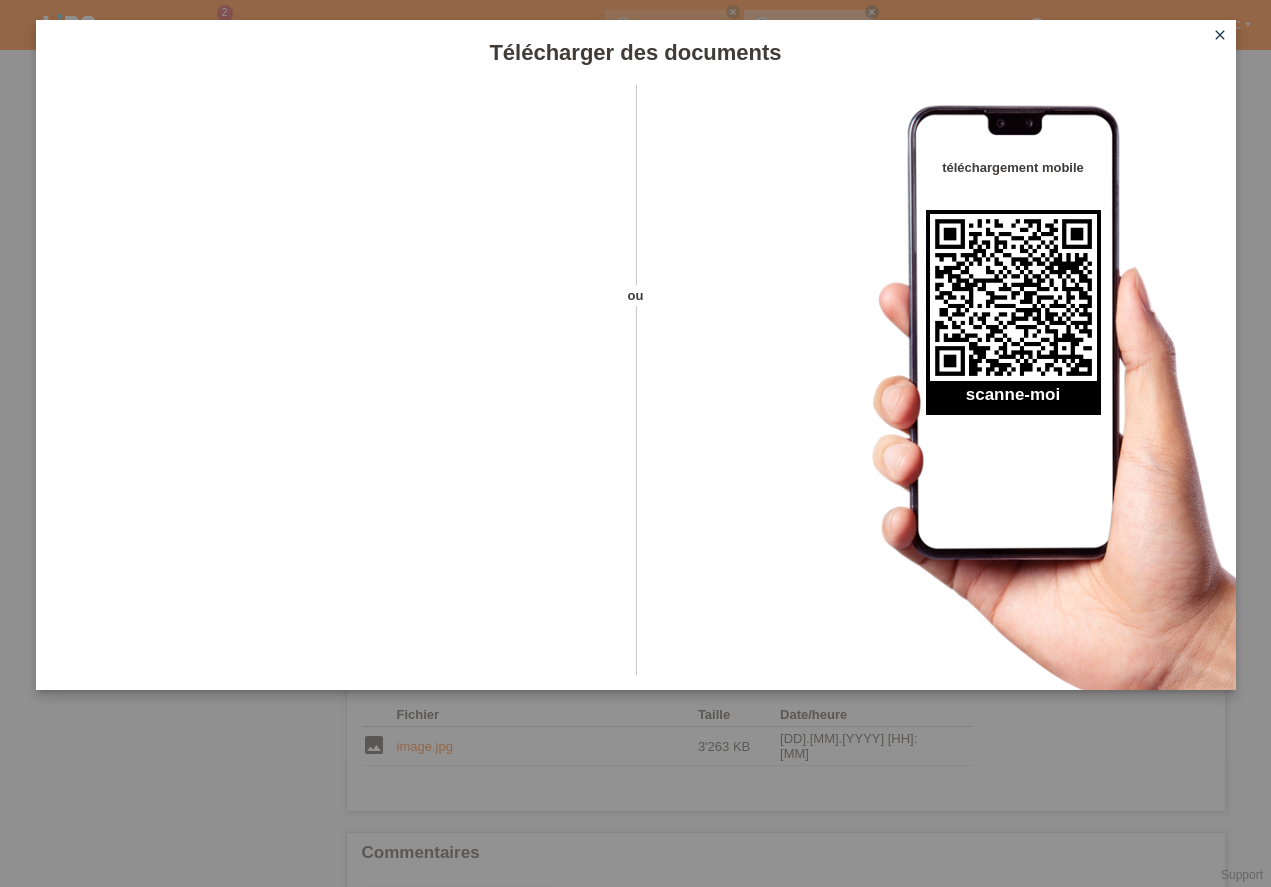 click on "close" at bounding box center (1220, 35) 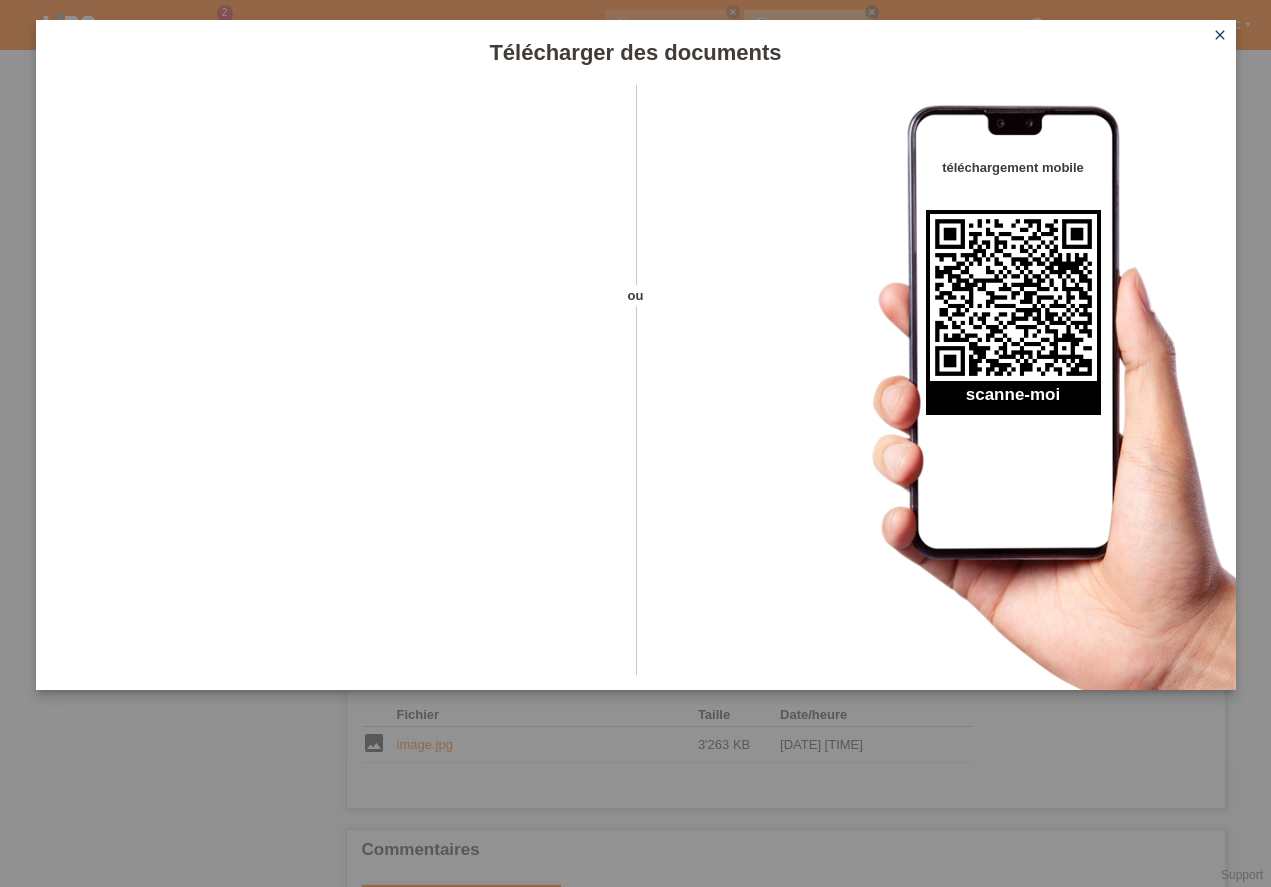 scroll, scrollTop: 0, scrollLeft: 0, axis: both 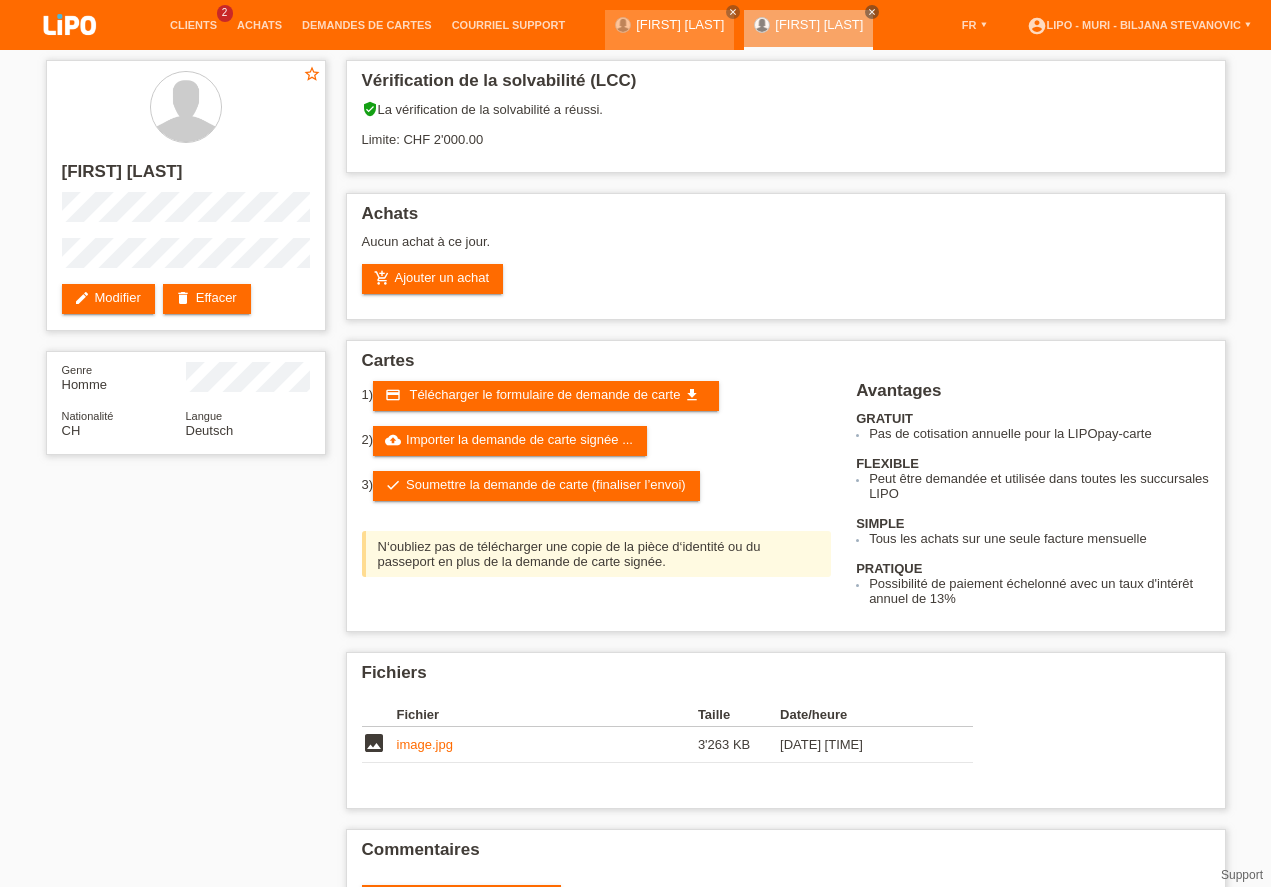 click on "check  Soumettre la demande de carte (finaliser l’envoi)" at bounding box center (536, 486) 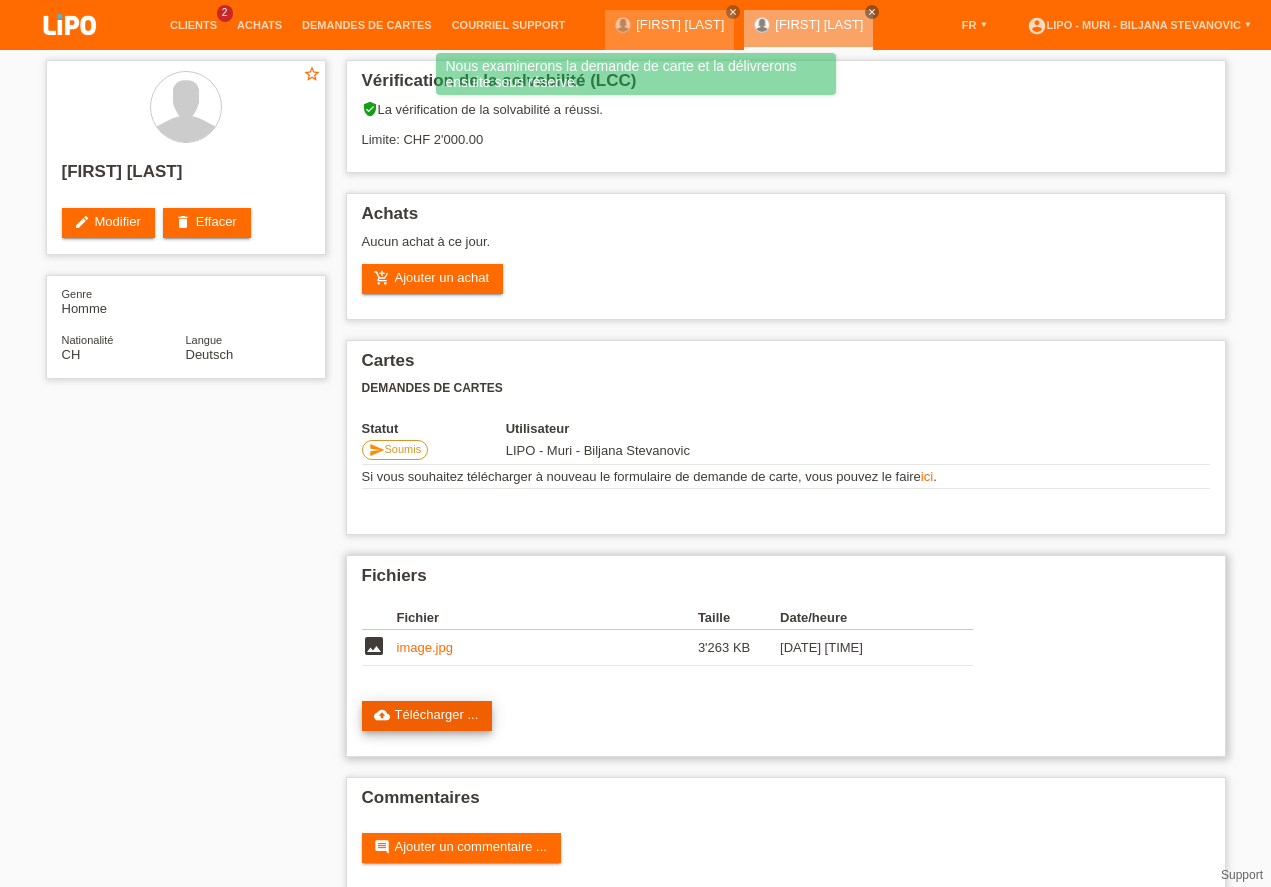 scroll, scrollTop: 0, scrollLeft: 0, axis: both 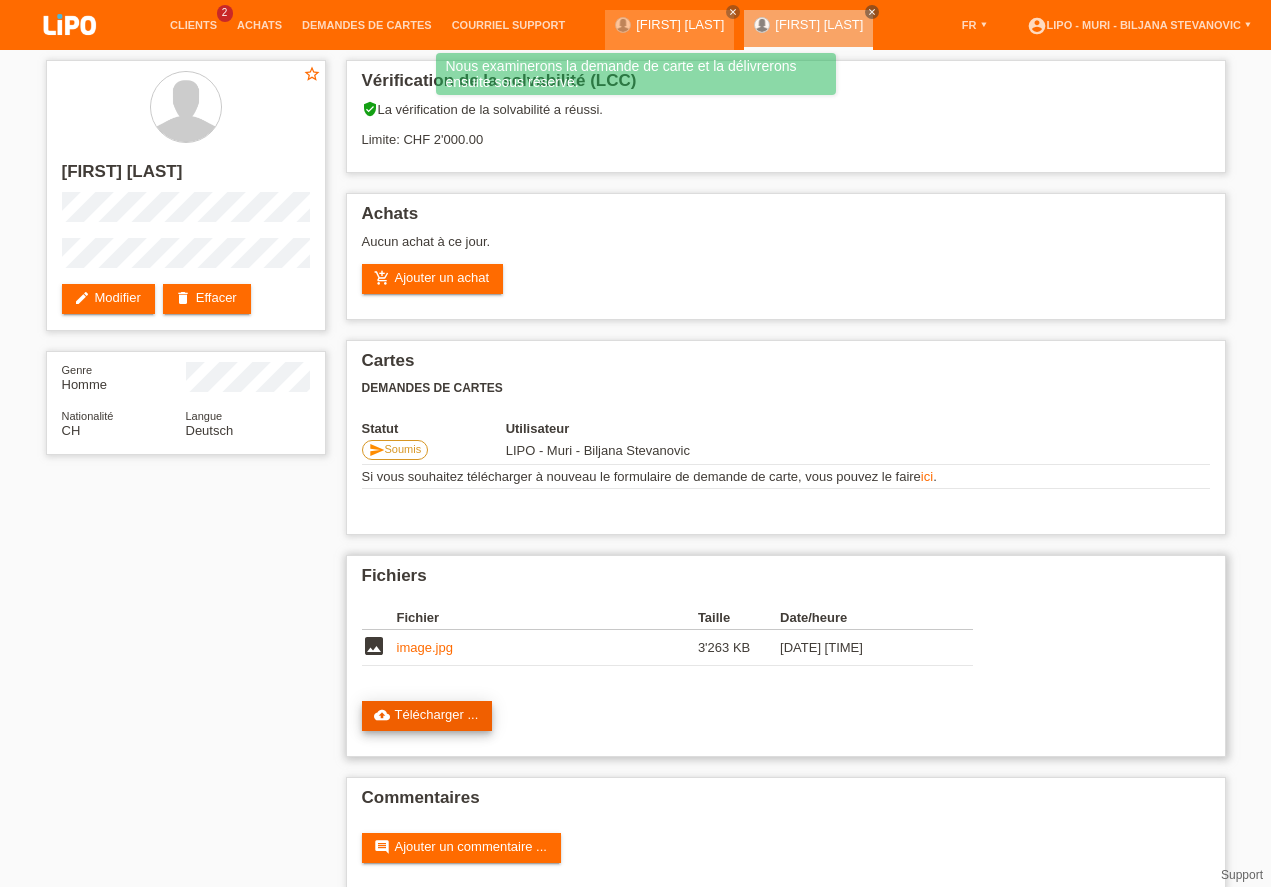 click on "cloud_upload  Télécharger ..." at bounding box center (427, 716) 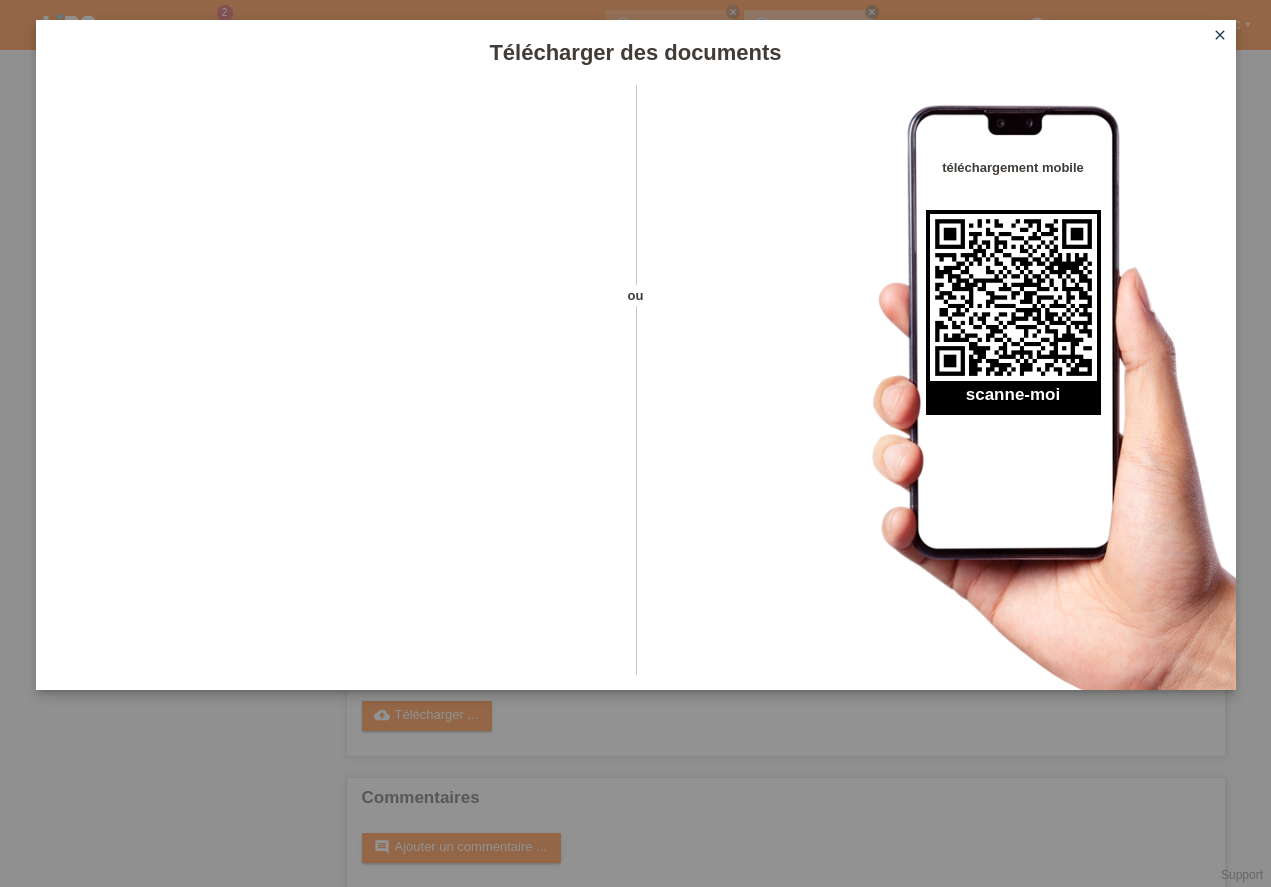click on "close" at bounding box center [1220, 36] 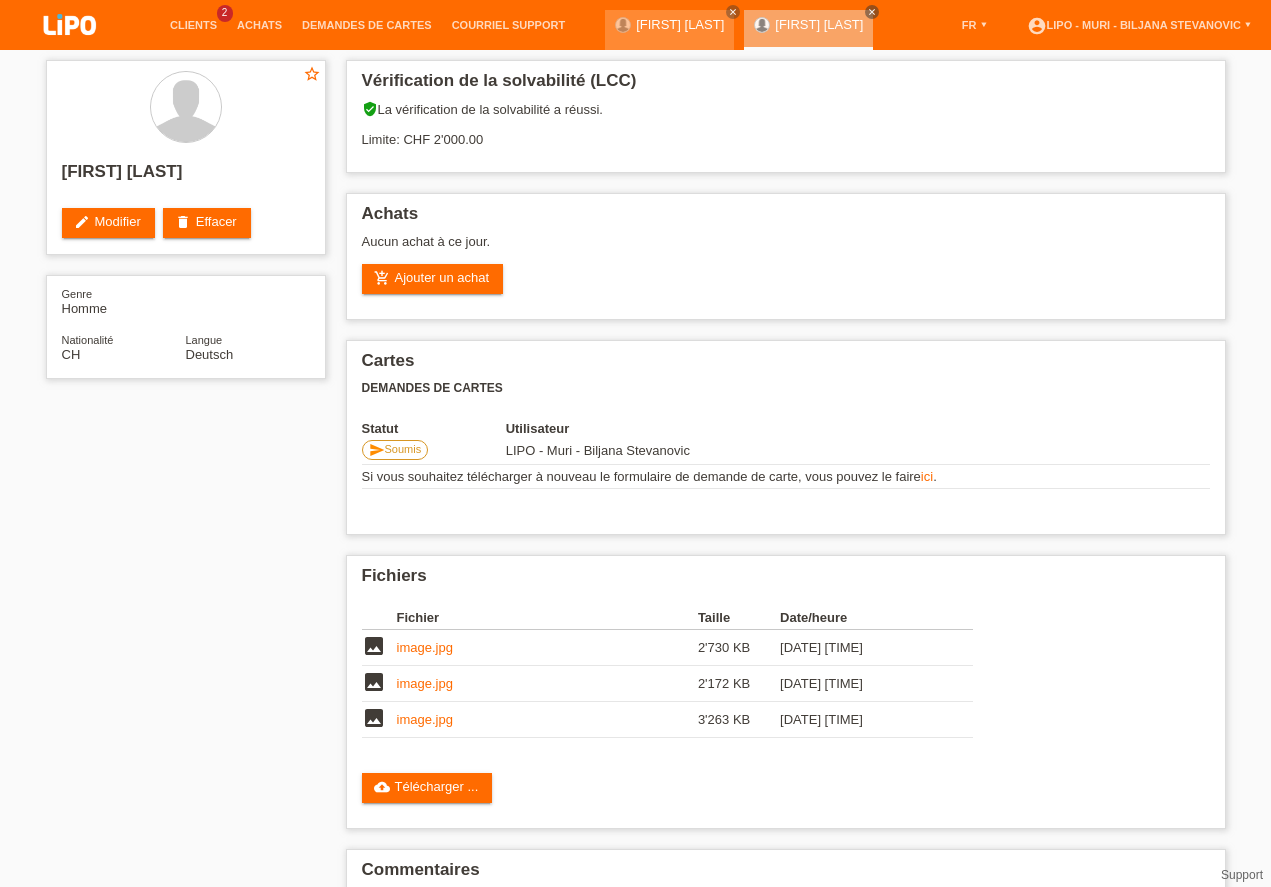 scroll, scrollTop: 37, scrollLeft: 0, axis: vertical 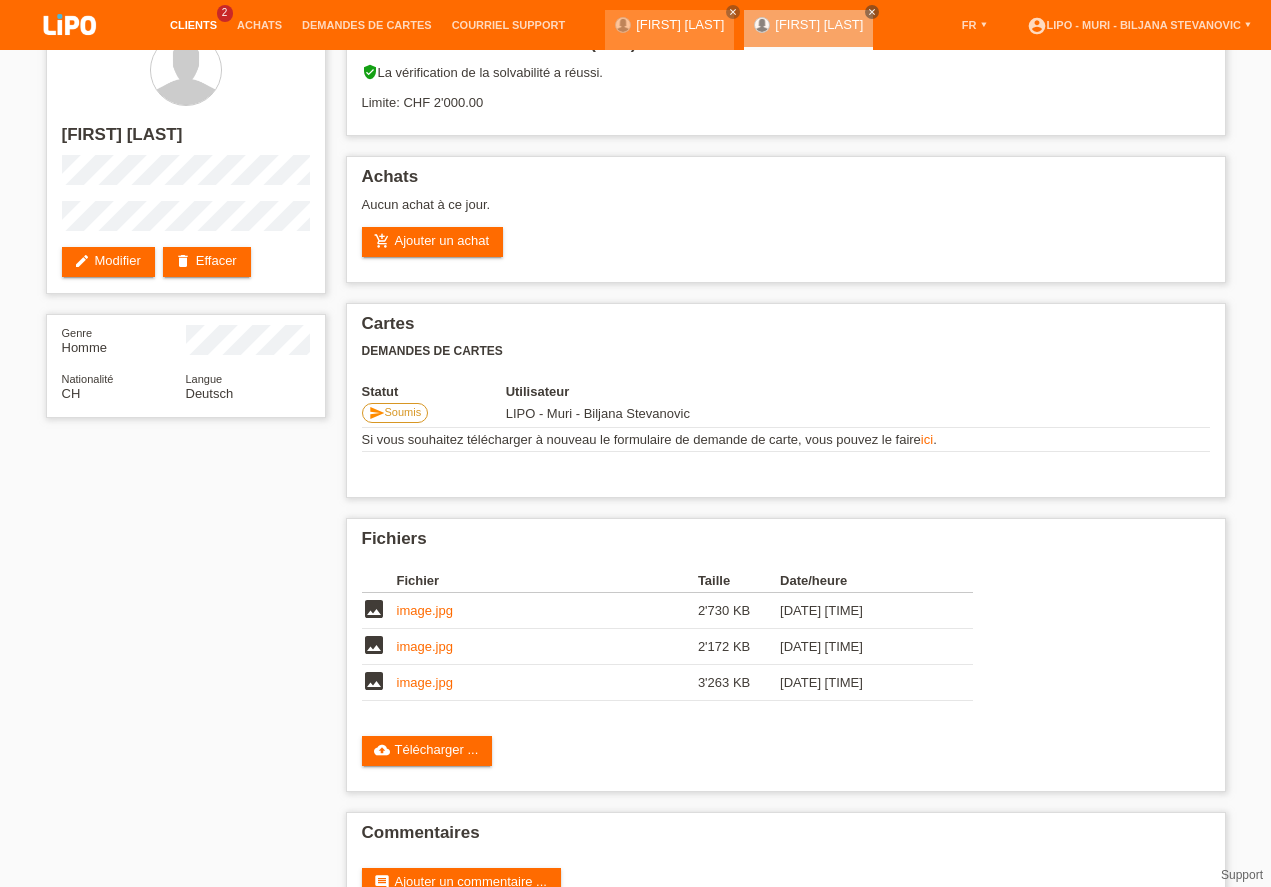 click on "Clients" at bounding box center (193, 25) 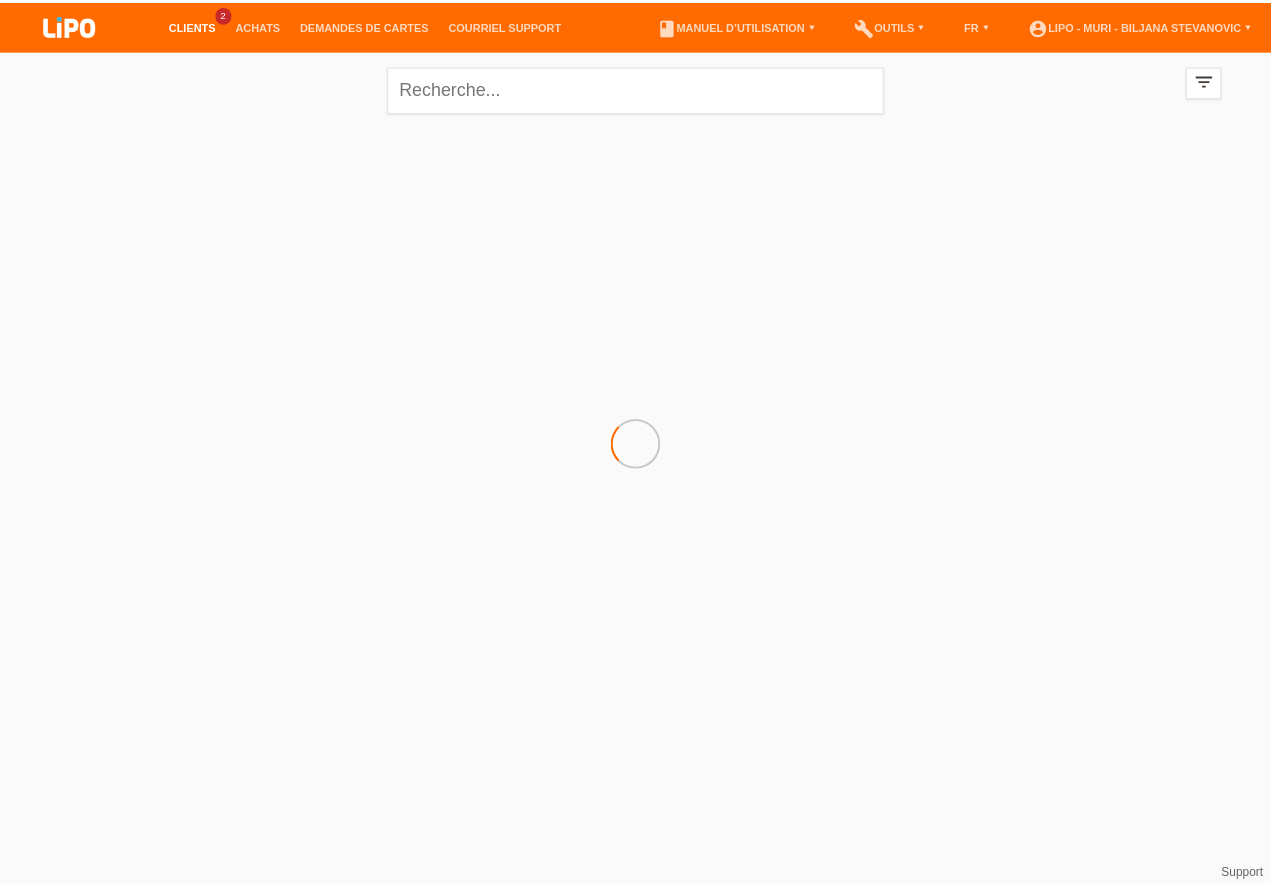 scroll, scrollTop: 0, scrollLeft: 0, axis: both 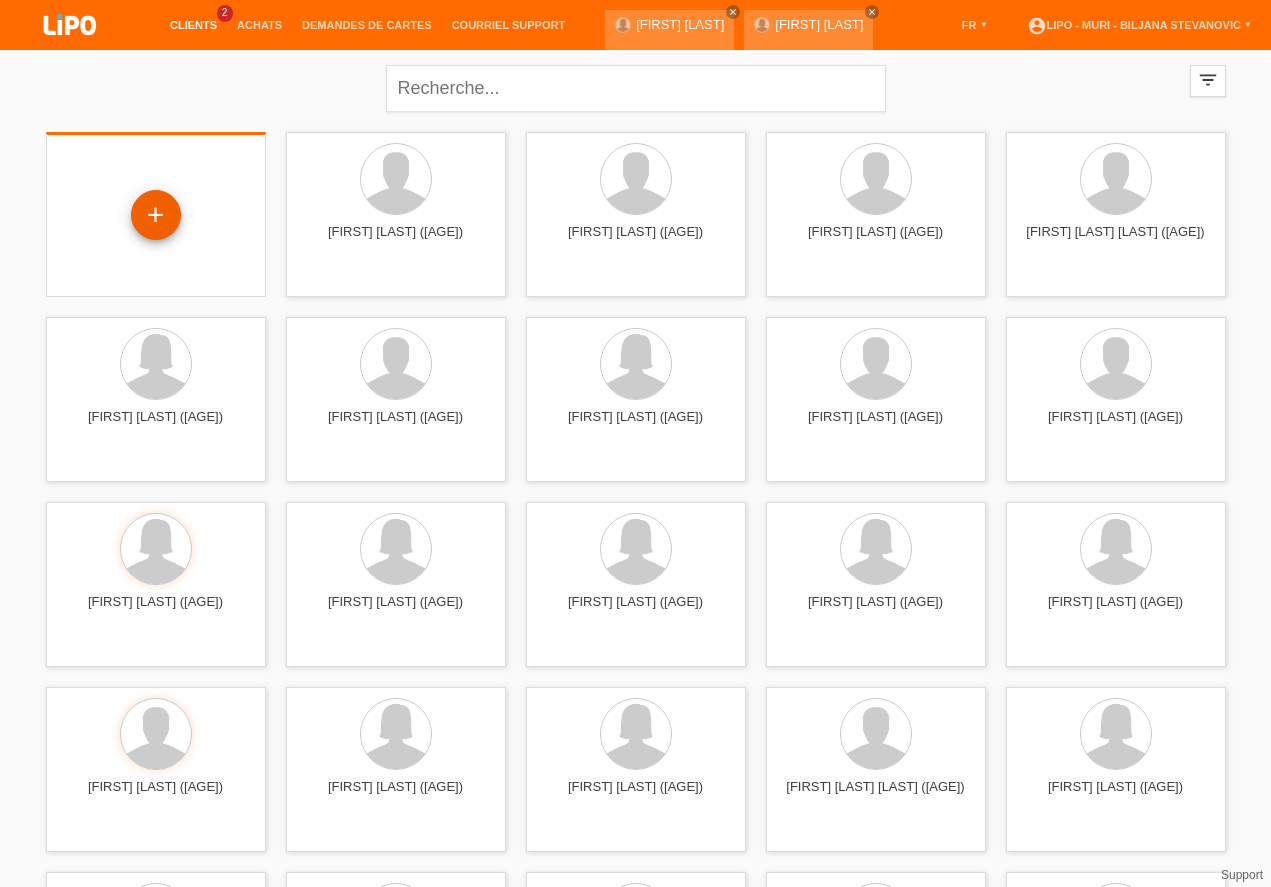 click on "+" at bounding box center [156, 215] 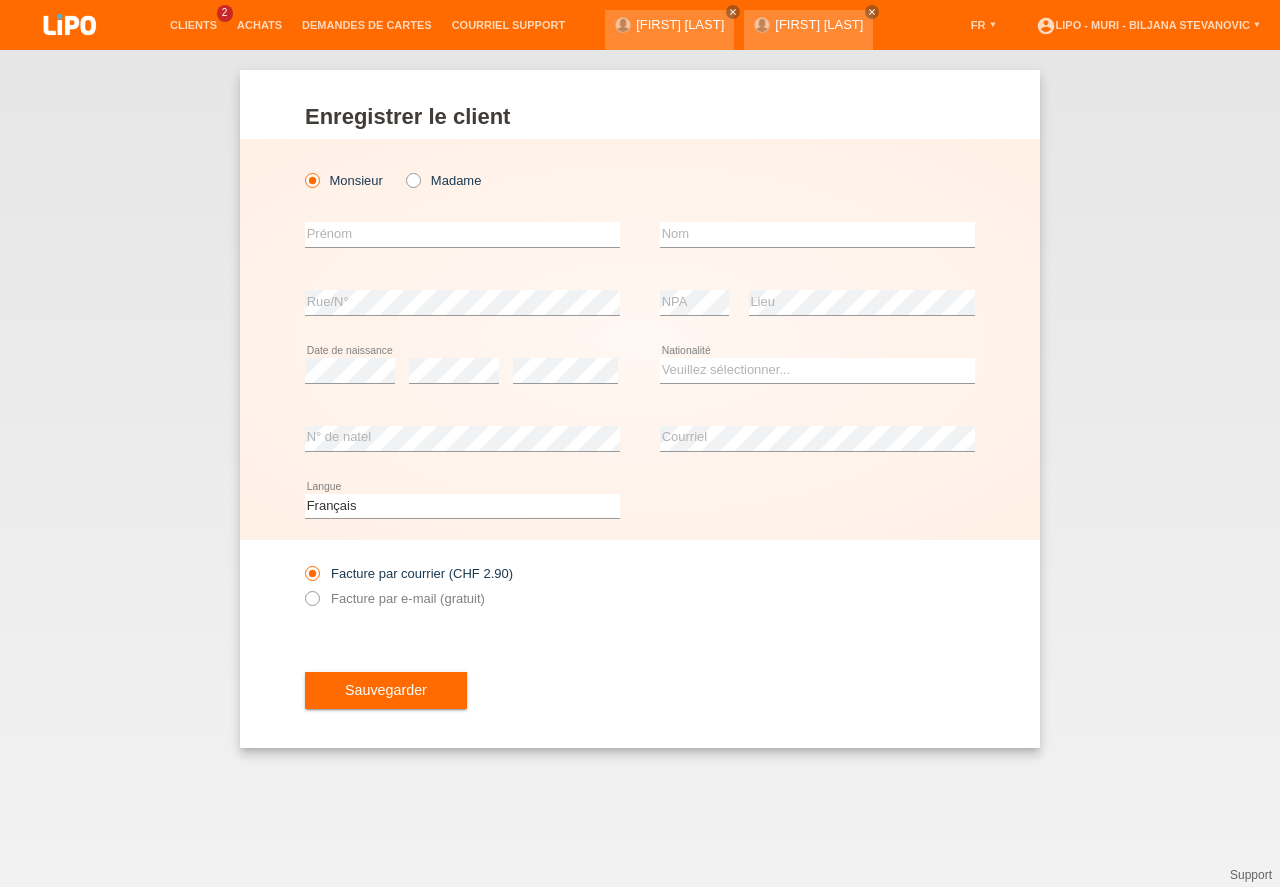 scroll, scrollTop: 0, scrollLeft: 0, axis: both 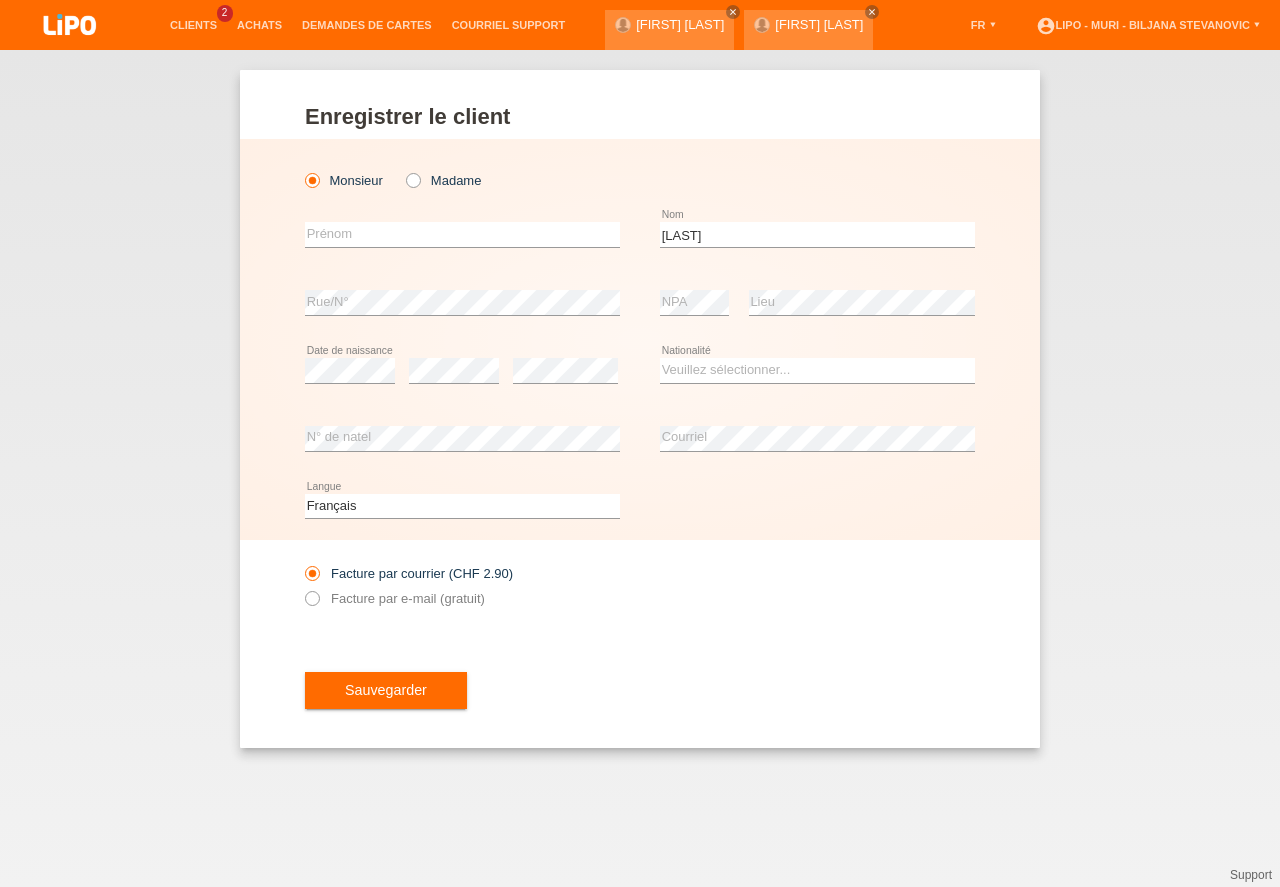 type on "[LAST]" 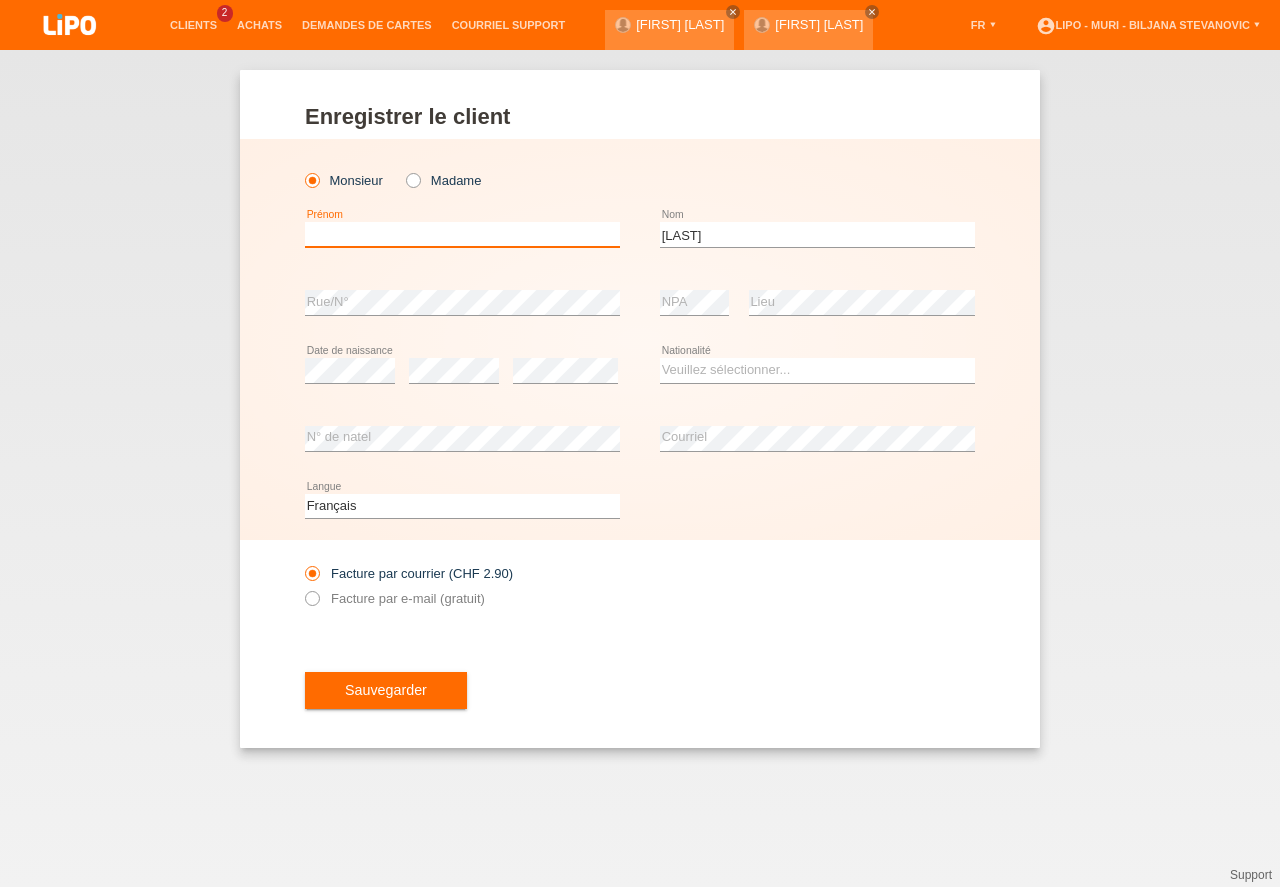 click at bounding box center [462, 234] 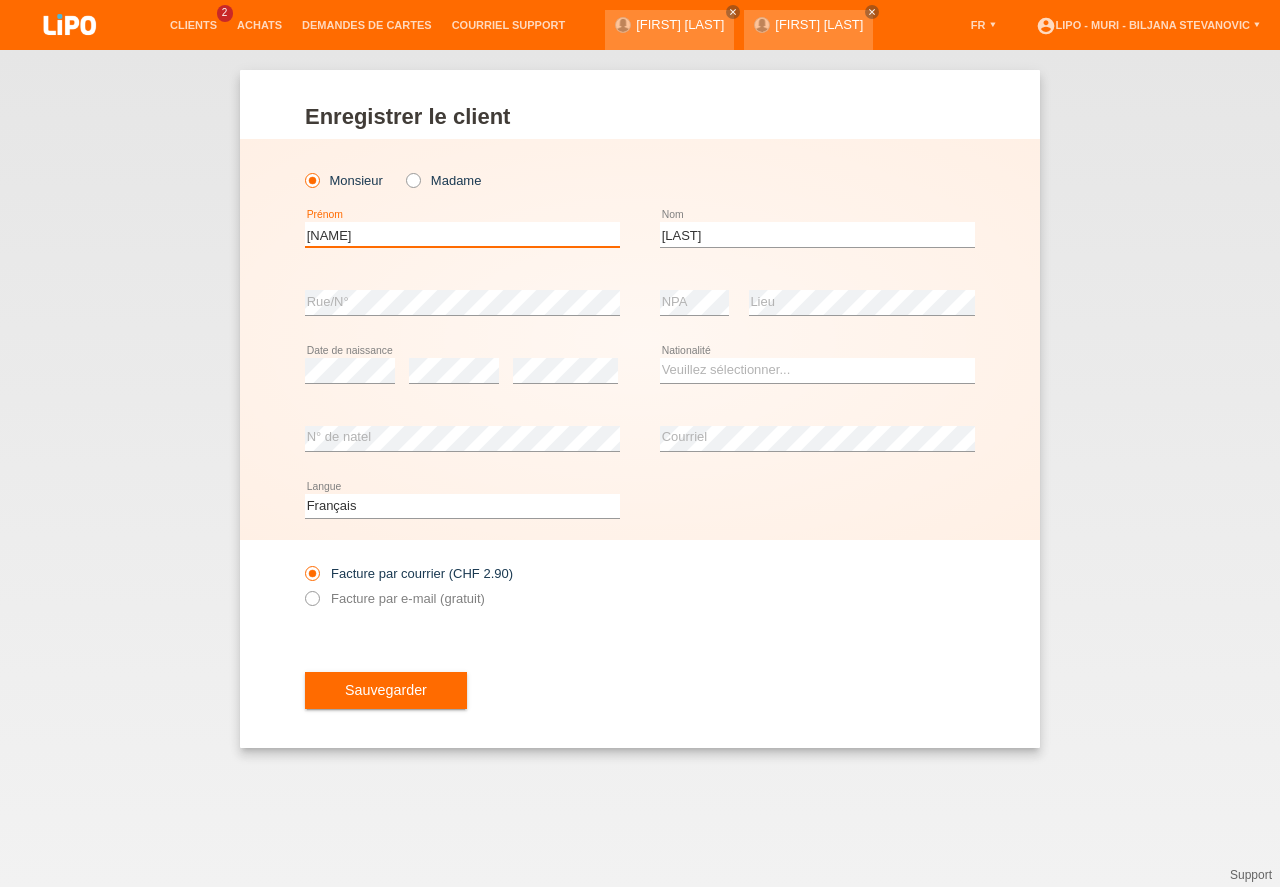 type on "[FIRST]" 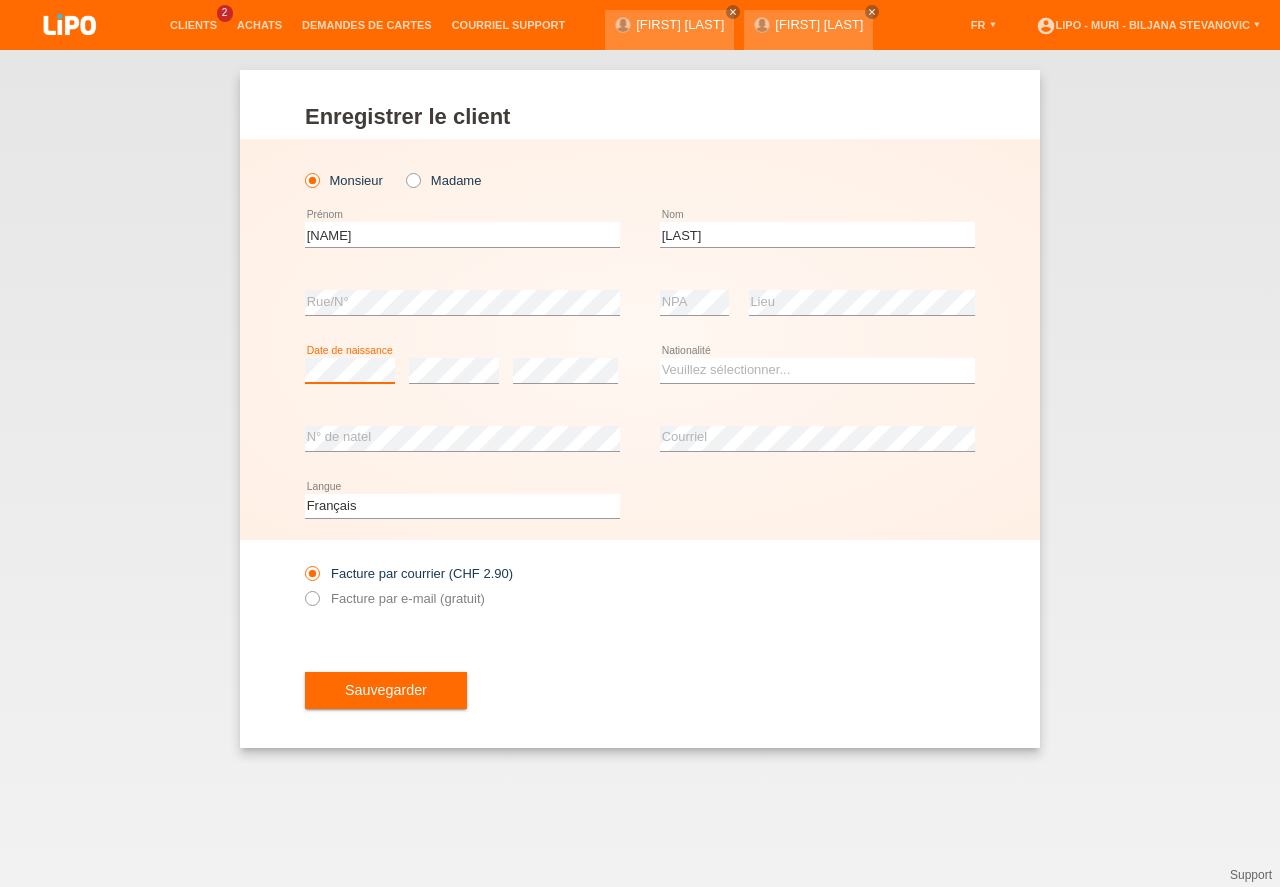 scroll, scrollTop: 0, scrollLeft: 0, axis: both 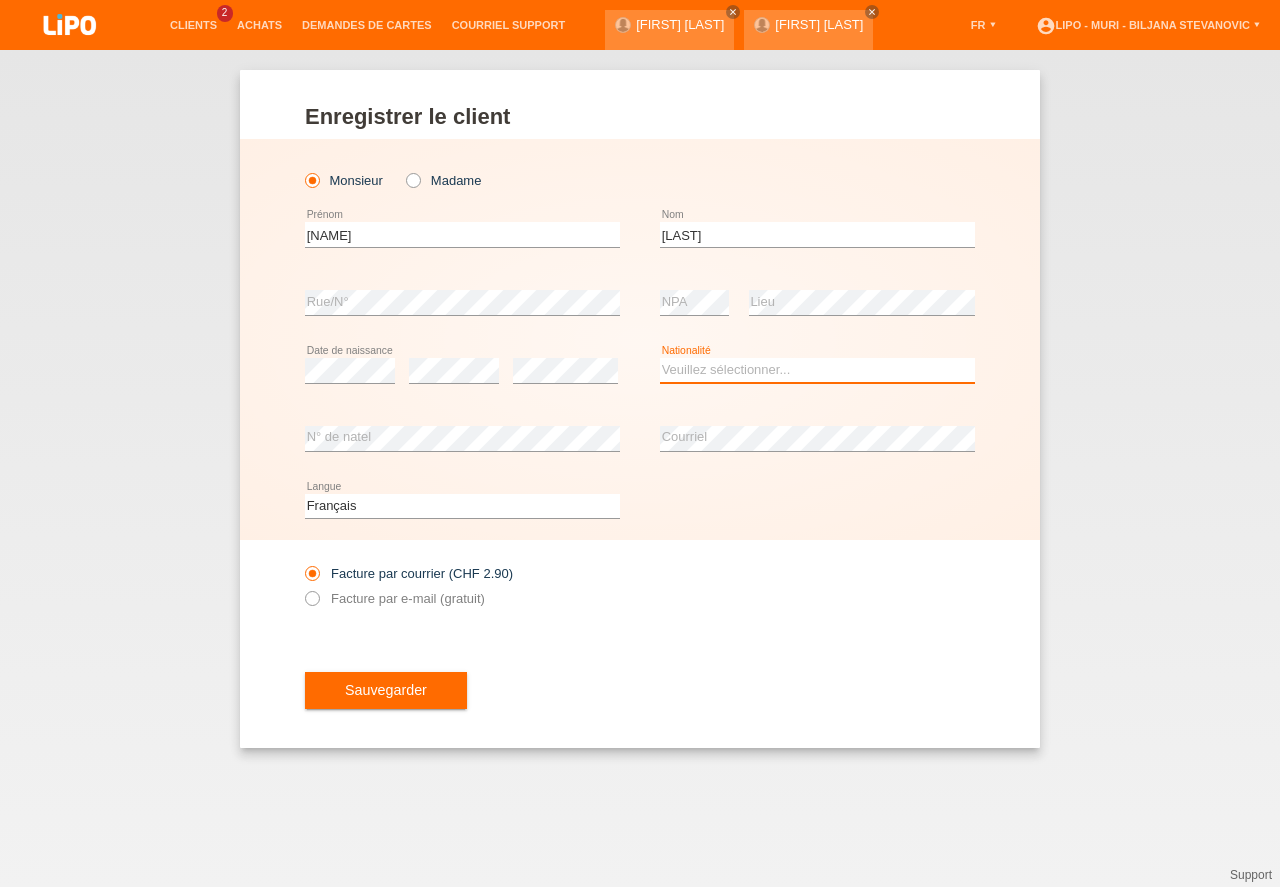 click on "Veuillez sélectionner...
Suisse
Allemagne
Autriche
Liechtenstein
------------
Afghanistan
Afrique du Sud
Åland
Albanie
Algérie Allemagne Andorre Angola Anguilla Antarctique Antigua-et-Barbuda Argentine" at bounding box center (817, 370) 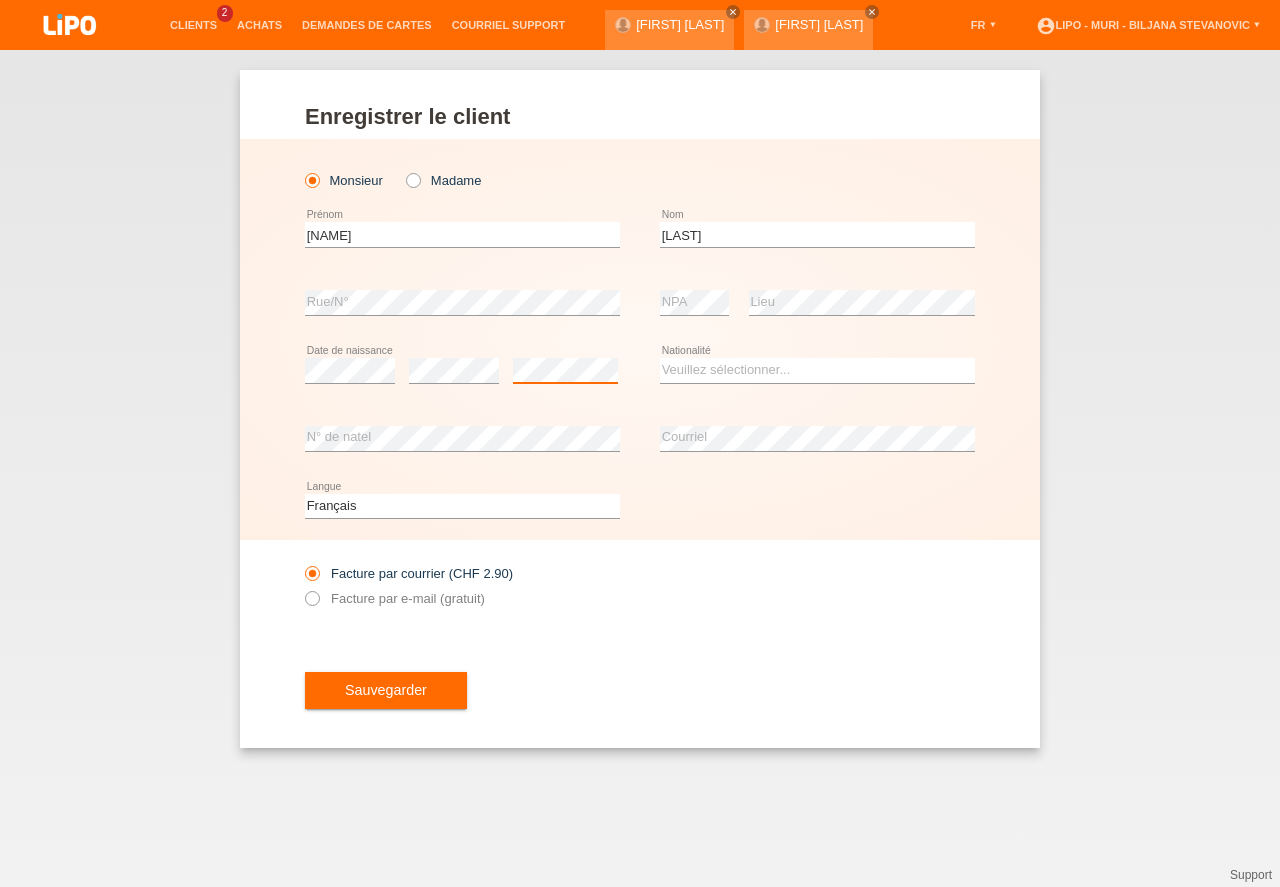scroll, scrollTop: 0, scrollLeft: 0, axis: both 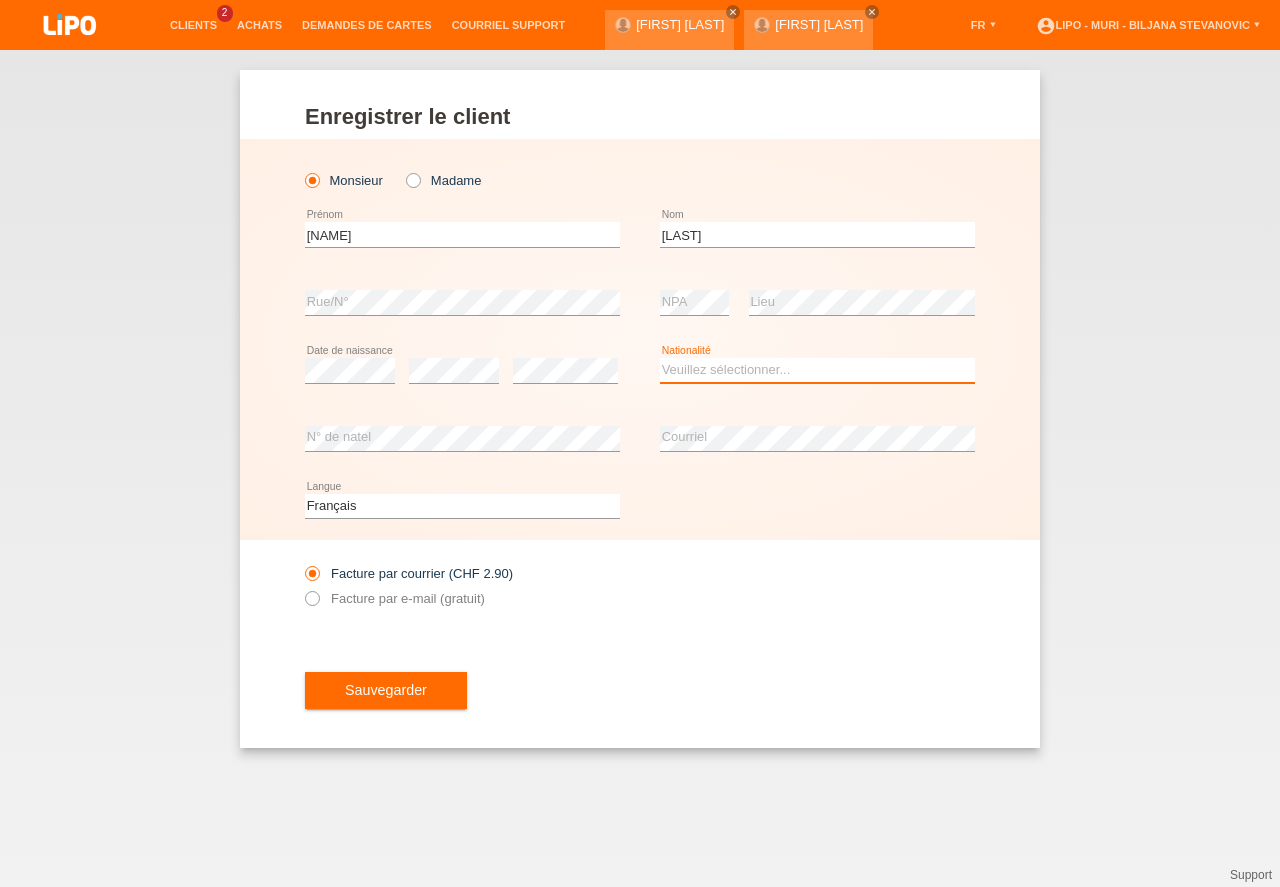 click on "Veuillez sélectionner...
Suisse
Allemagne
Autriche
Liechtenstein
------------
Afghanistan
Afrique du Sud
Åland
Albanie
Algérie Allemagne Andorre Angola Anguilla Antarctique Antigua-et-Barbuda Argentine" at bounding box center [817, 370] 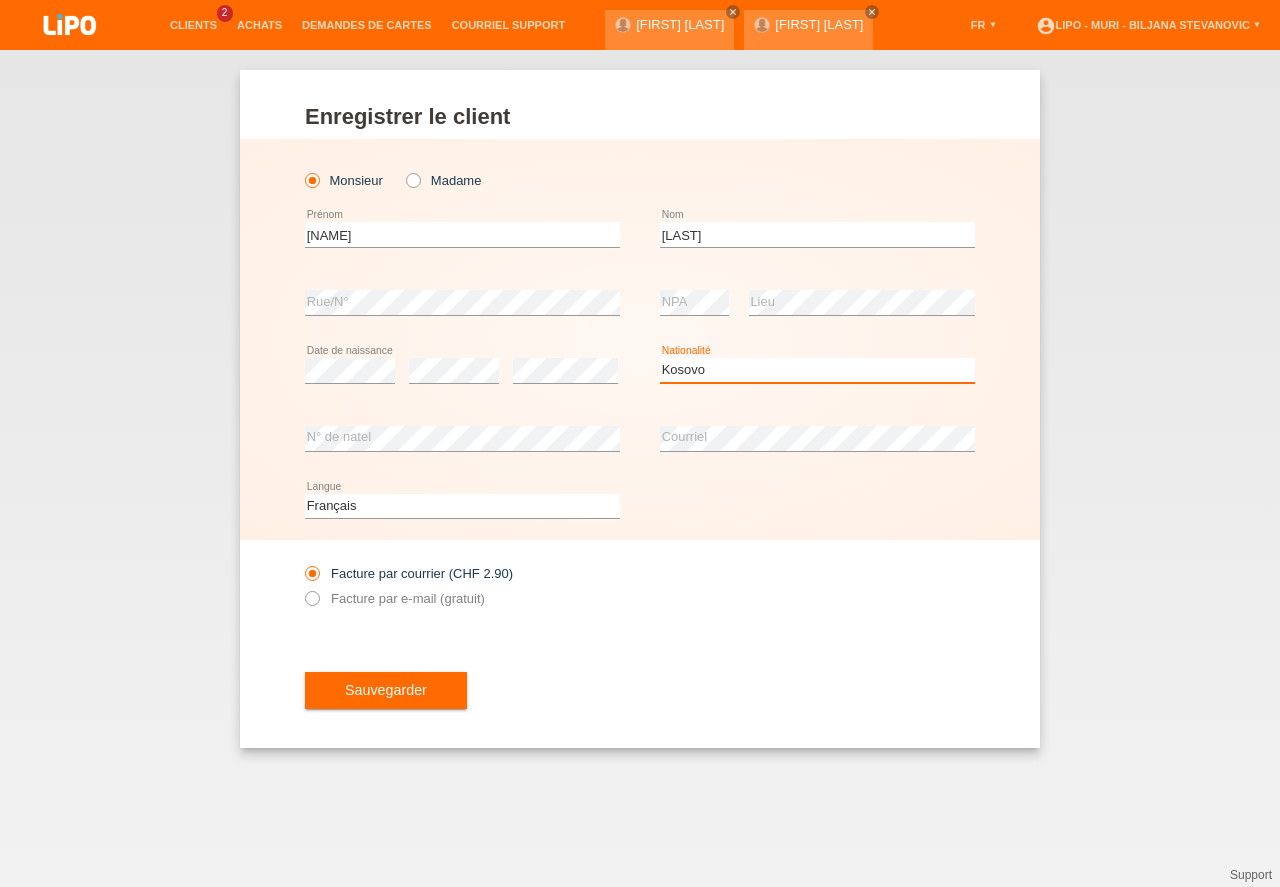click on "Kosovo" at bounding box center [0, 0] 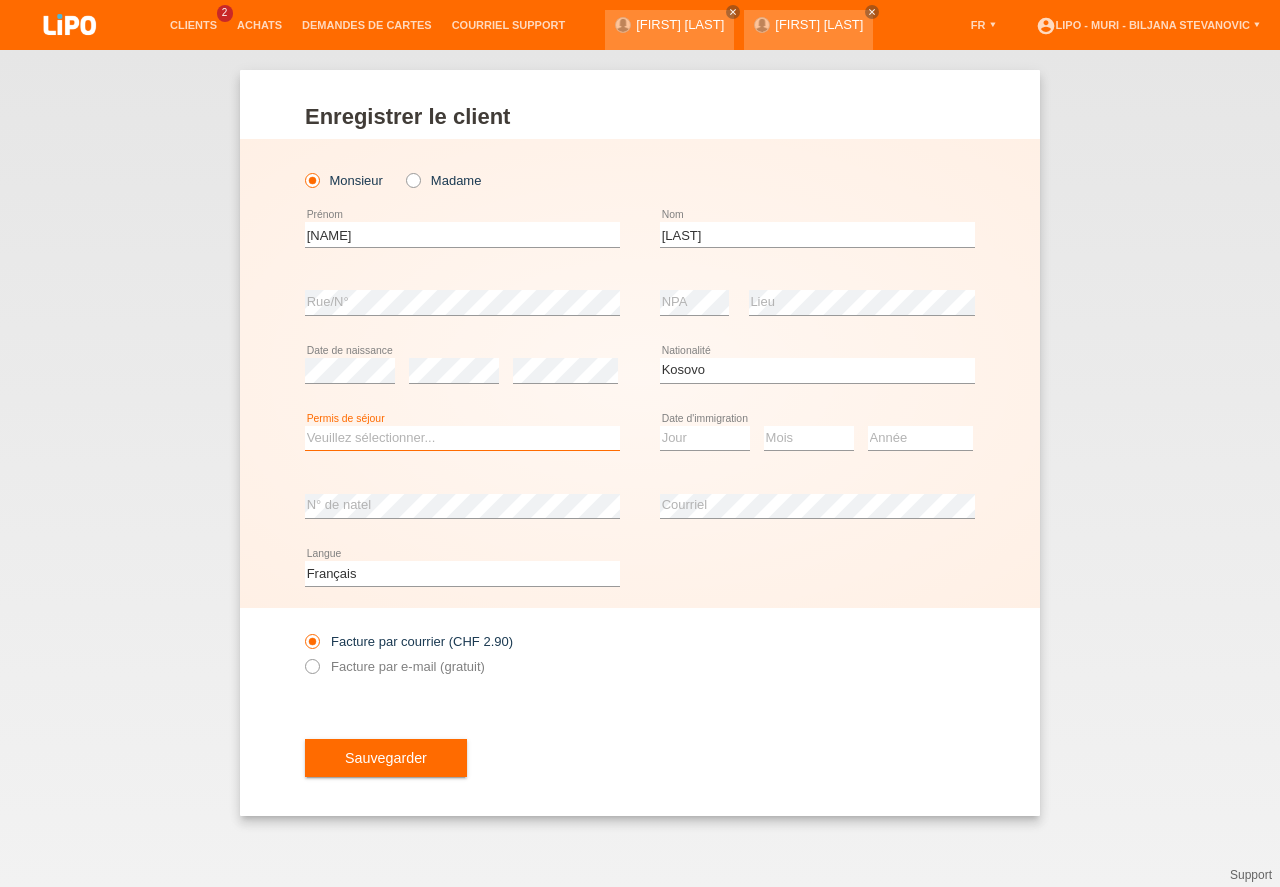 click on "Veuillez sélectionner...
C
B
B - Statut de réfugié
Autre" at bounding box center [462, 438] 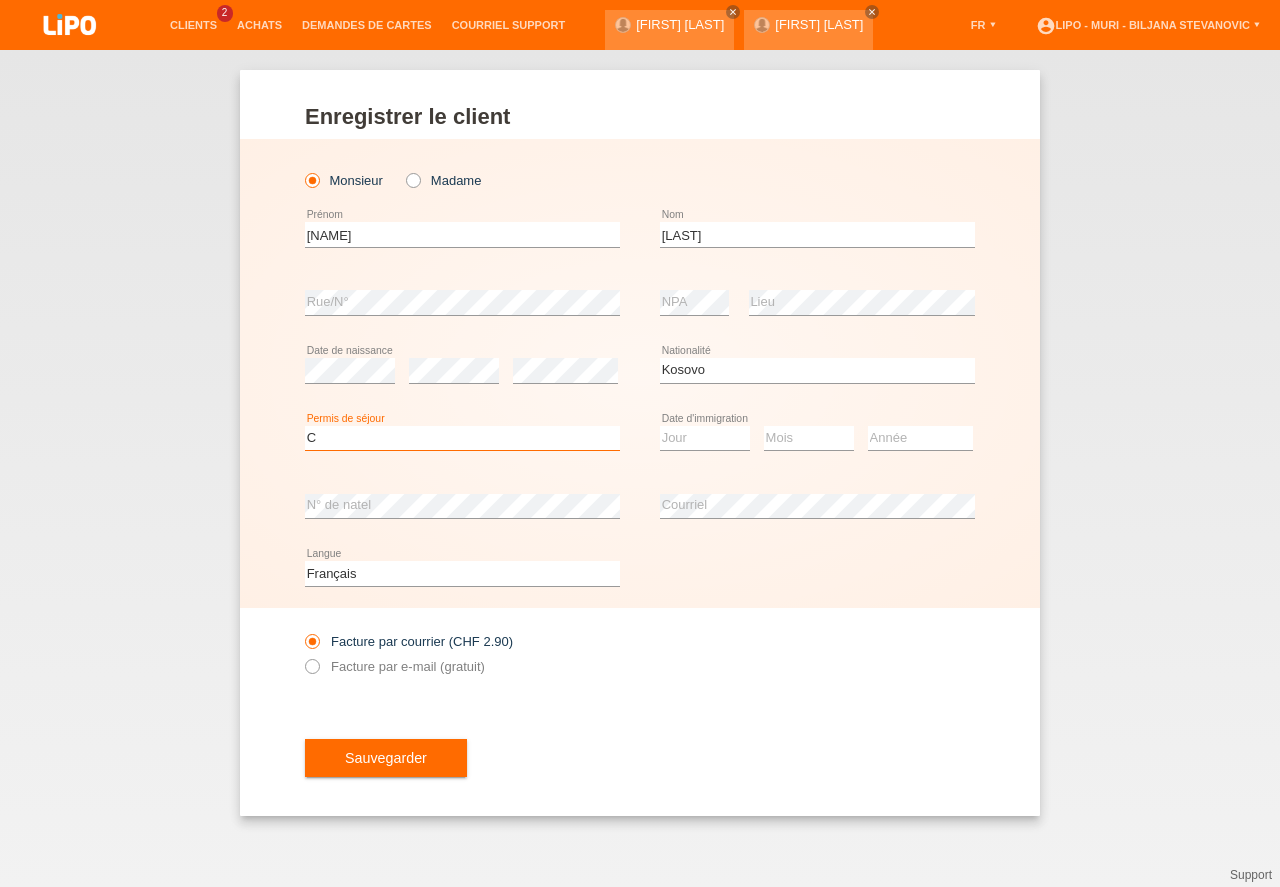 click on "C" at bounding box center [0, 0] 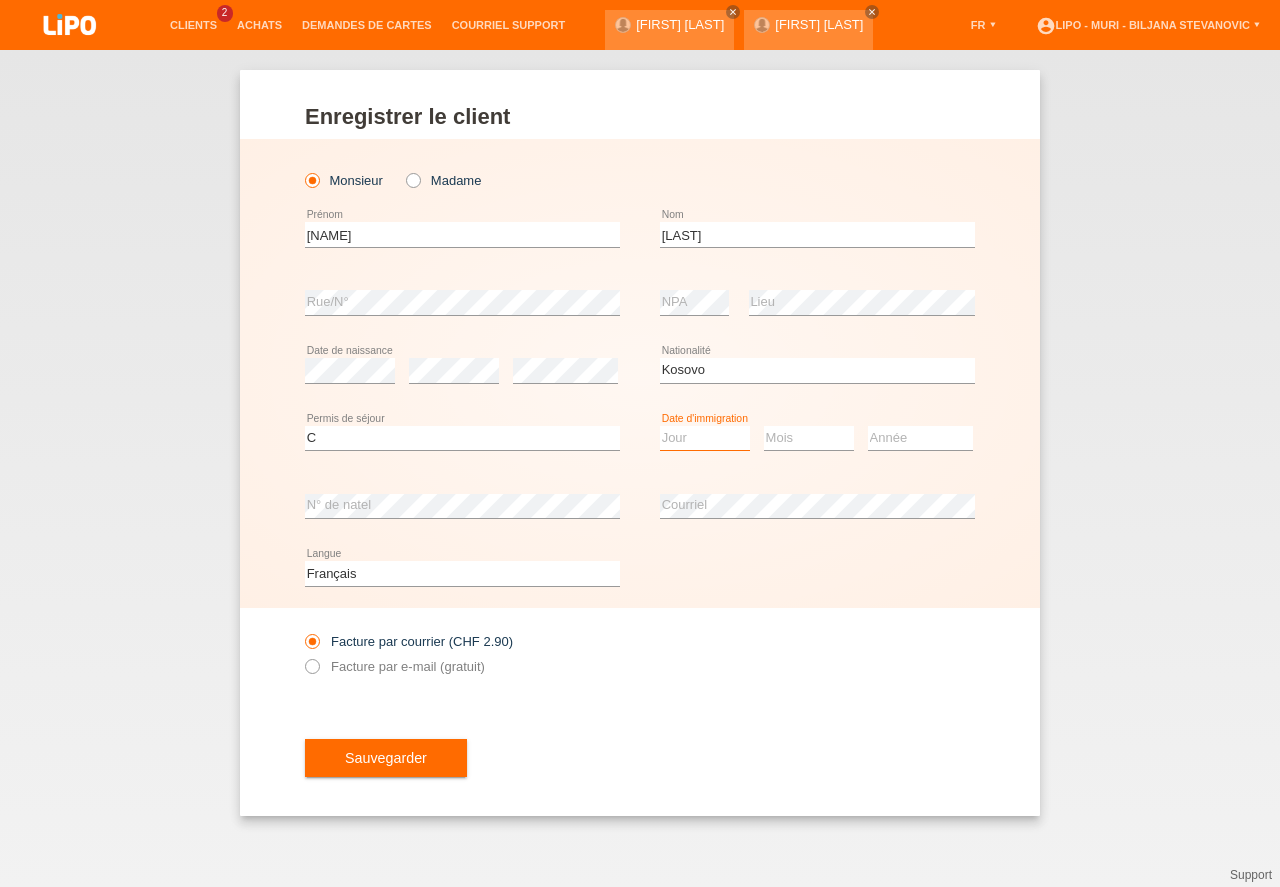 click on "Jour
01
02
03
04
05
06
07
08
09
10 11" at bounding box center (705, 438) 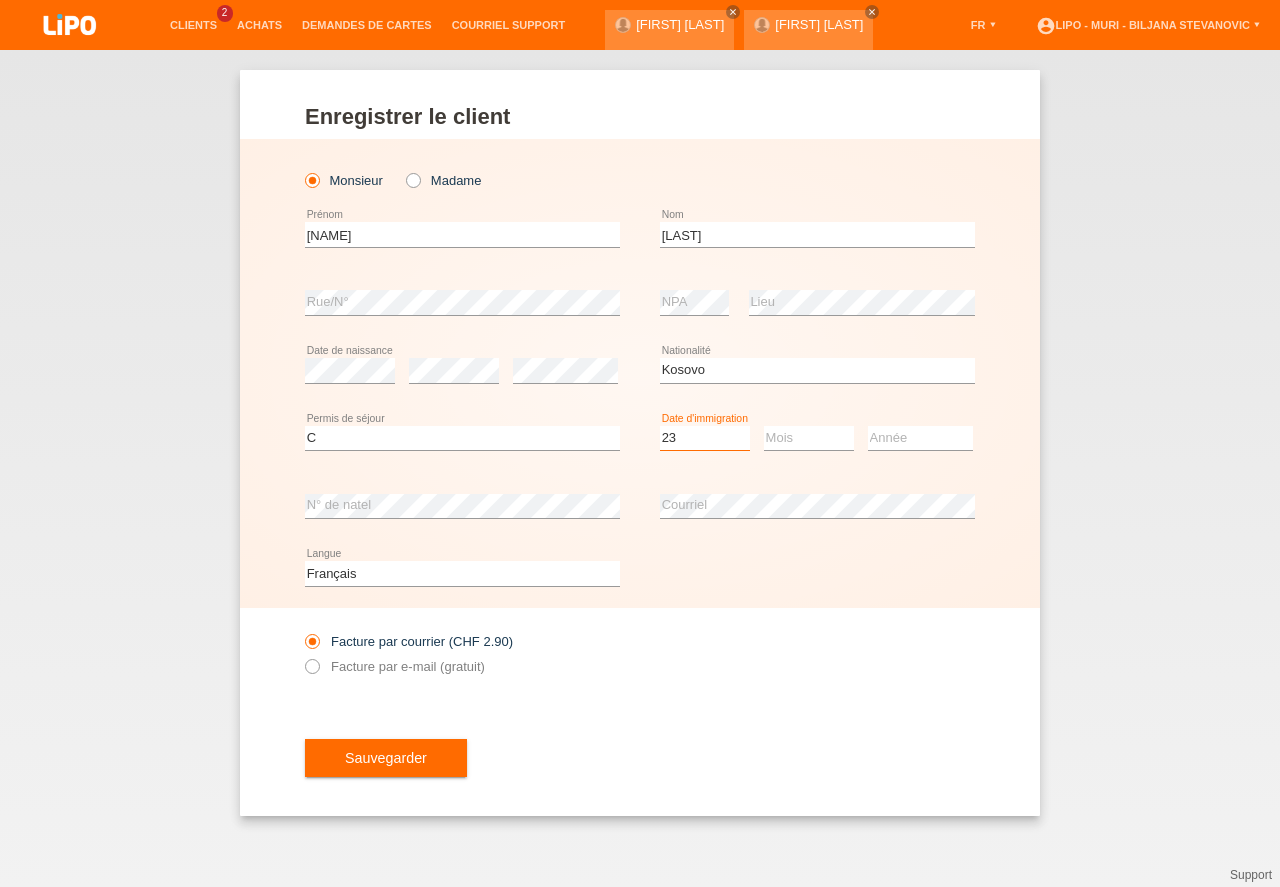 click on "23" at bounding box center (0, 0) 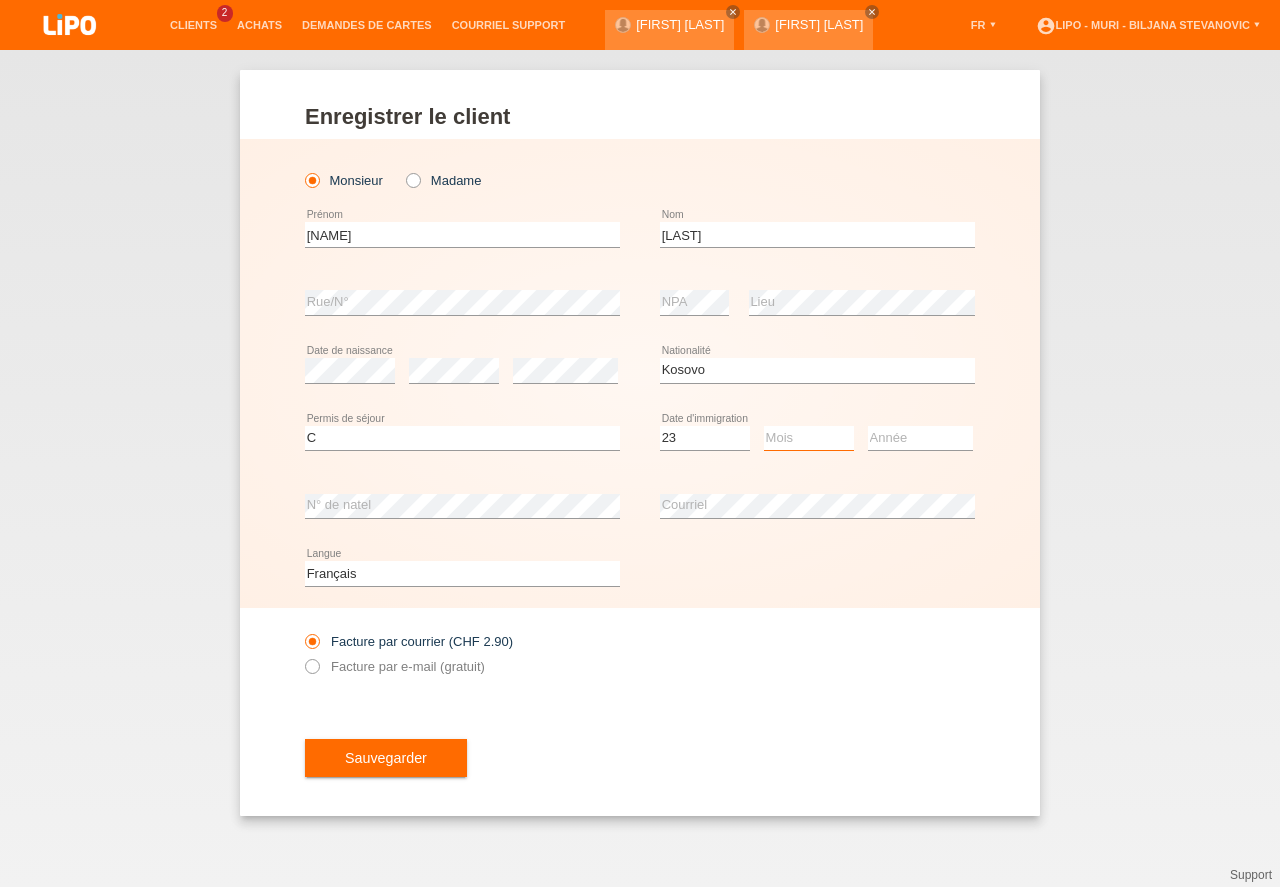 click on "Mois
01
02
03
04
05
06
07
08
09
10 11" at bounding box center [809, 438] 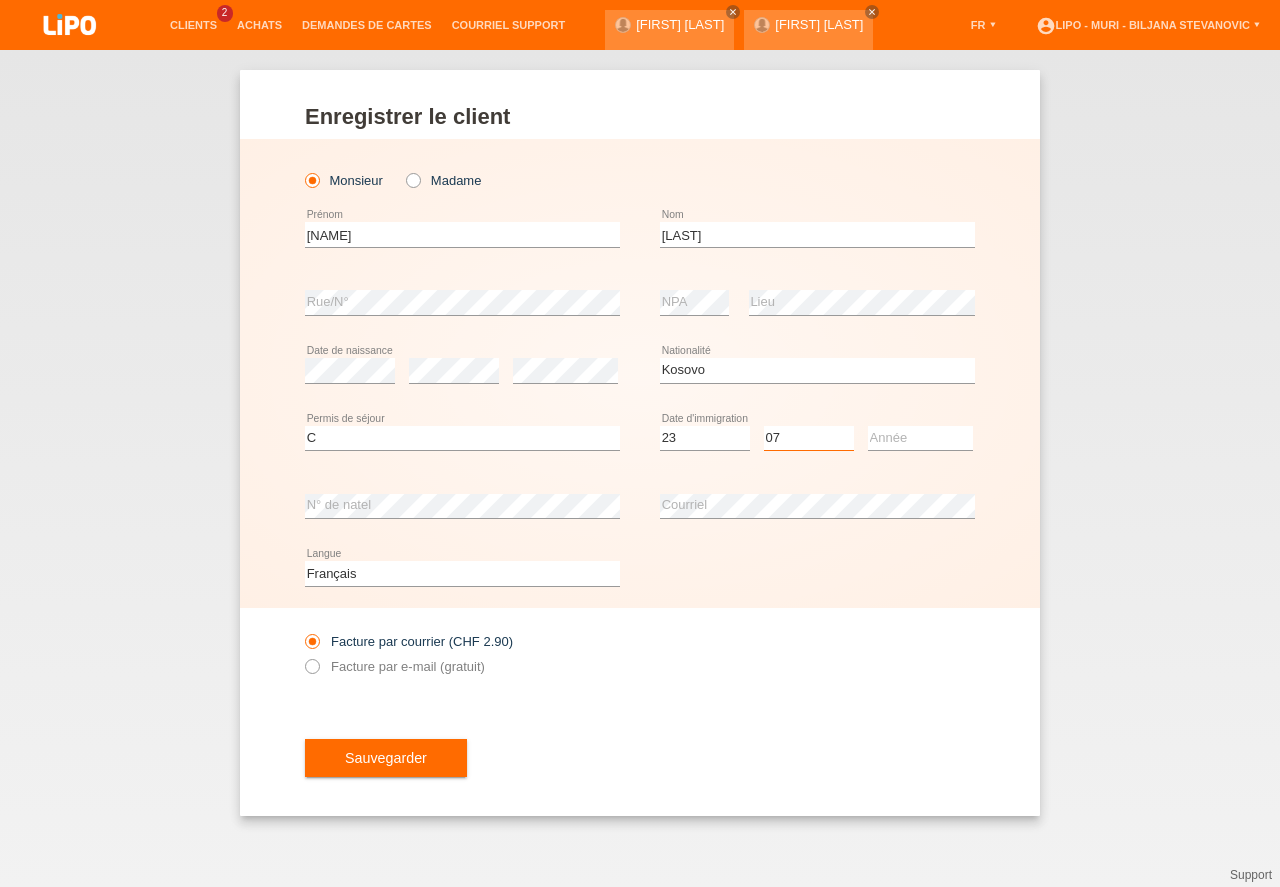 click on "07" at bounding box center [0, 0] 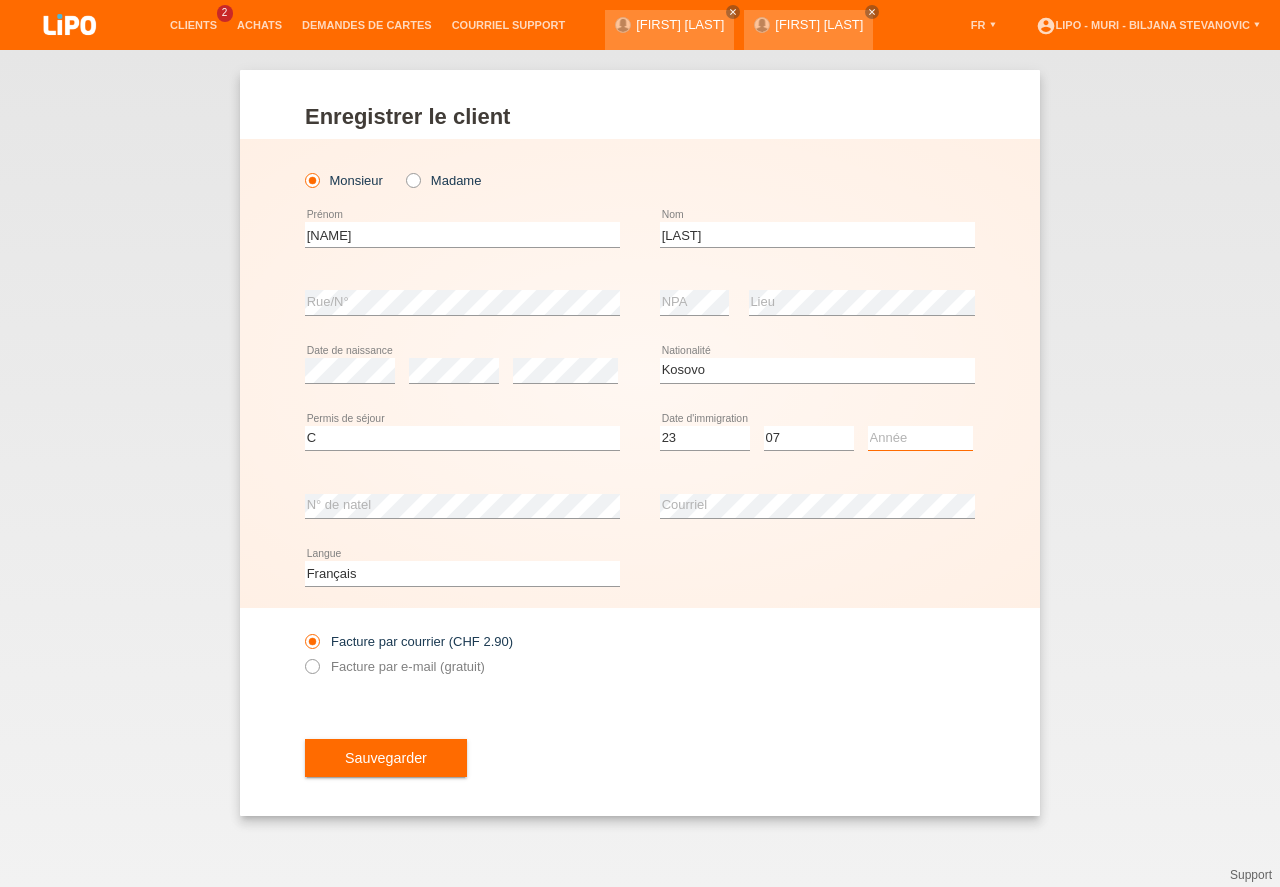 click on "Année
2025
2024
2023
2022
2021
2020
2019
2018
2017 2016 2015 2014 2013 2012 2011 2010 2009 2008 2007 2006 2005 2004 2003 2002 2001" at bounding box center [920, 438] 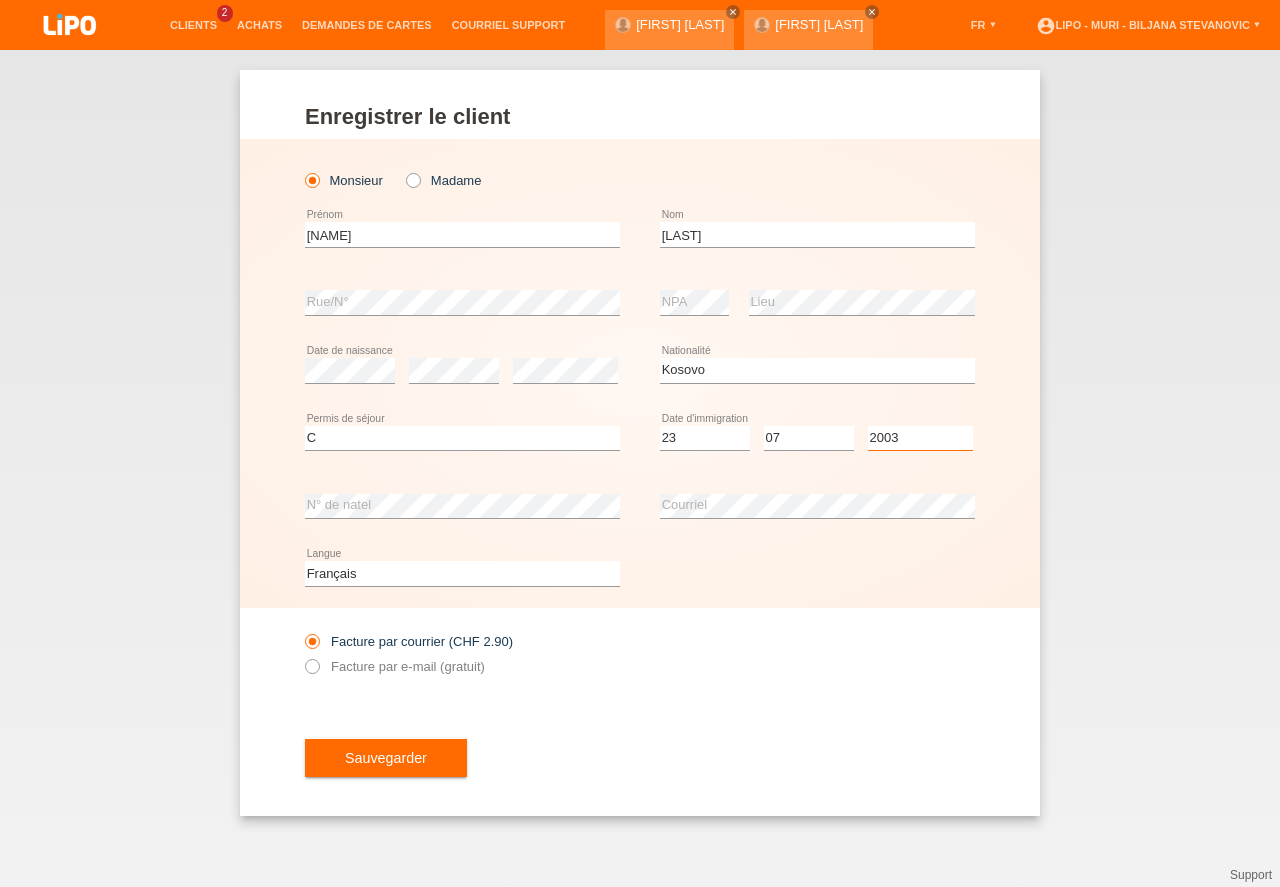 click on "2003" at bounding box center (0, 0) 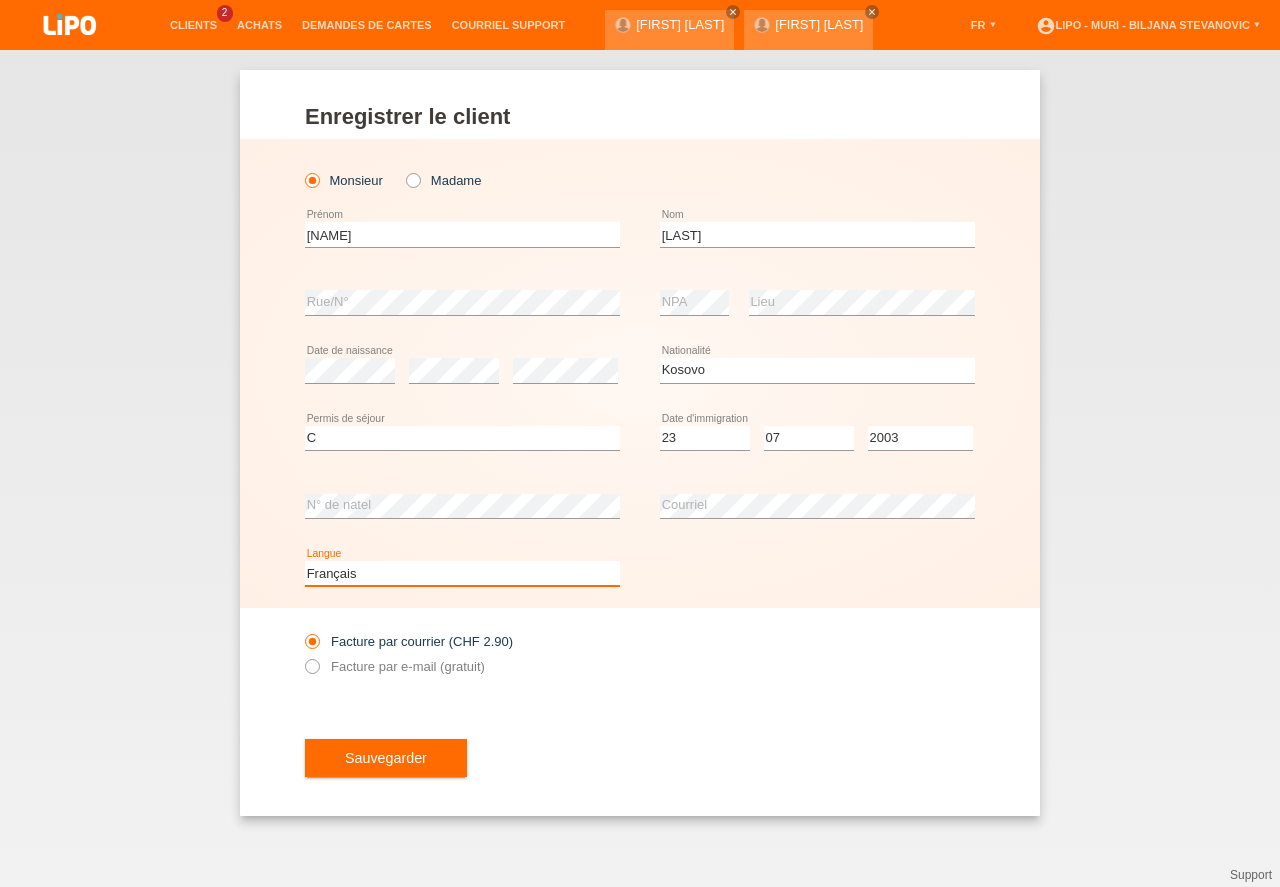 click on "Deutsch
Français
Italiano
English" at bounding box center (462, 573) 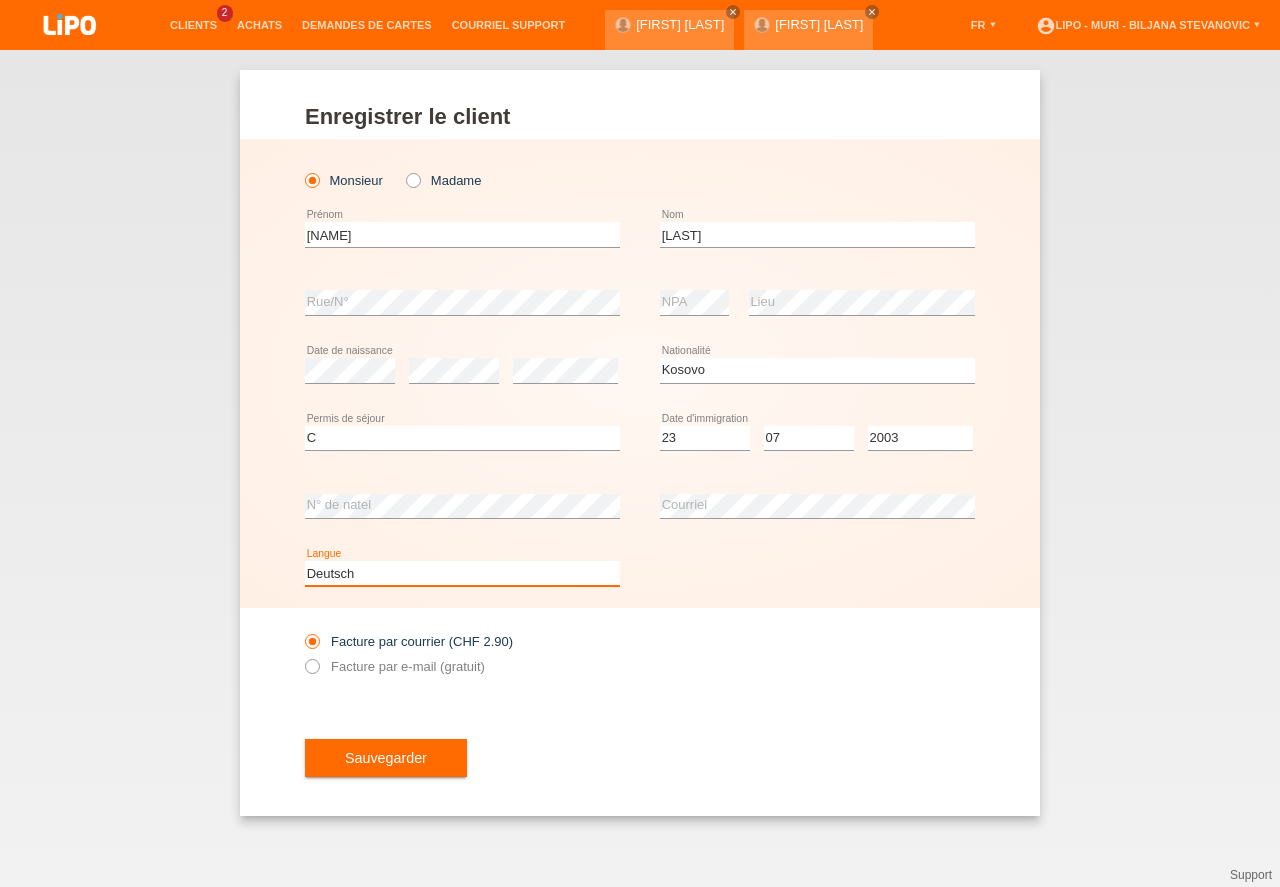 click on "Deutsch" at bounding box center (0, 0) 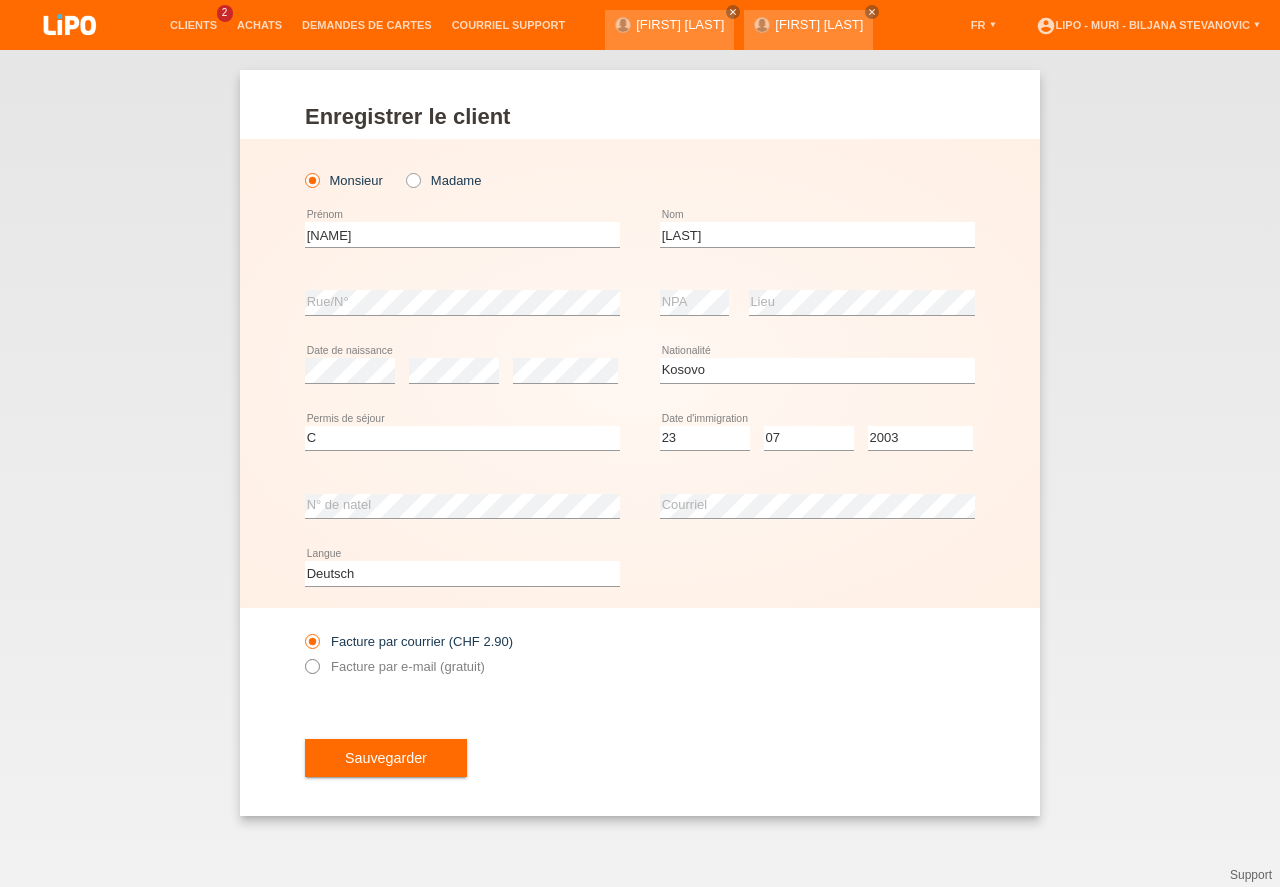 click at bounding box center (302, 656) 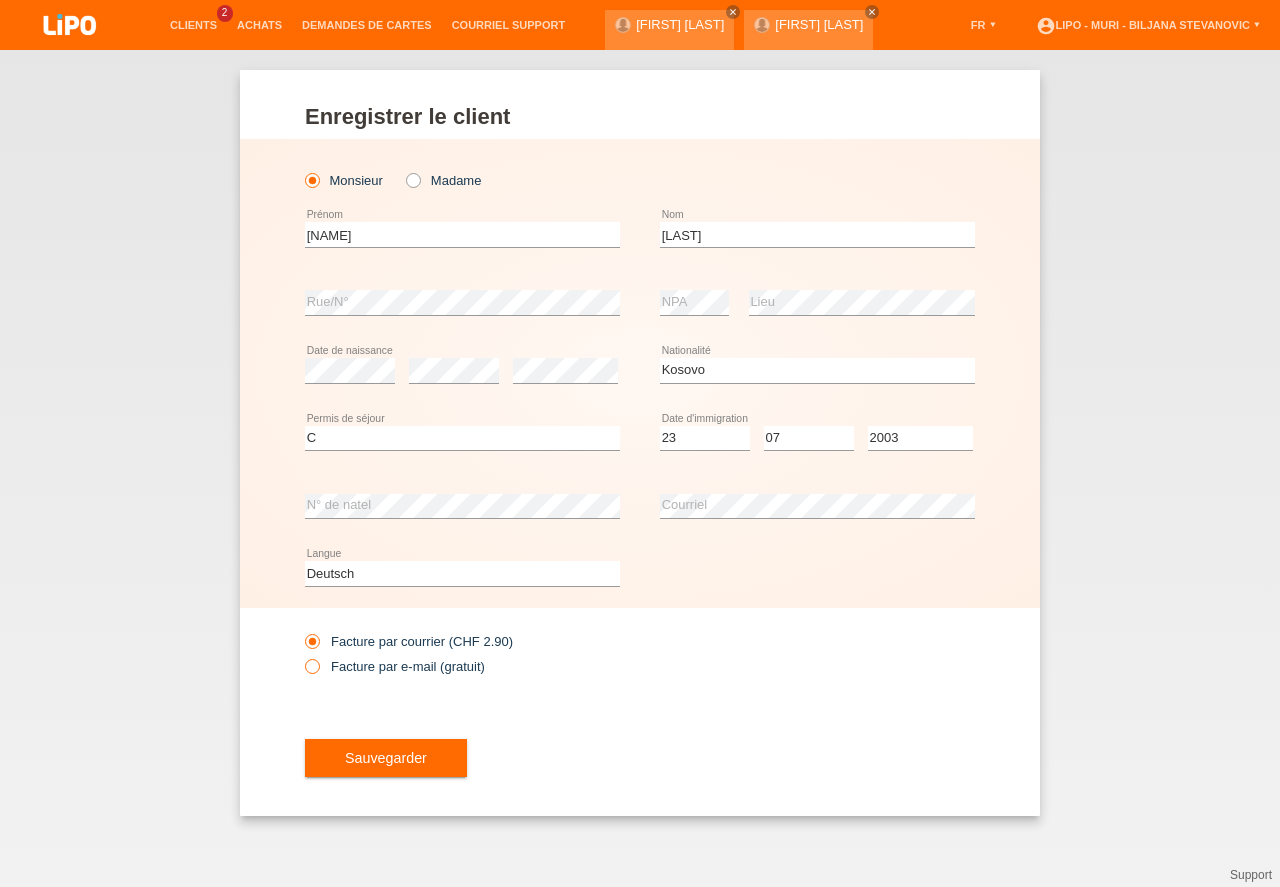 click at bounding box center (302, 656) 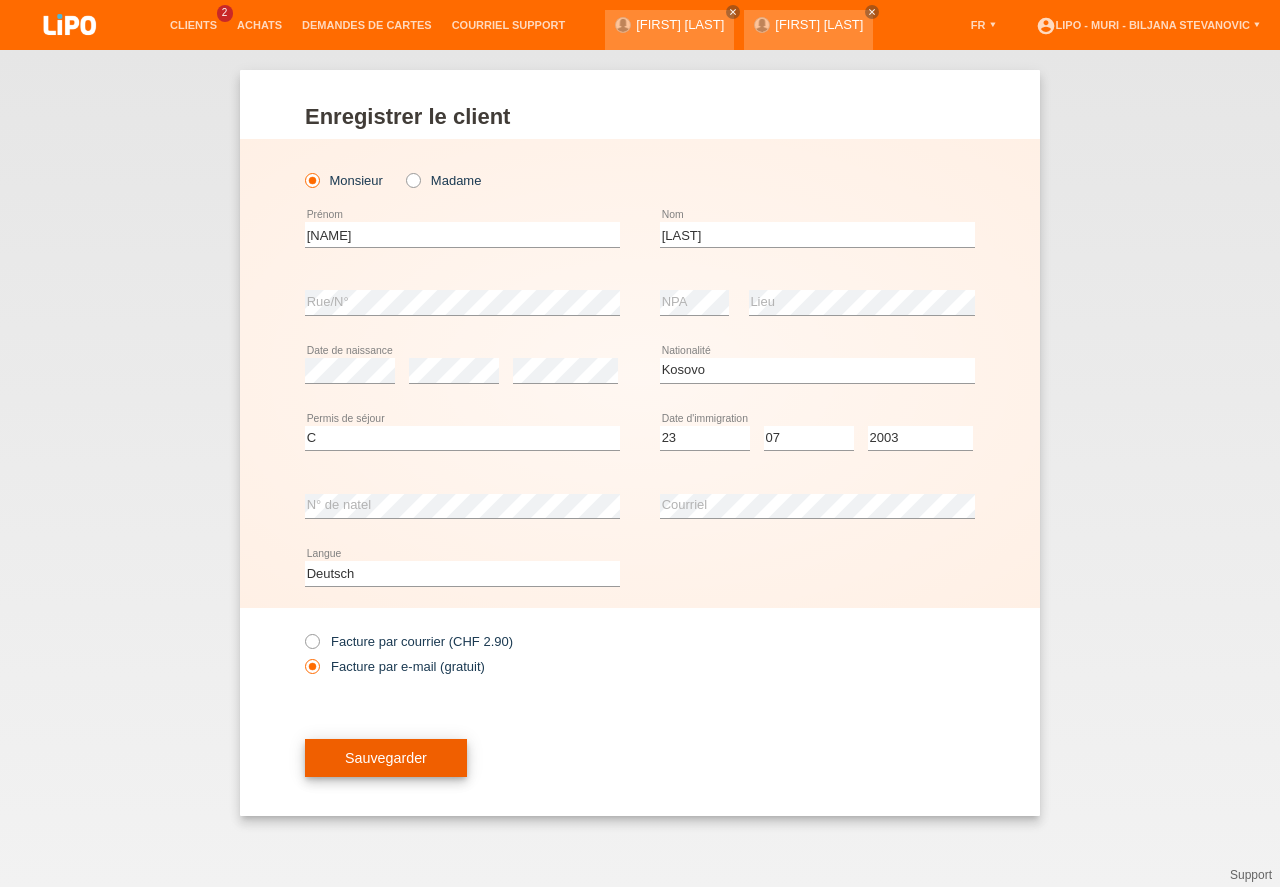 click on "Sauvegarder" at bounding box center (386, 758) 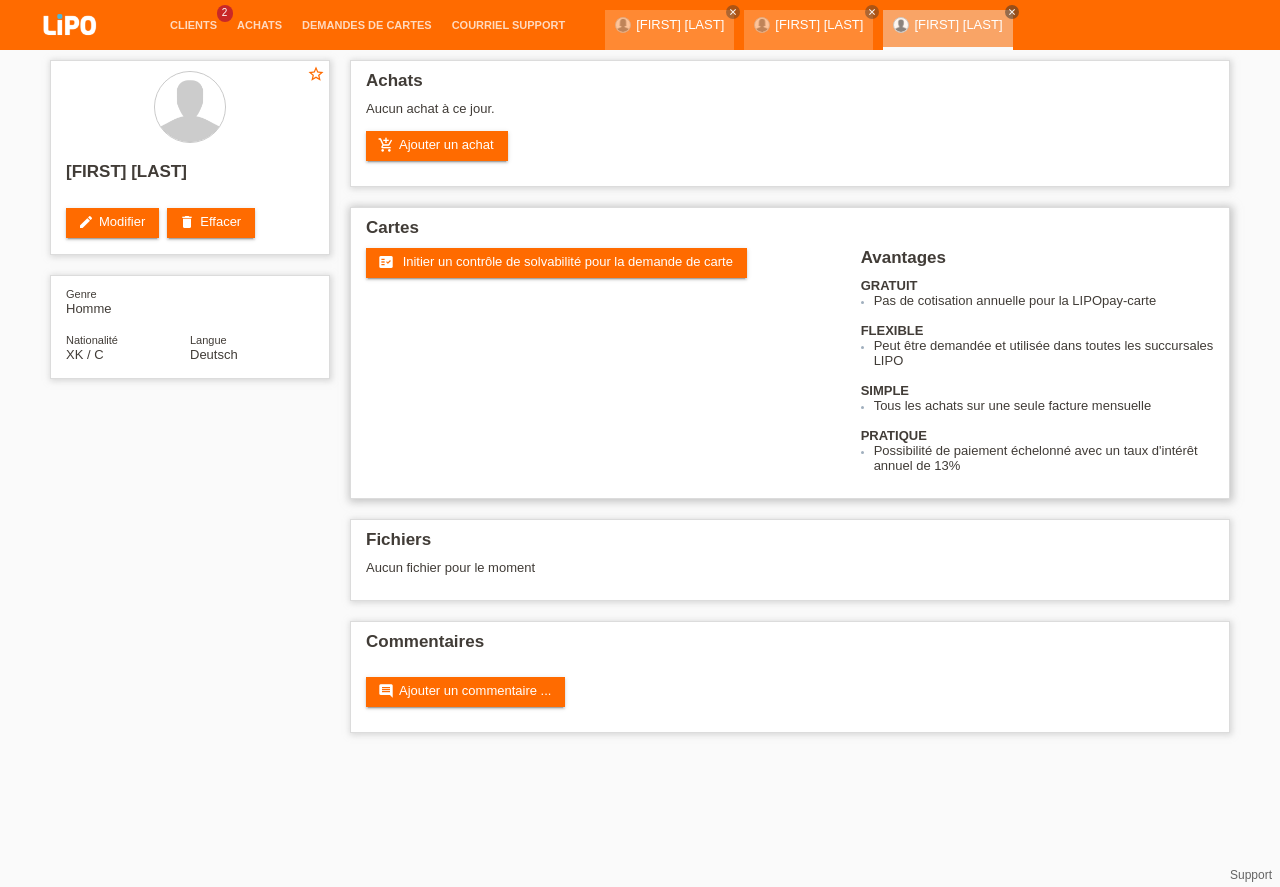 scroll, scrollTop: 0, scrollLeft: 0, axis: both 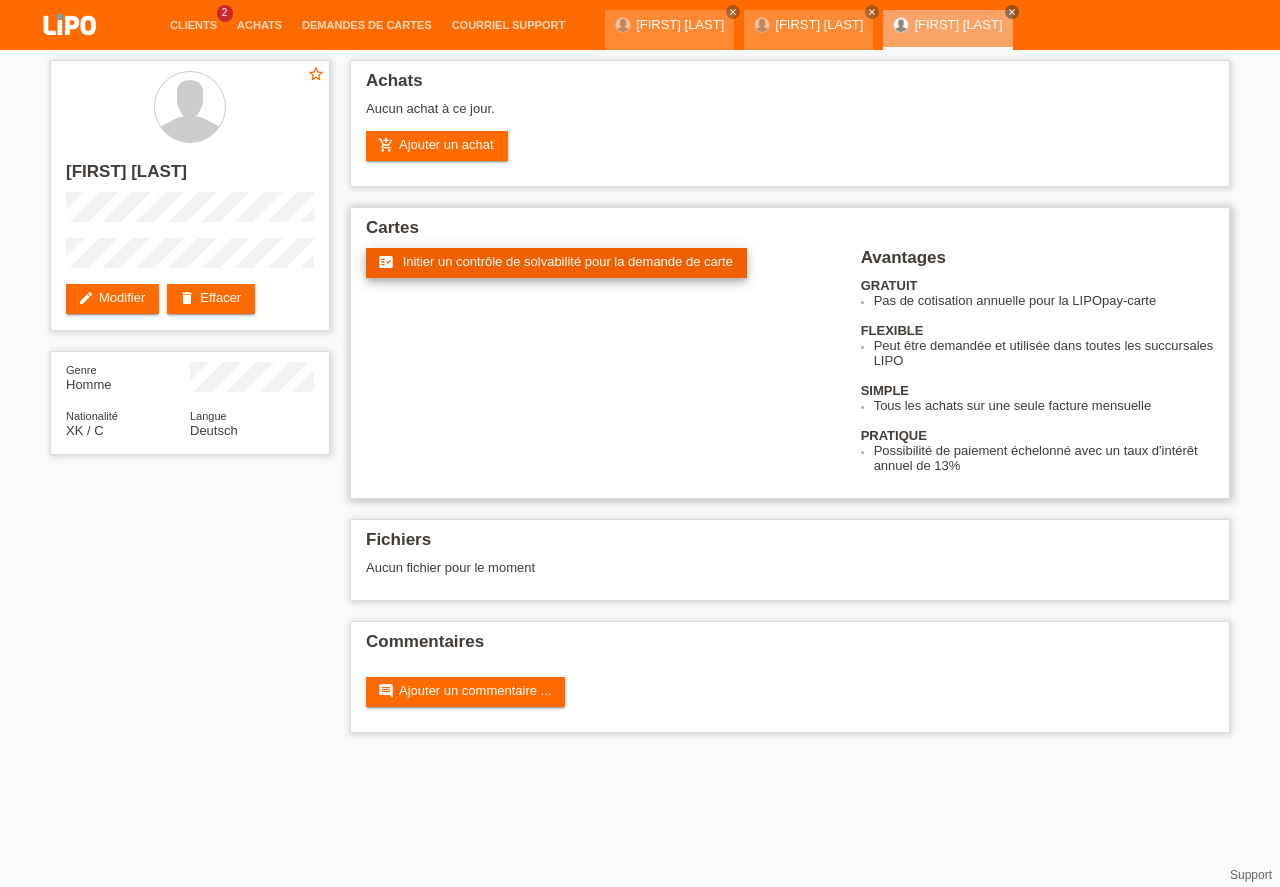 click on "Initier un contrôle de solvabilité pour la demande de carte" at bounding box center [568, 261] 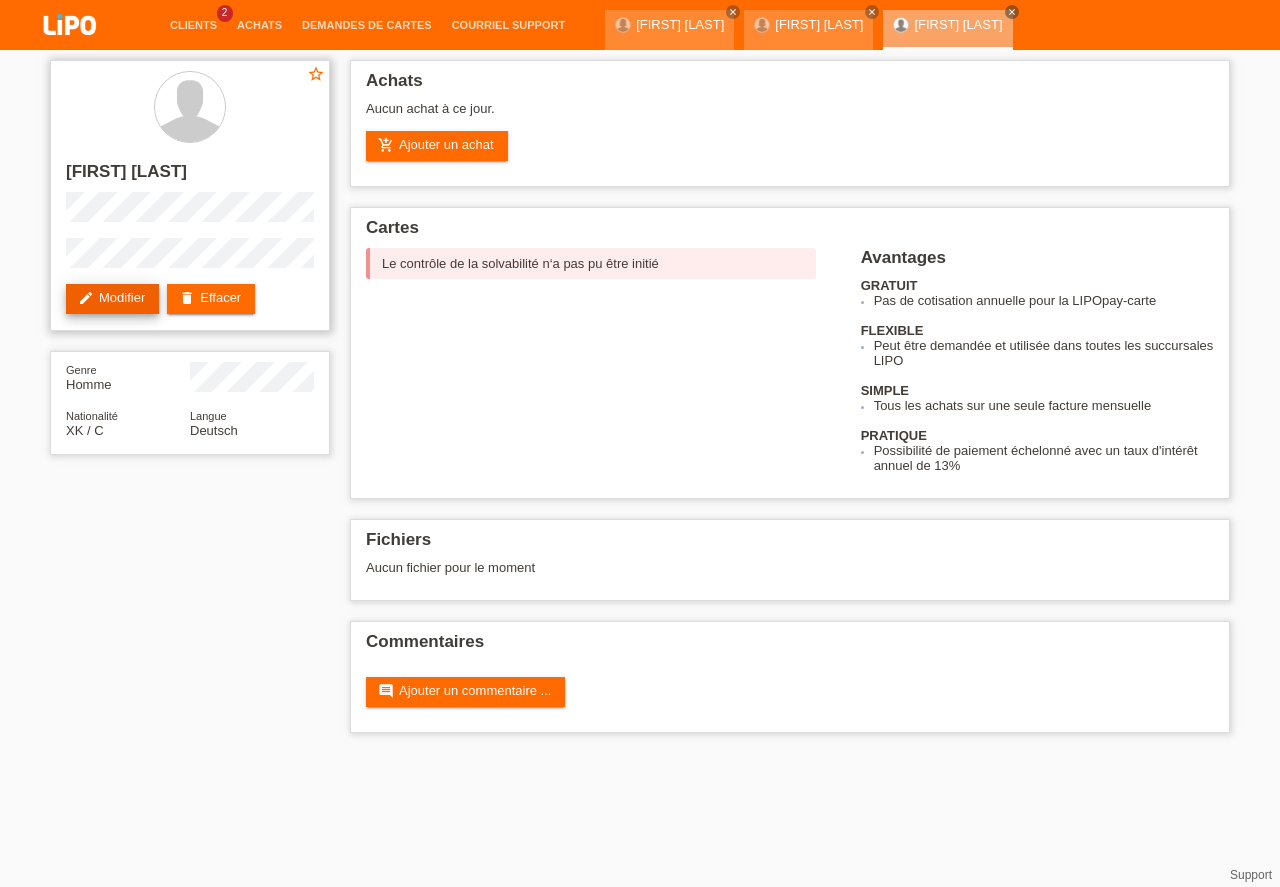 click on "edit  Modifier" at bounding box center [112, 299] 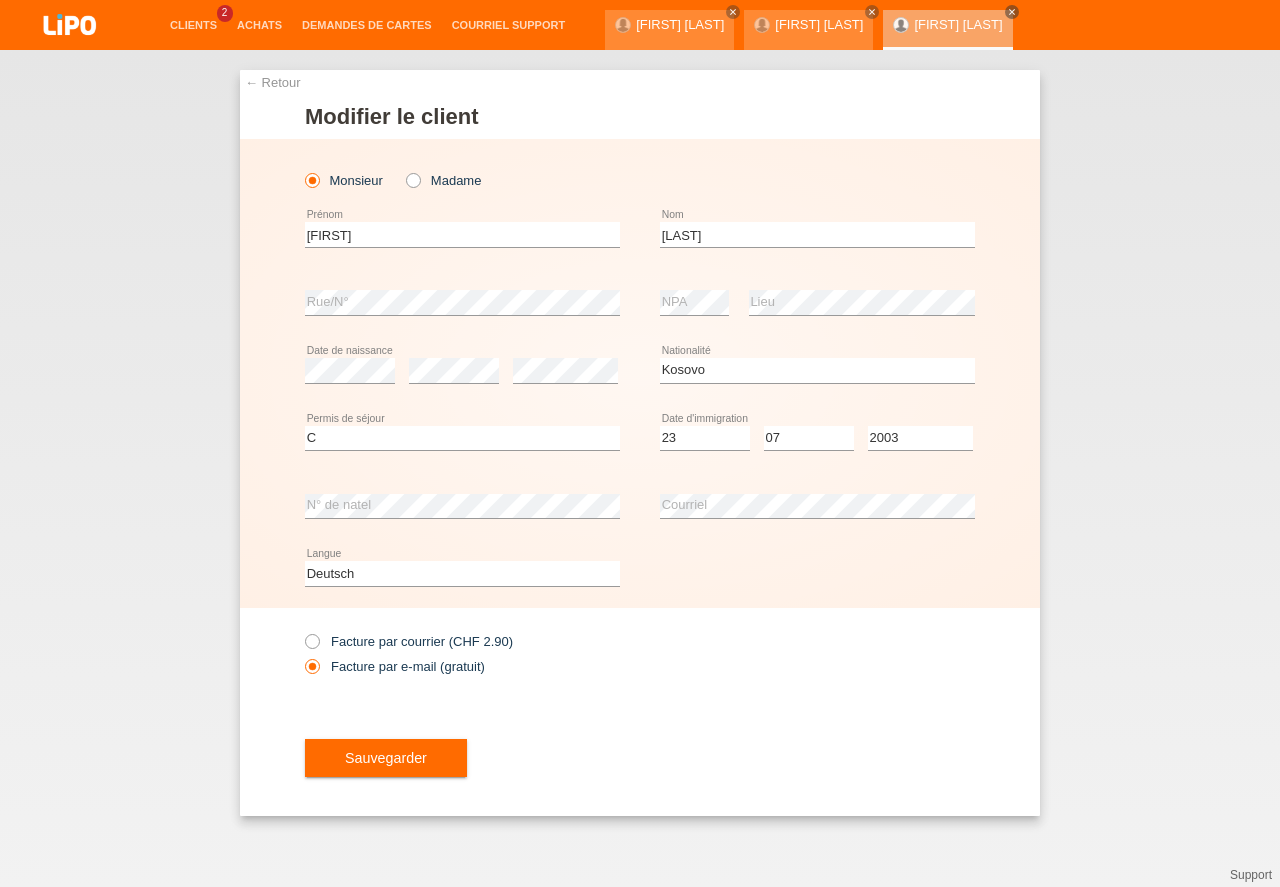 select on "XK" 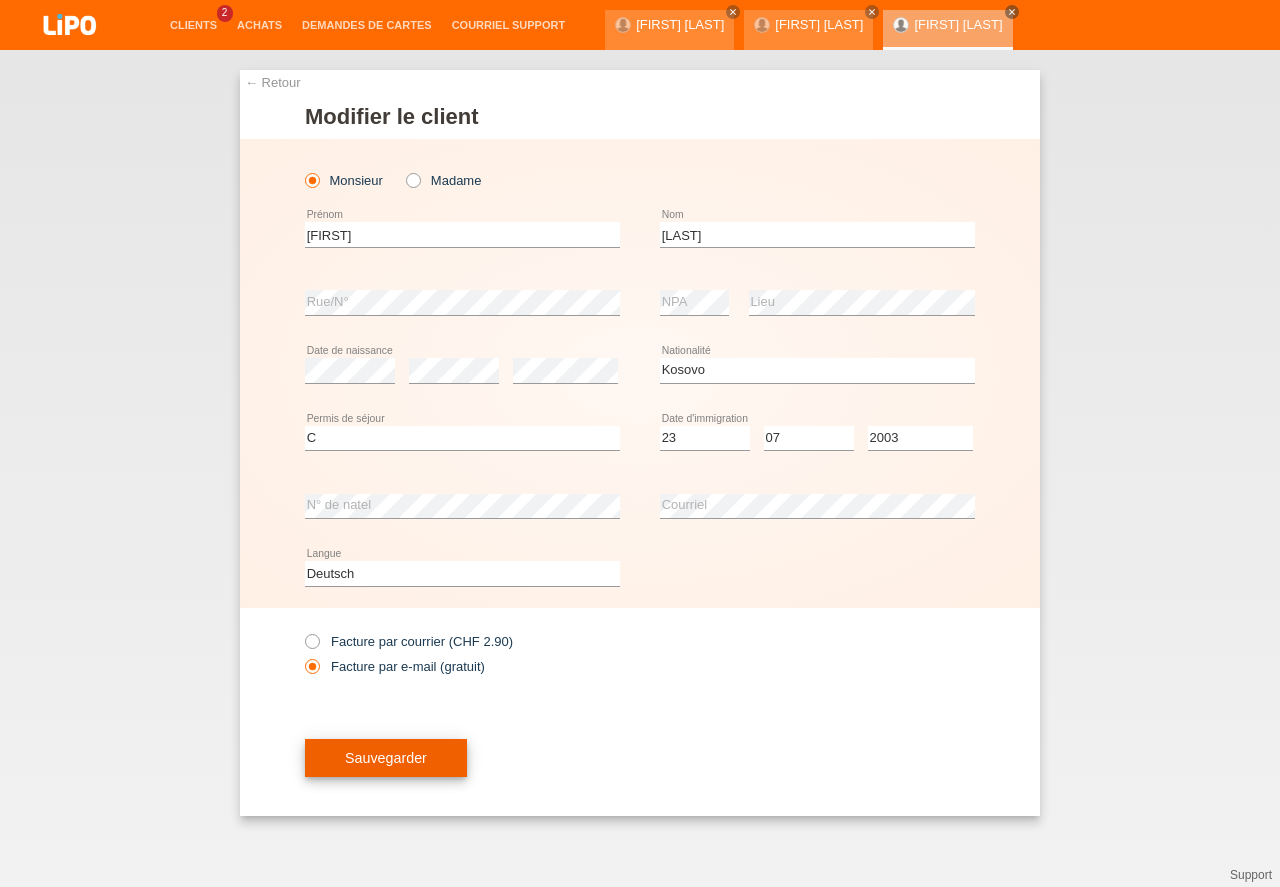 click on "Sauvegarder" at bounding box center [386, 758] 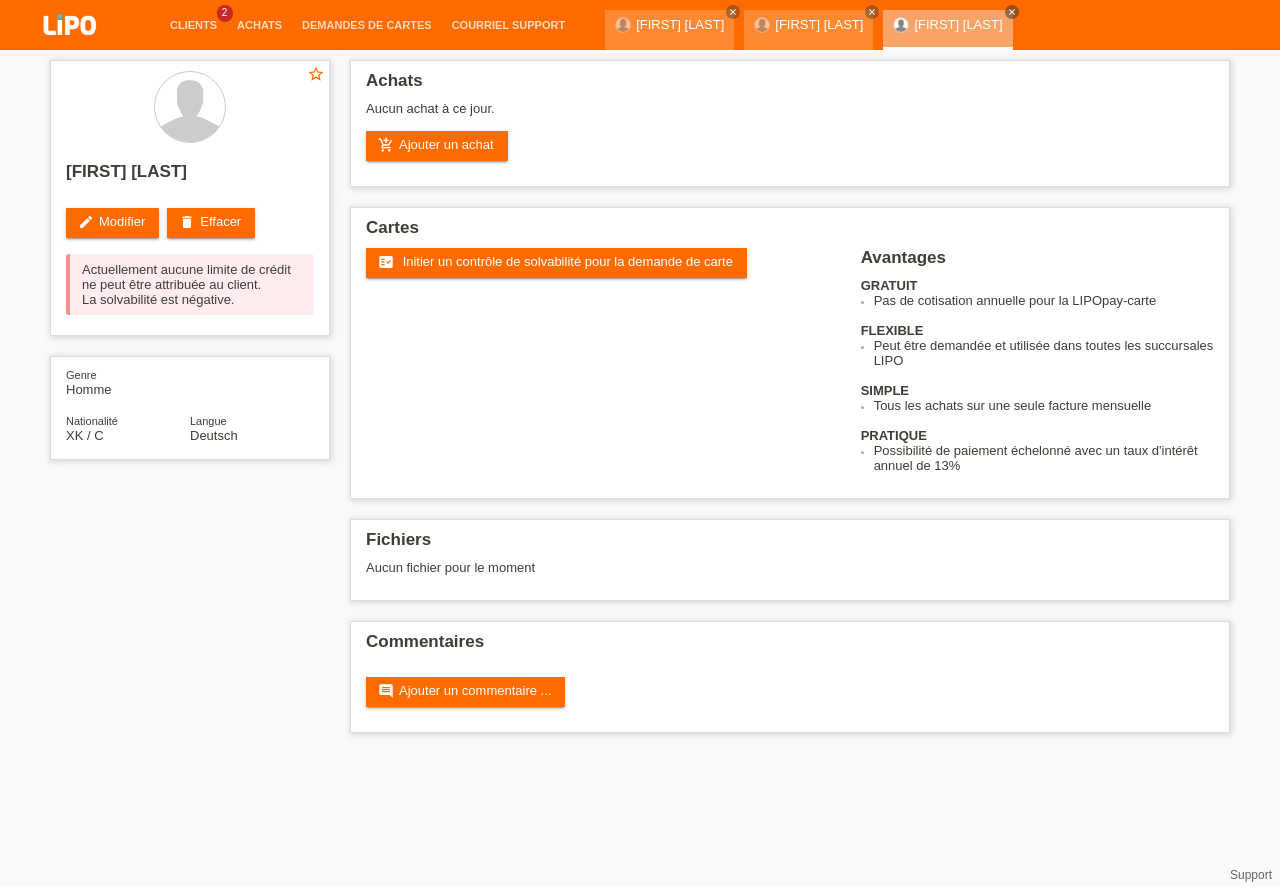 scroll, scrollTop: 0, scrollLeft: 0, axis: both 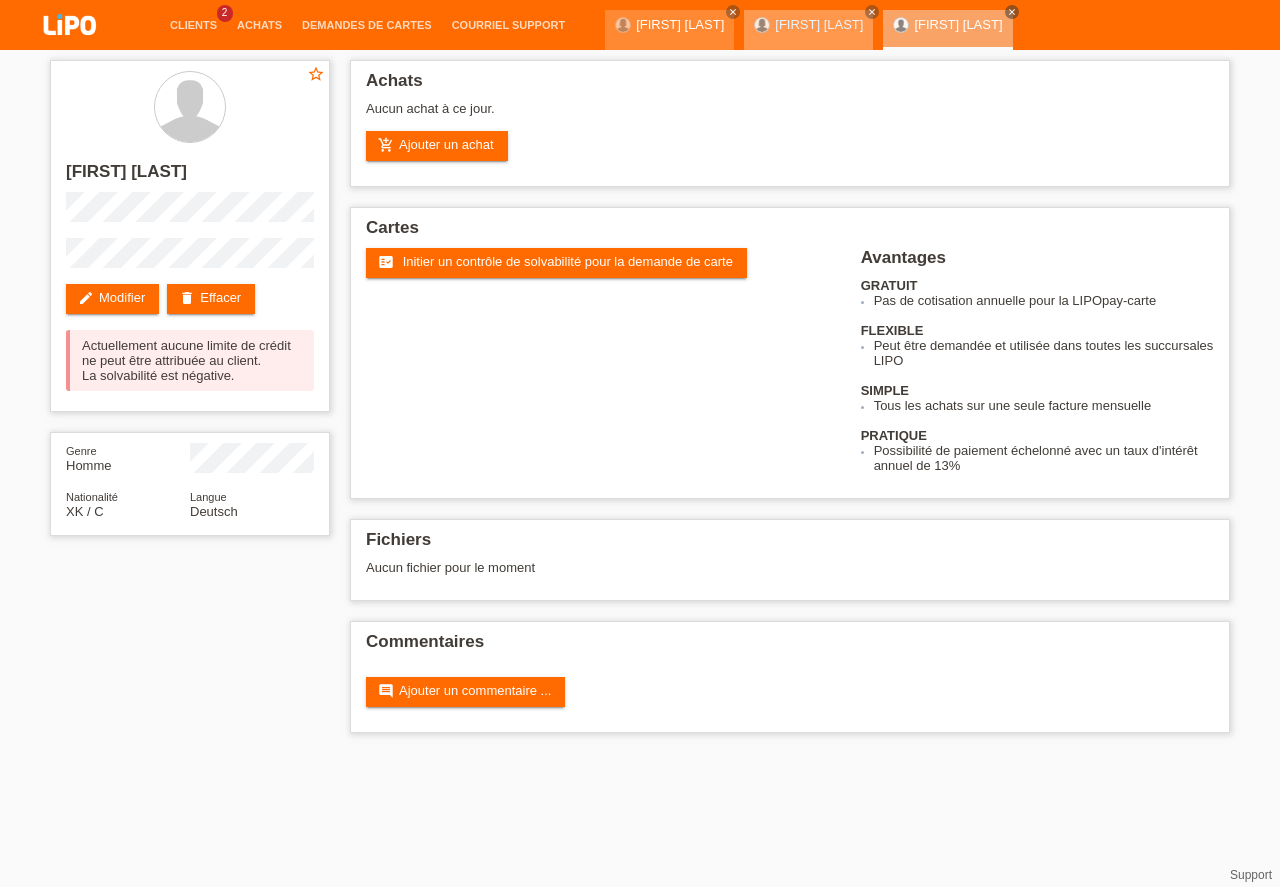 drag, startPoint x: 730, startPoint y: 10, endPoint x: 752, endPoint y: 14, distance: 22.36068 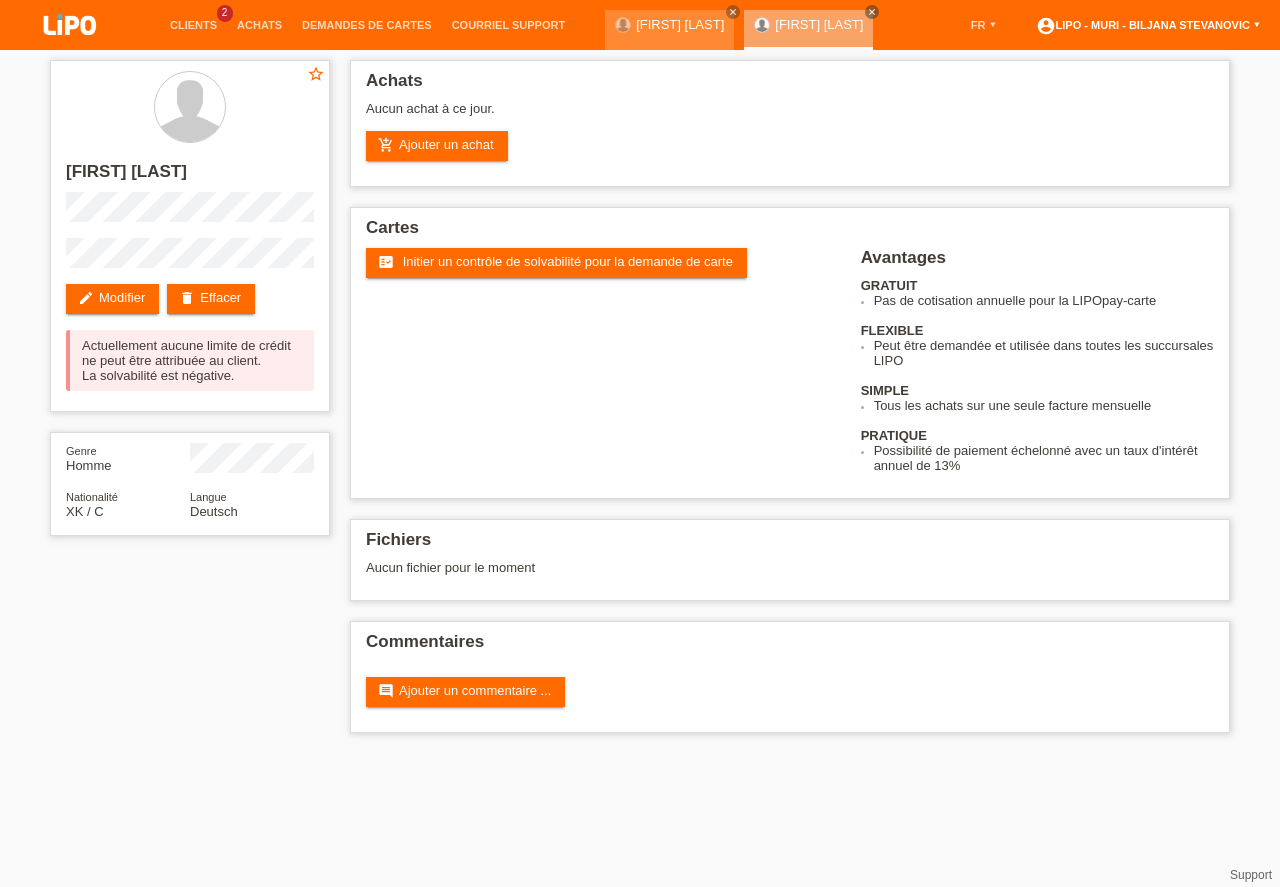 click on "account_circle  LIPO - Muri - Biljana Stevanovic  ▾" at bounding box center [1148, 25] 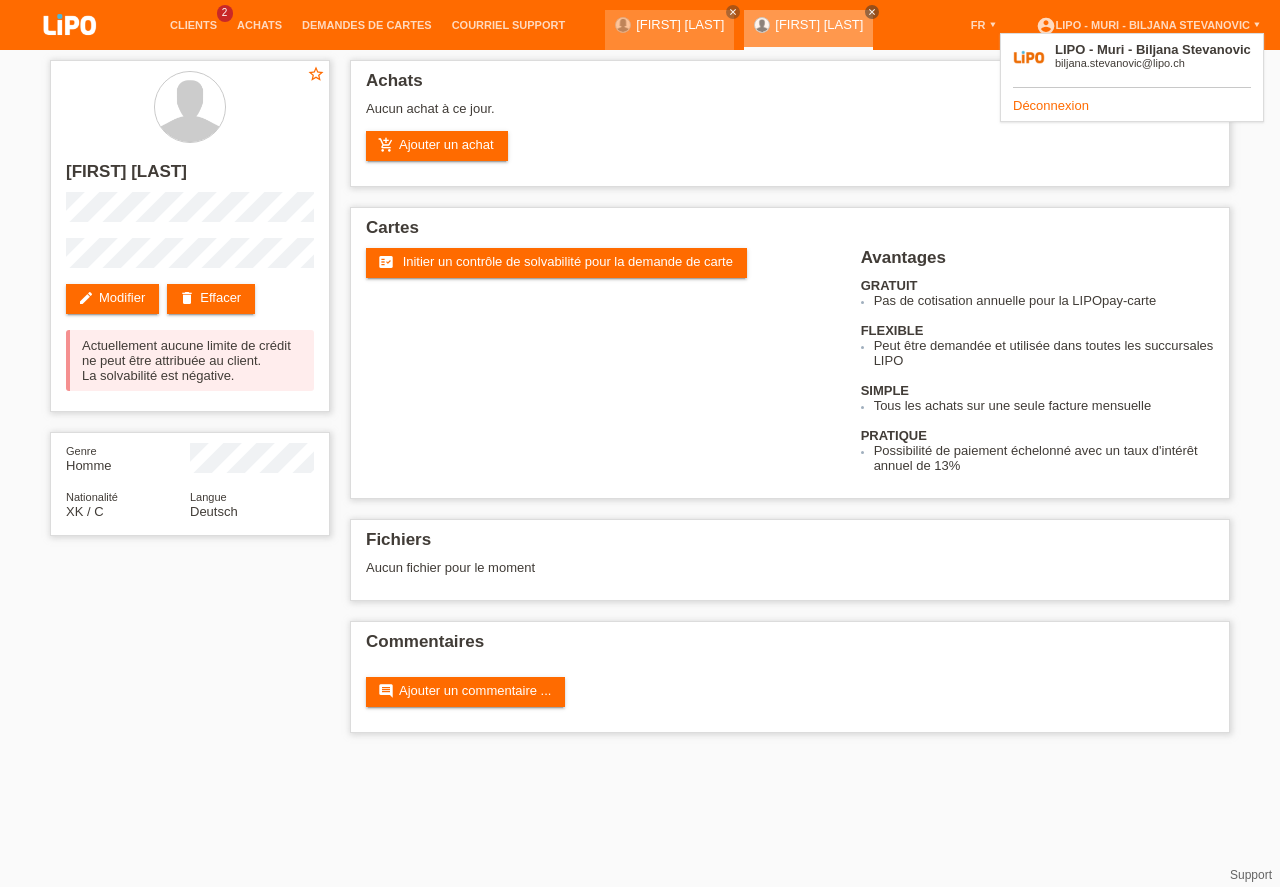 click on "Achats
Aucun achat à ce jour.
add_shopping_cart  Ajouter un achat" at bounding box center (790, 123) 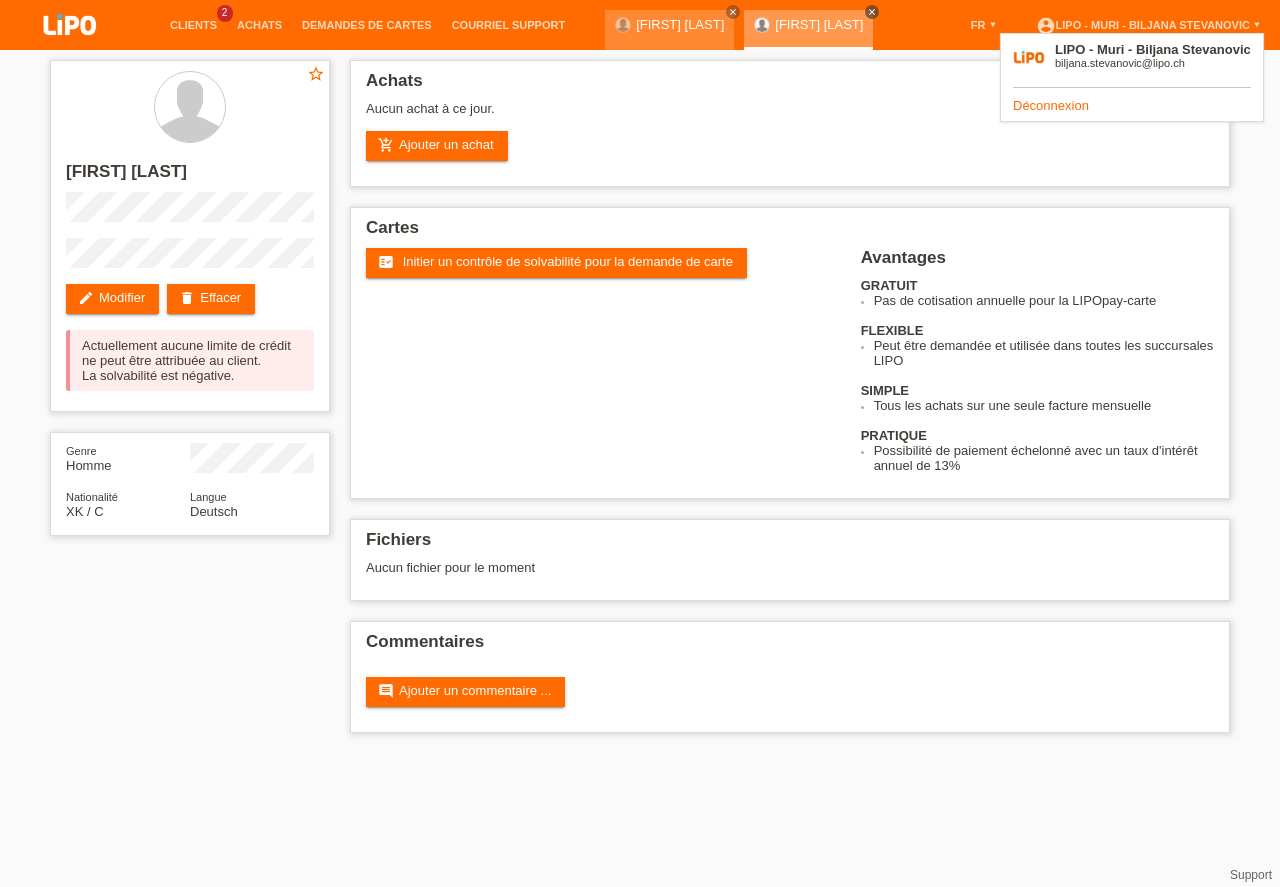 click on "close" at bounding box center (872, 12) 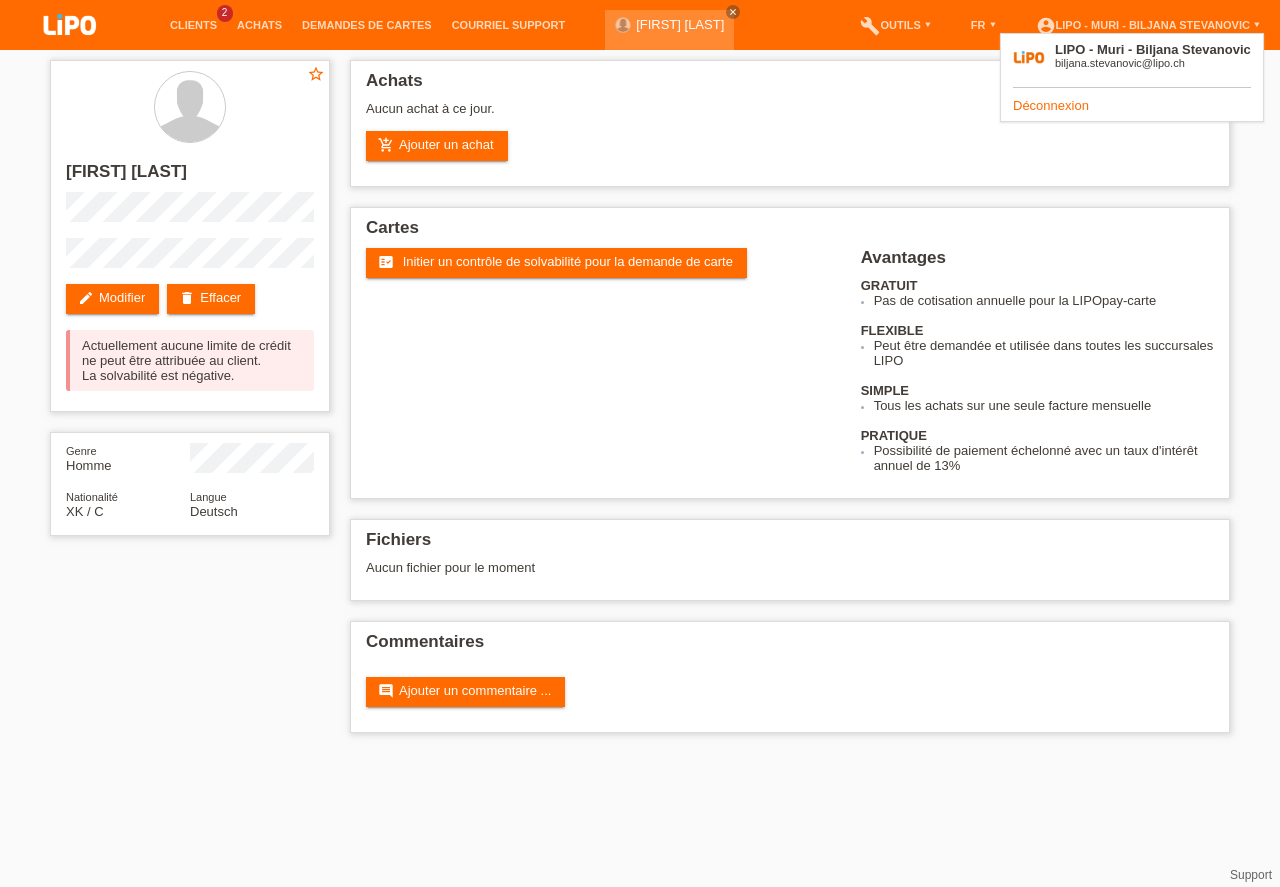 drag, startPoint x: 979, startPoint y: 23, endPoint x: 981, endPoint y: 36, distance: 13.152946 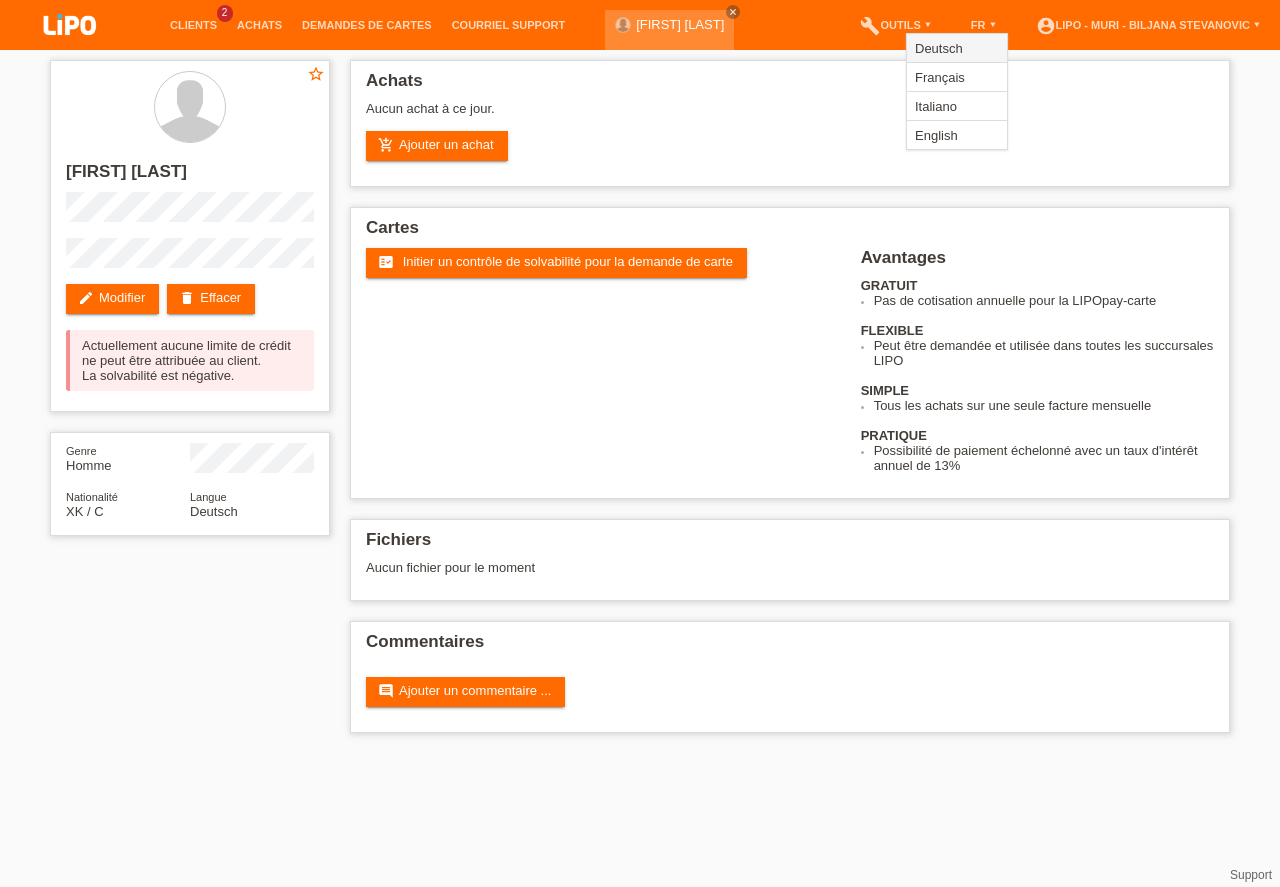 click on "Deutsch" at bounding box center [939, 48] 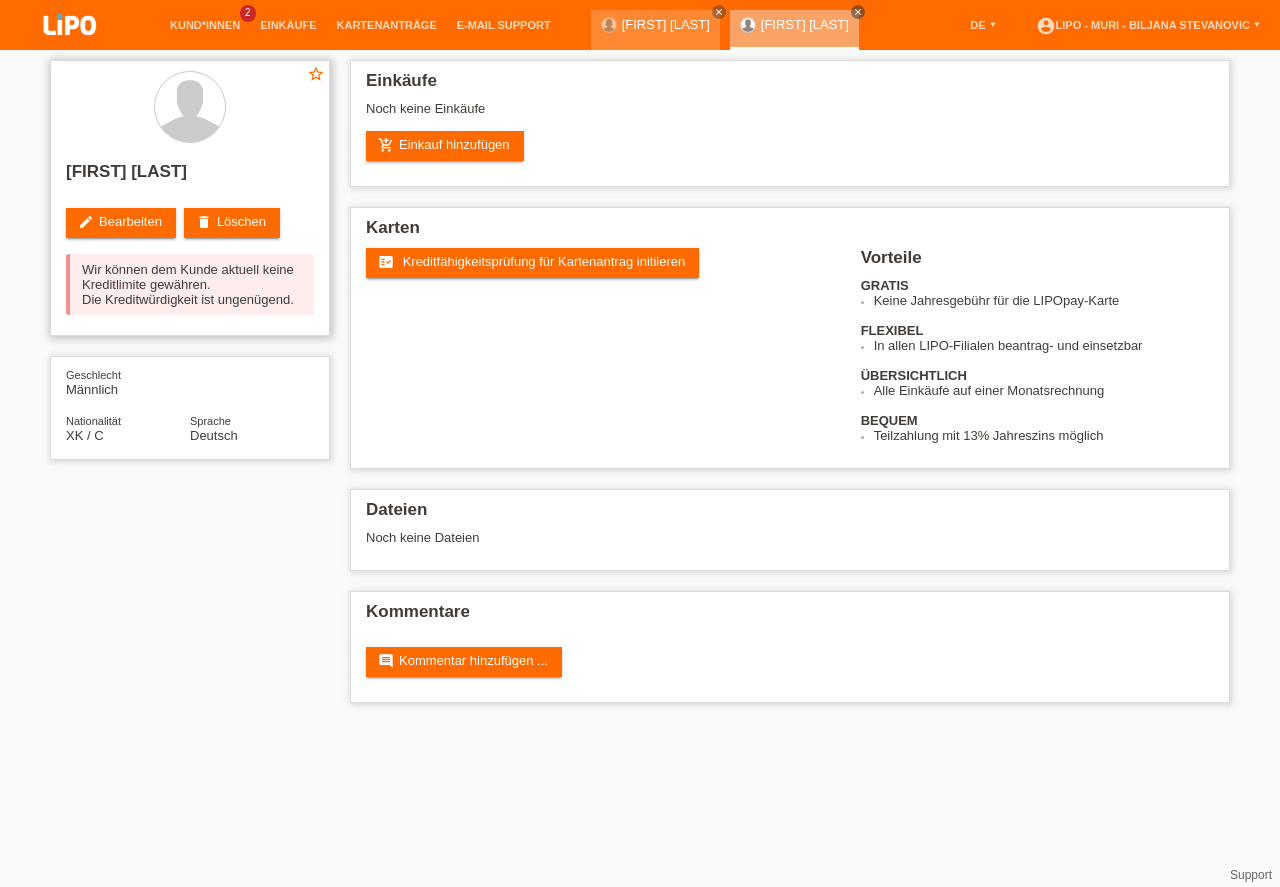scroll, scrollTop: 0, scrollLeft: 0, axis: both 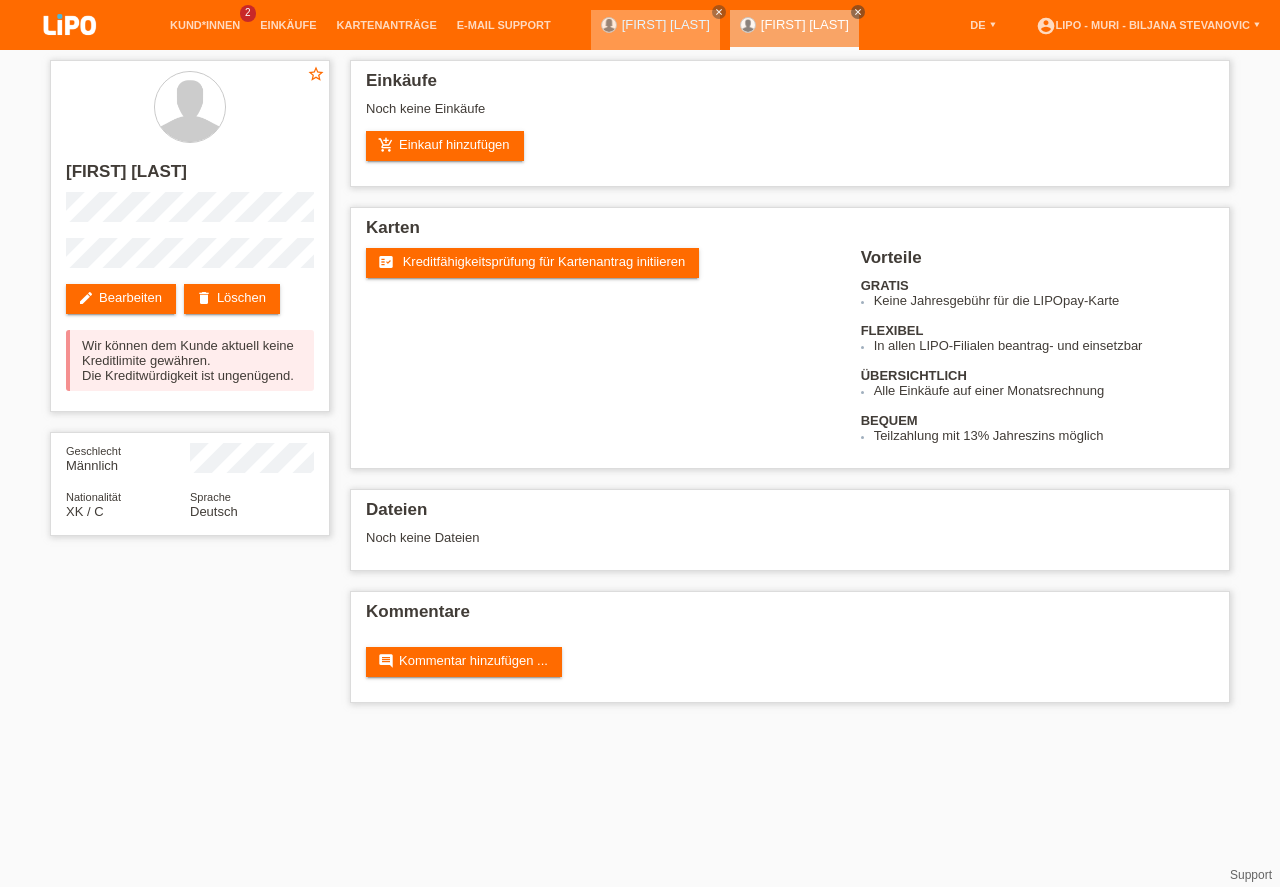 click on "[FIRST] [LAST]" at bounding box center [666, 24] 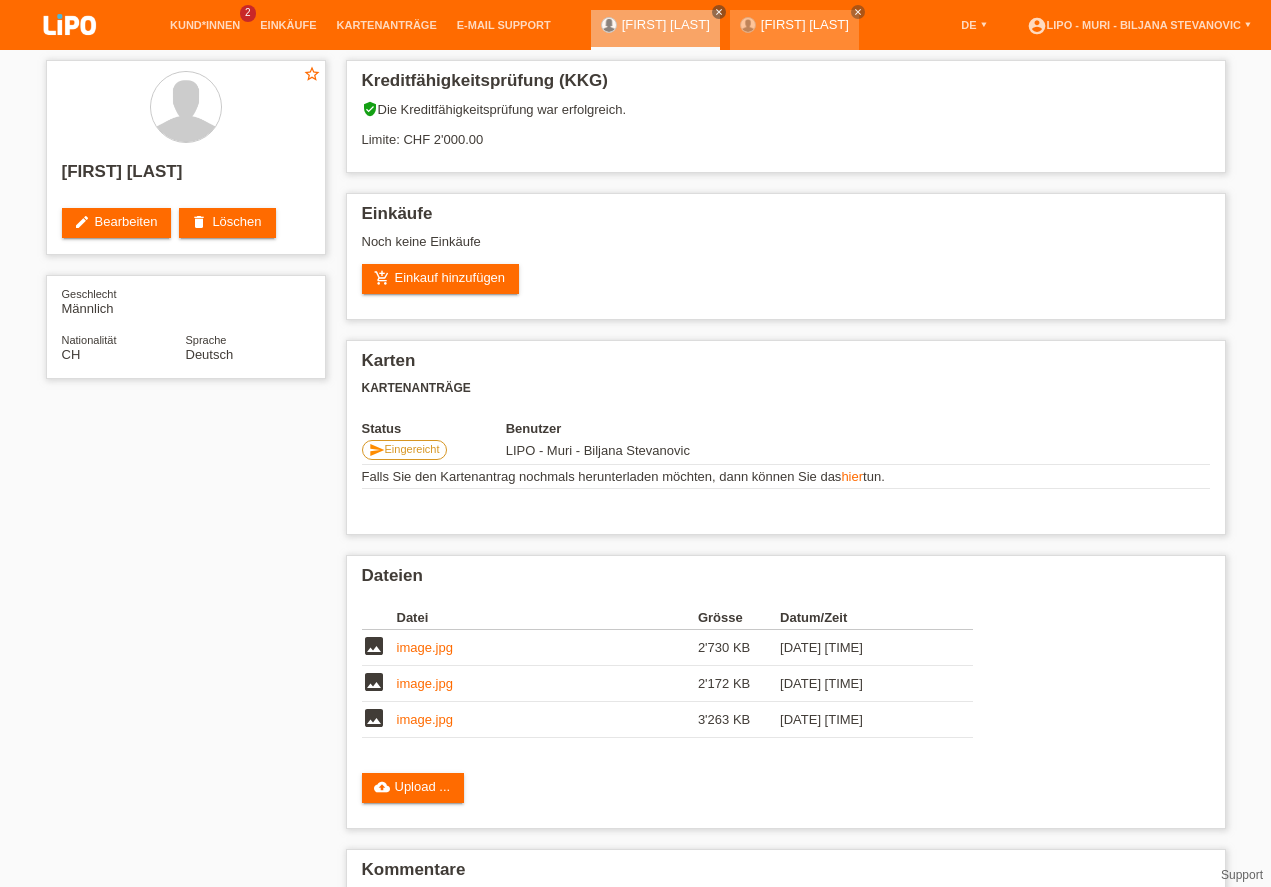scroll, scrollTop: 0, scrollLeft: 0, axis: both 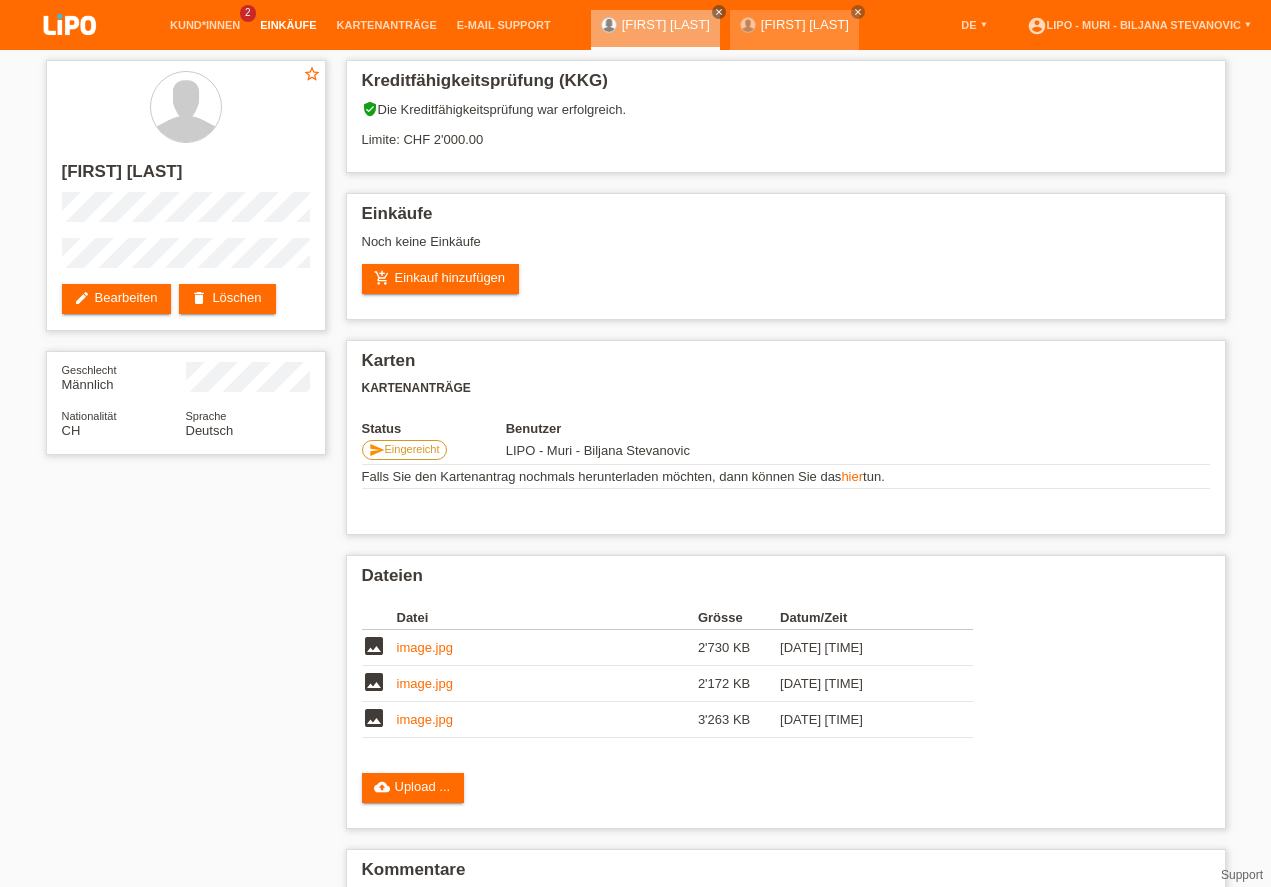 click on "Einkäufe" at bounding box center (288, 25) 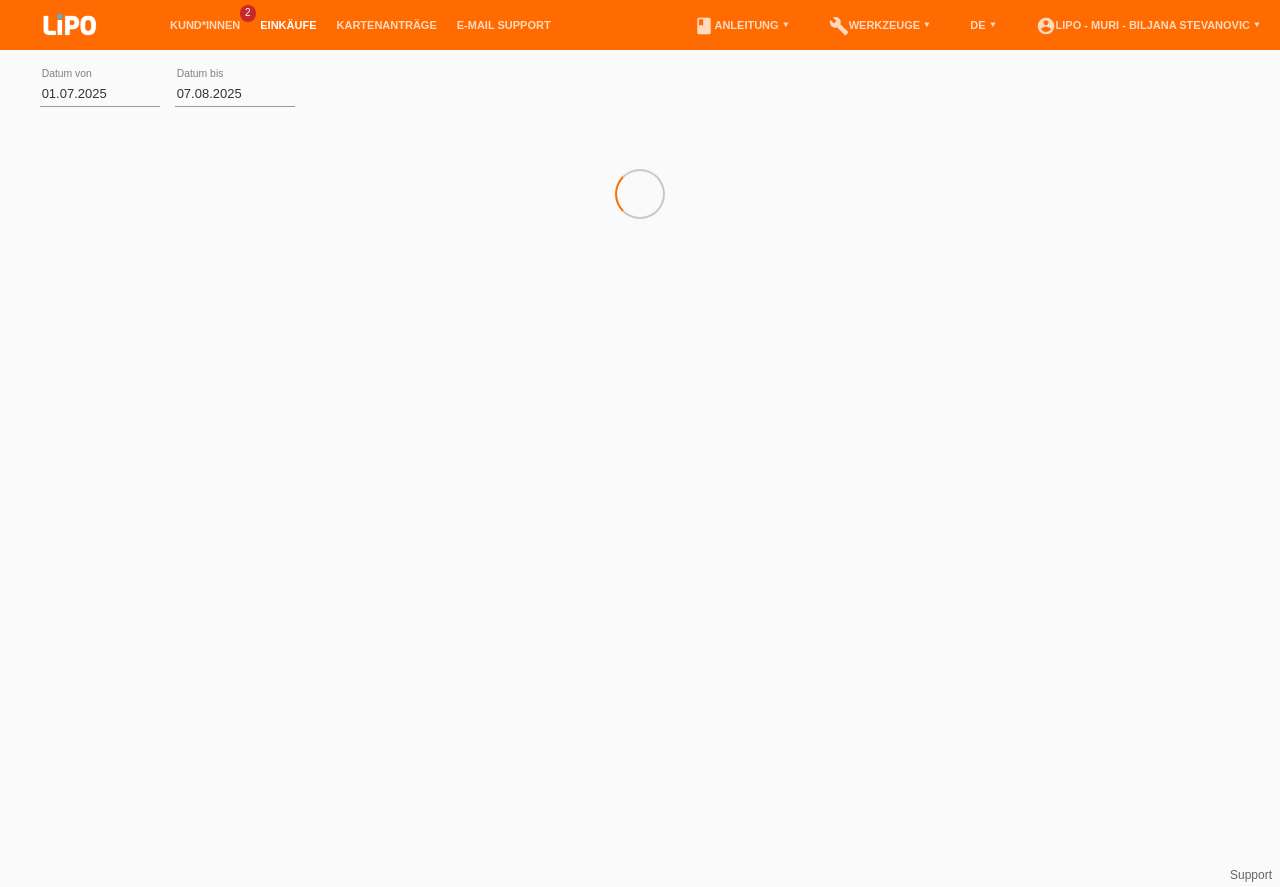 scroll, scrollTop: 0, scrollLeft: 0, axis: both 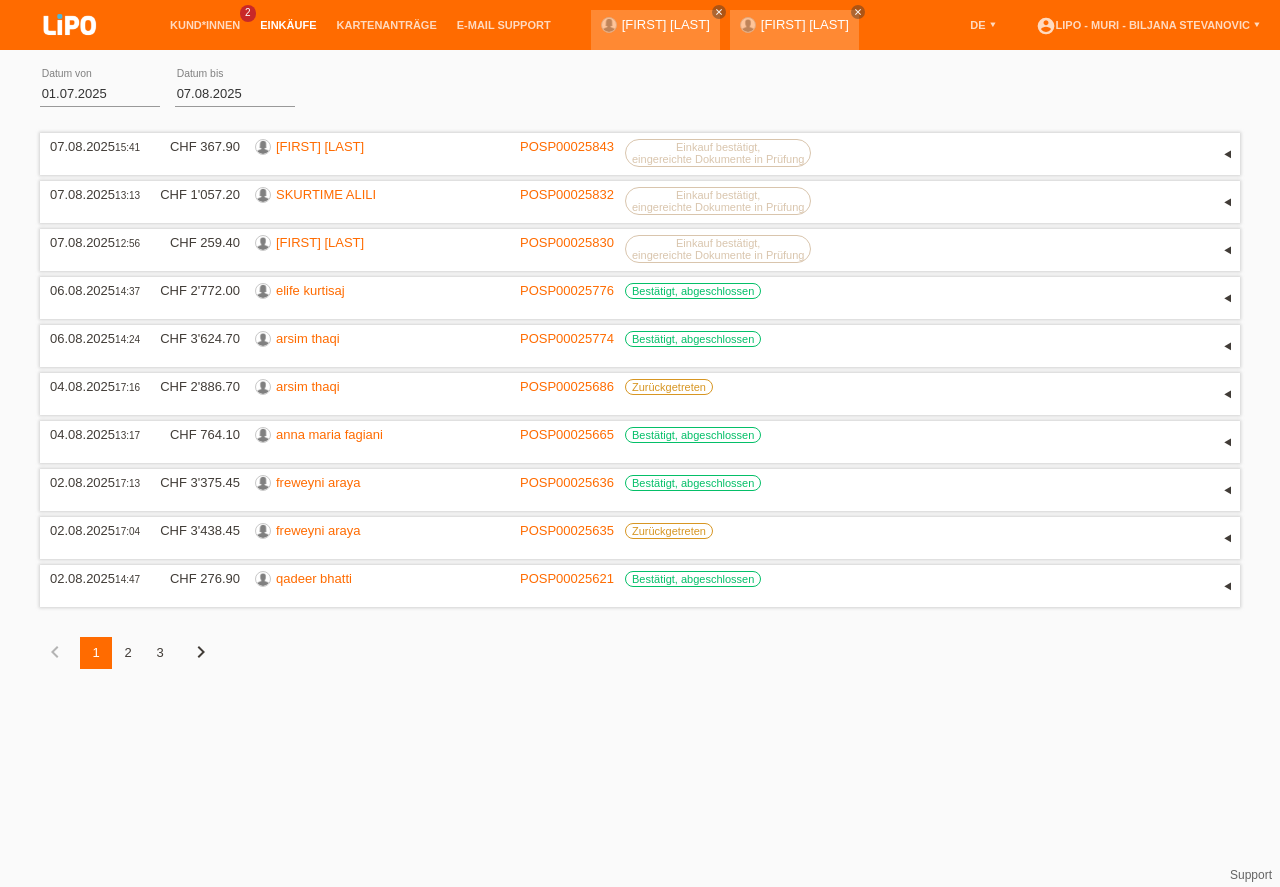click on "01.07.2025" at bounding box center (100, 93) 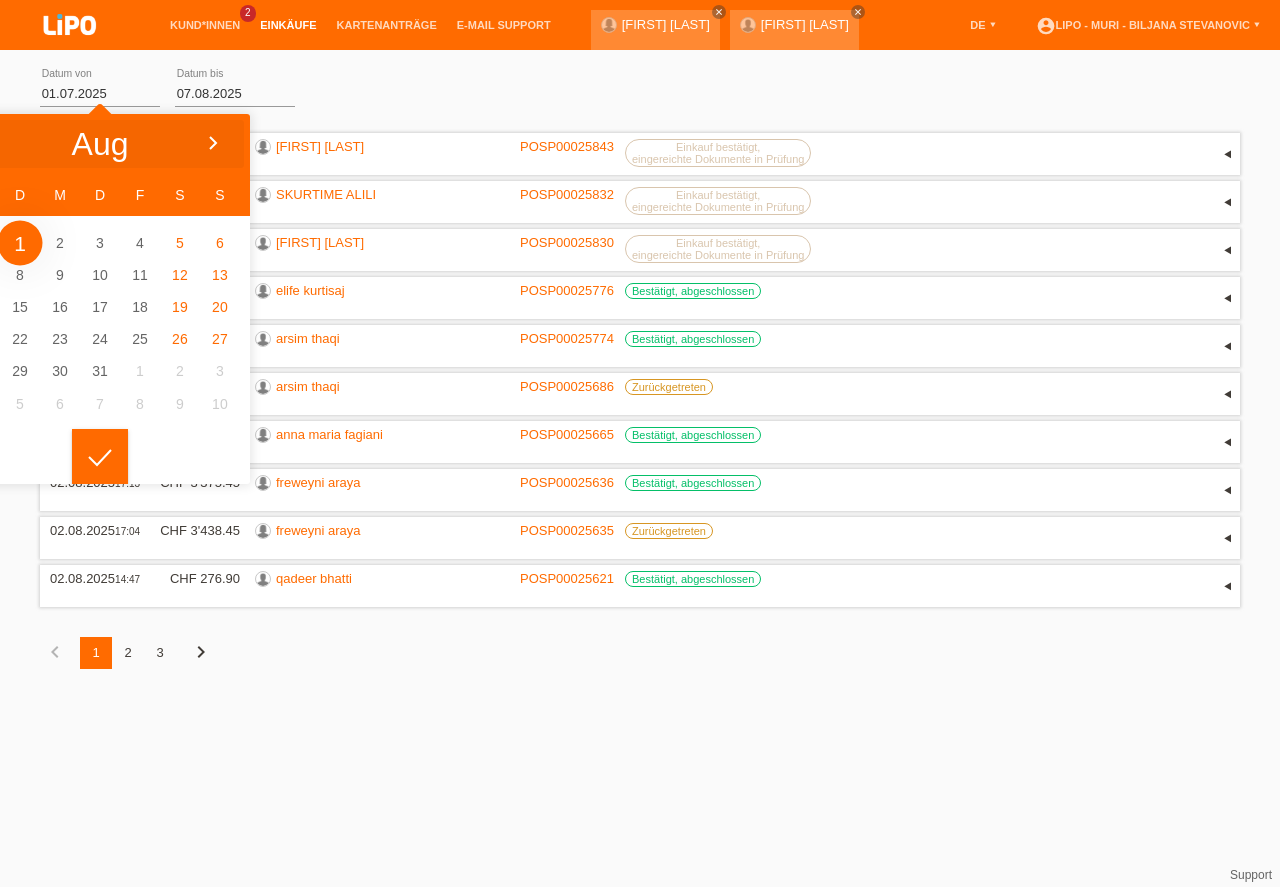 click 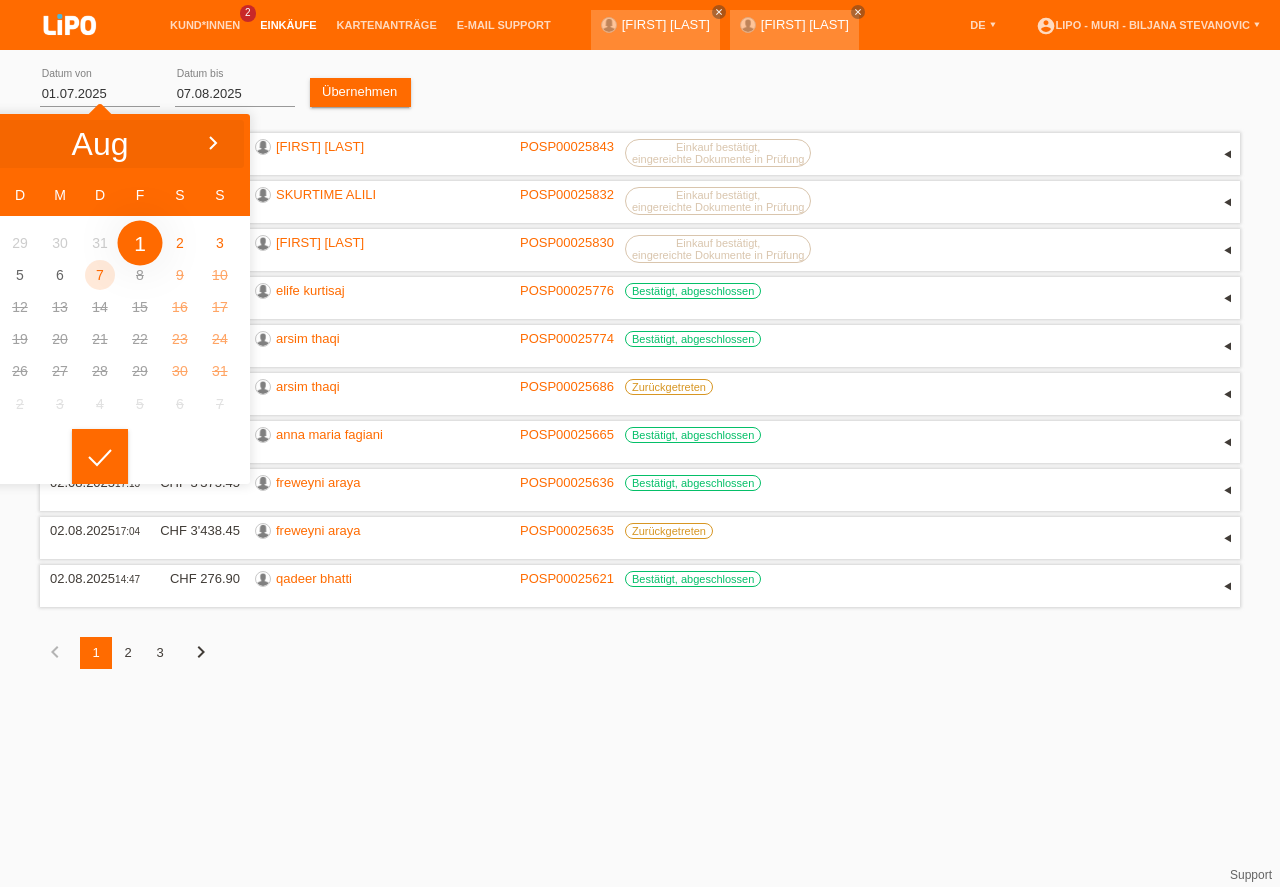 type on "01.08.2025" 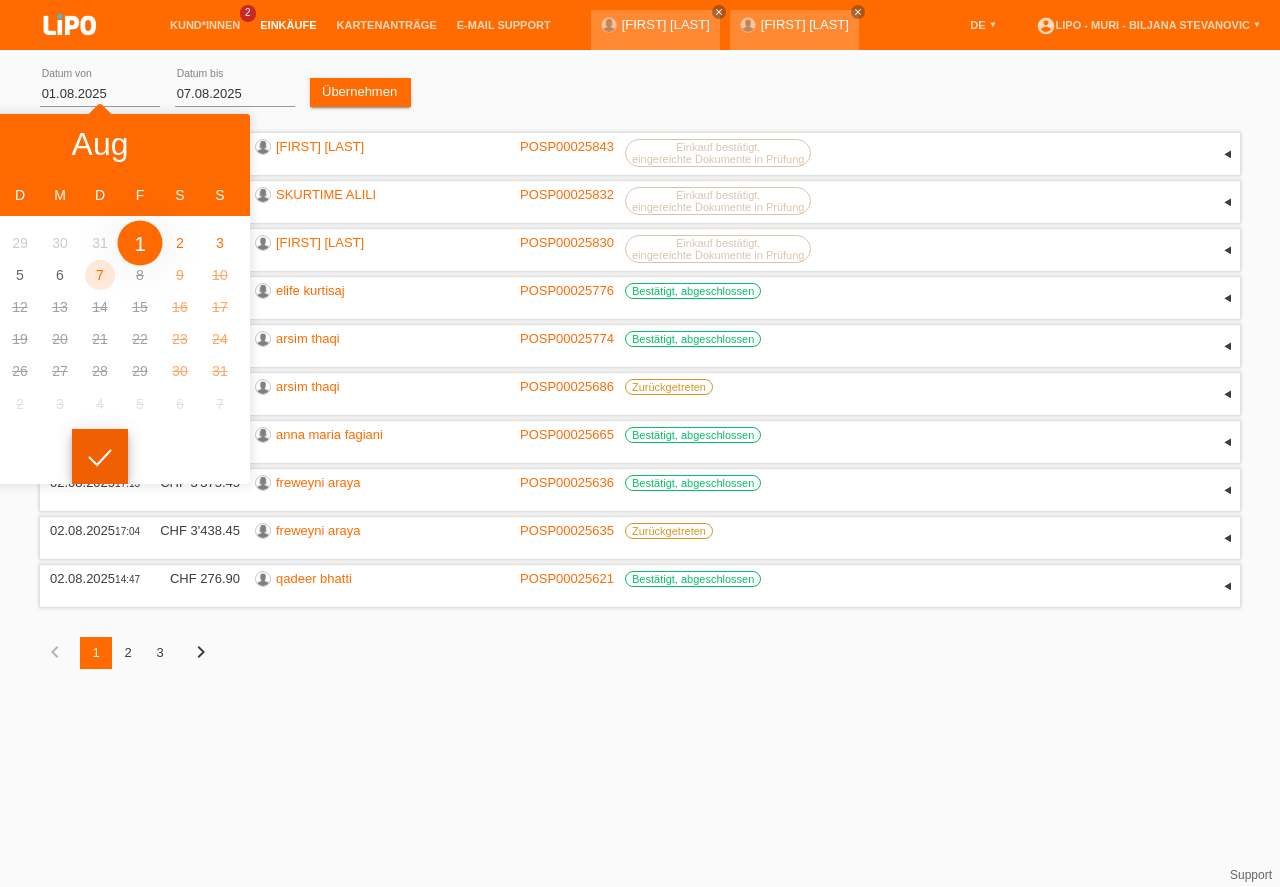 click 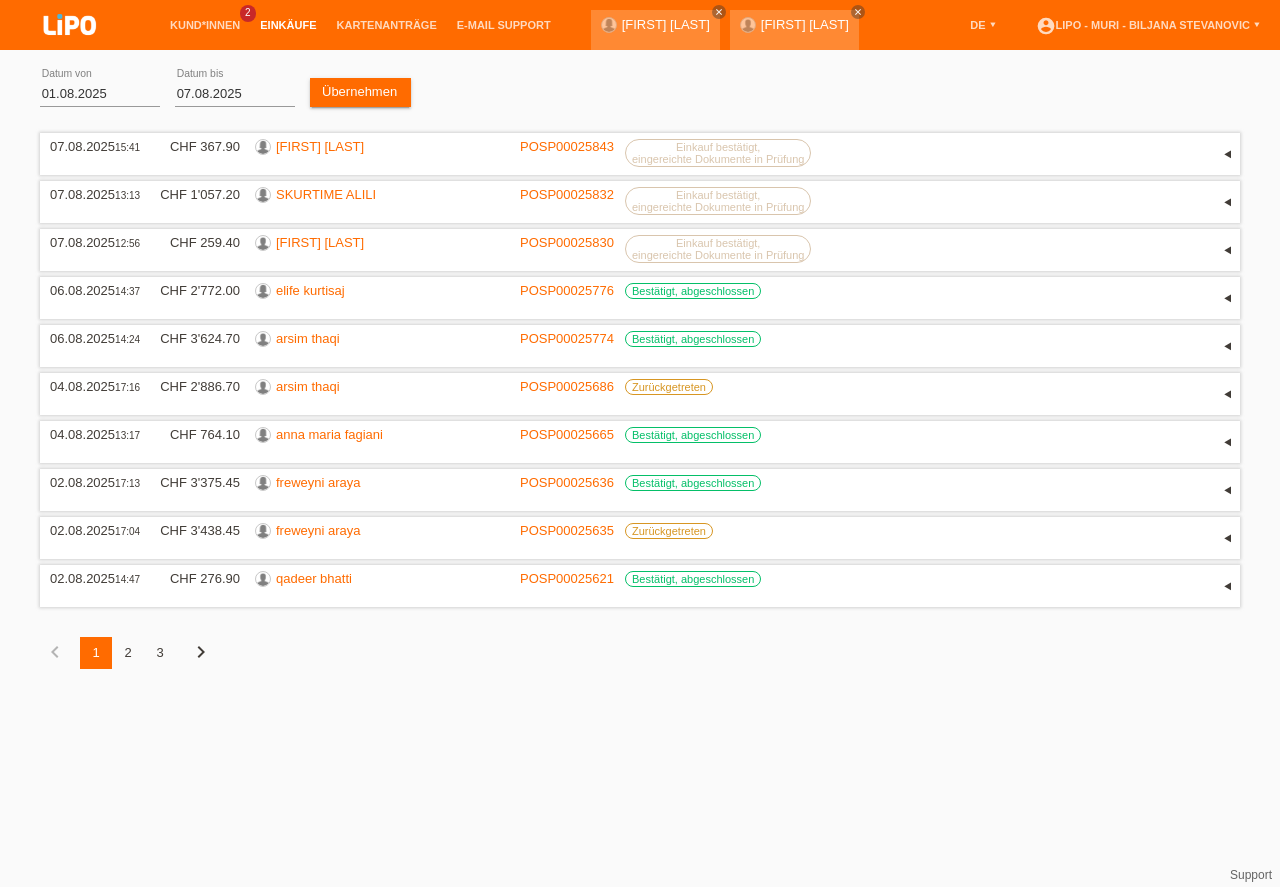 click on "2" at bounding box center [128, 653] 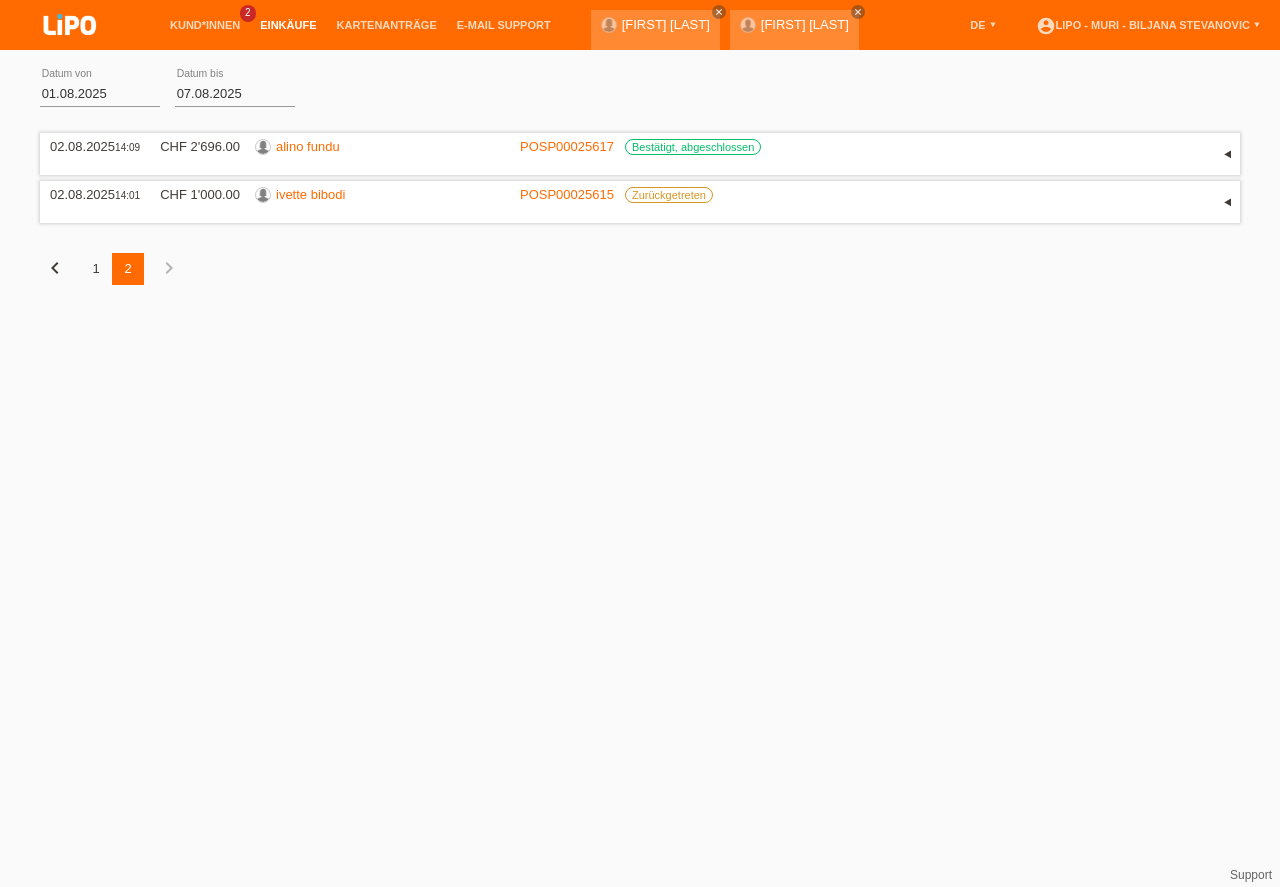 click on "chevron_left" at bounding box center [55, 268] 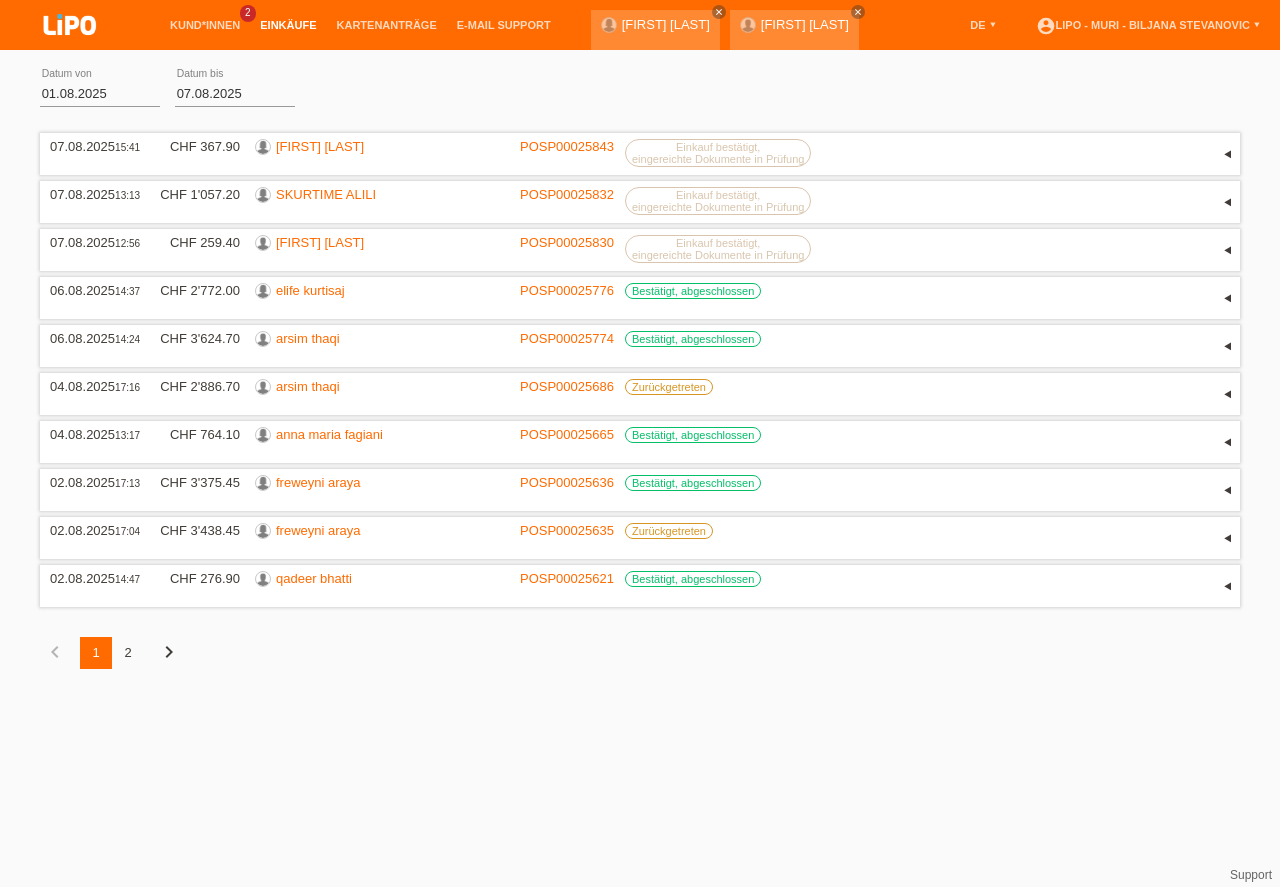 click on "2" at bounding box center [128, 653] 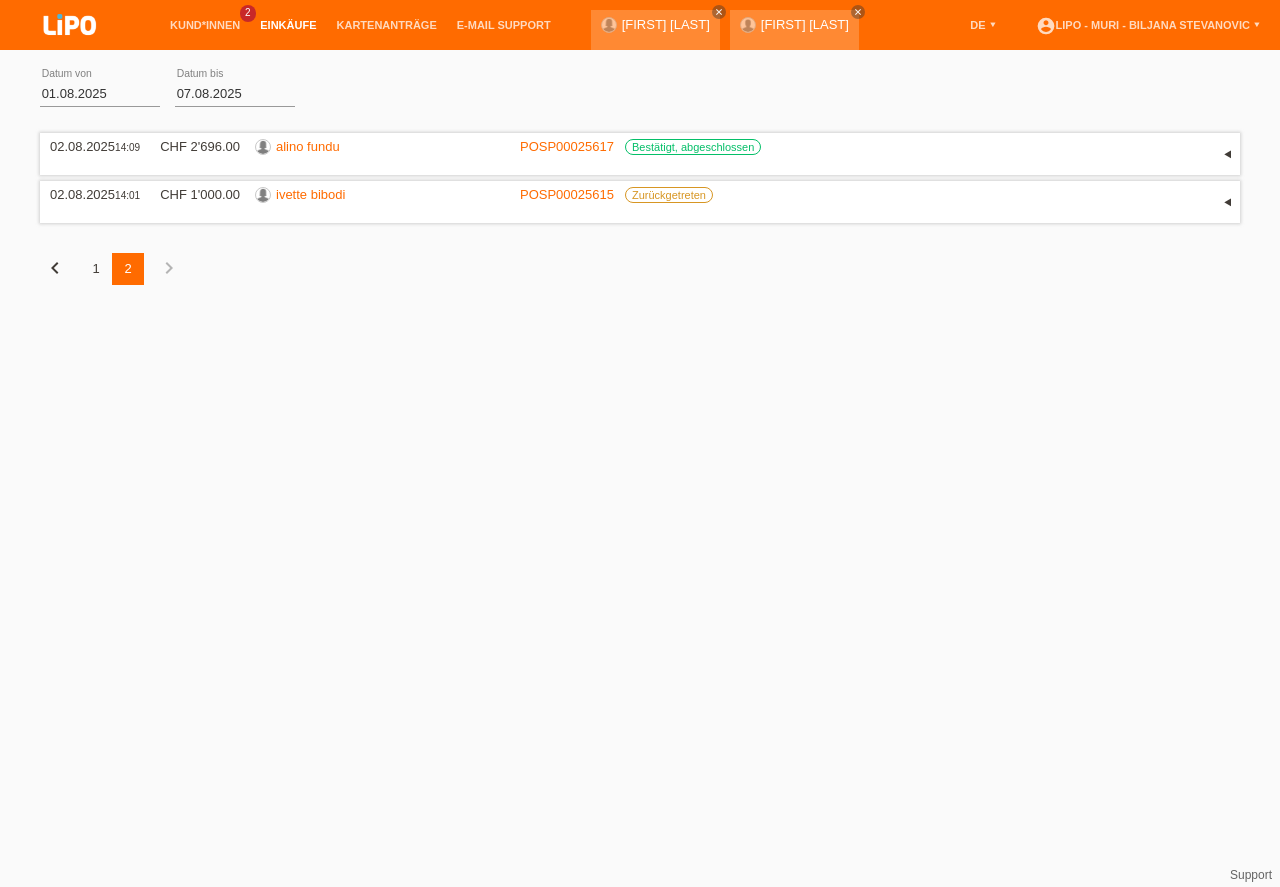 click on "chevron_left" at bounding box center (55, 268) 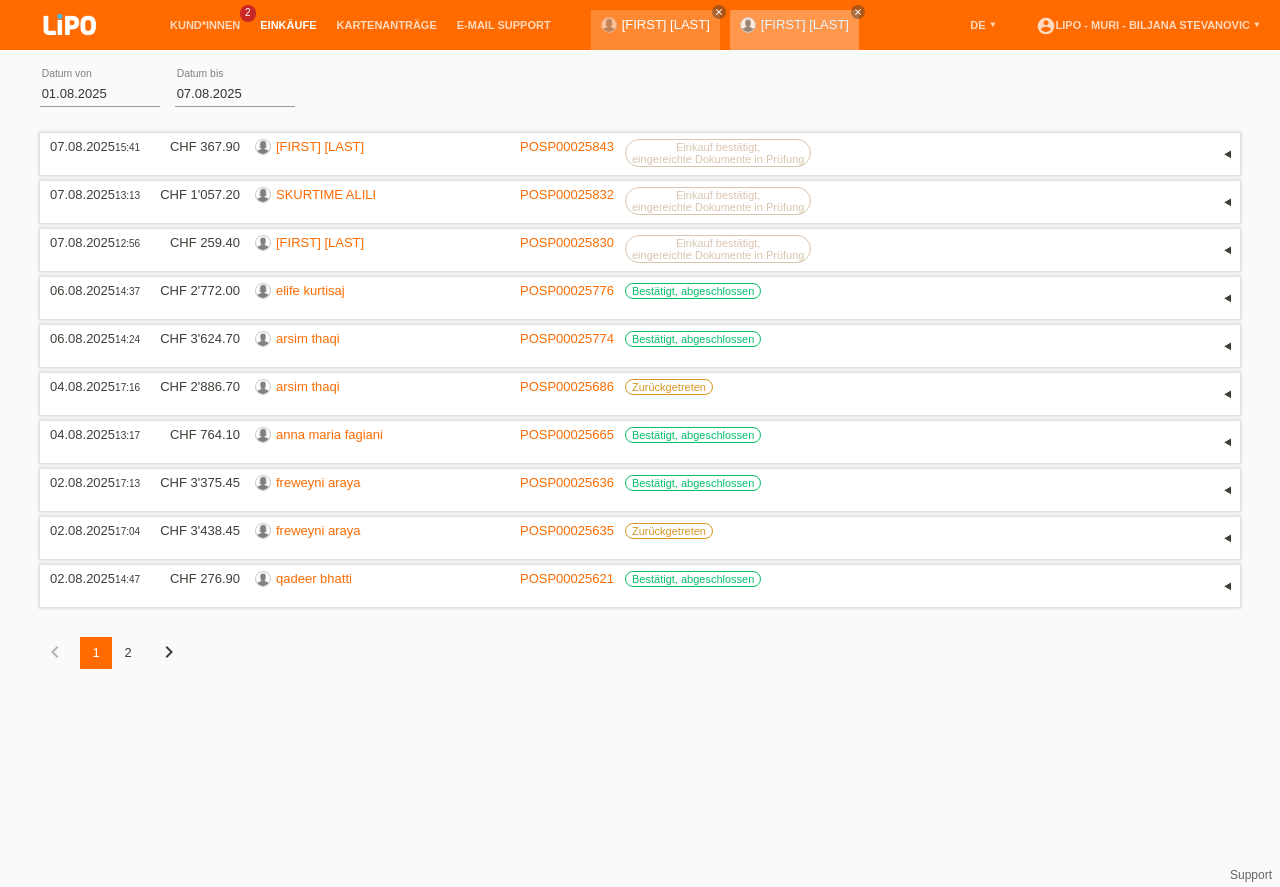 click on "[FIRST] [LAST]" at bounding box center (805, 24) 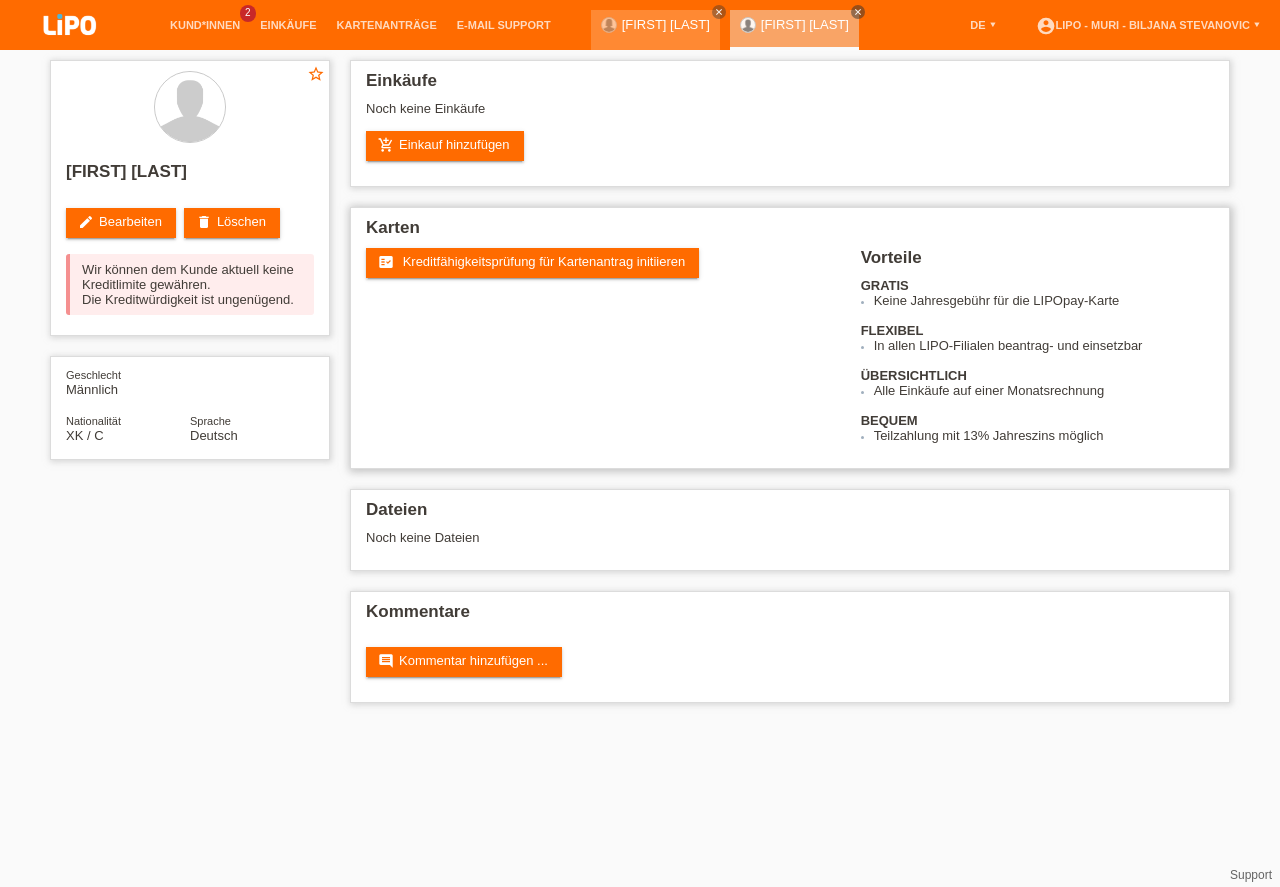scroll, scrollTop: 0, scrollLeft: 0, axis: both 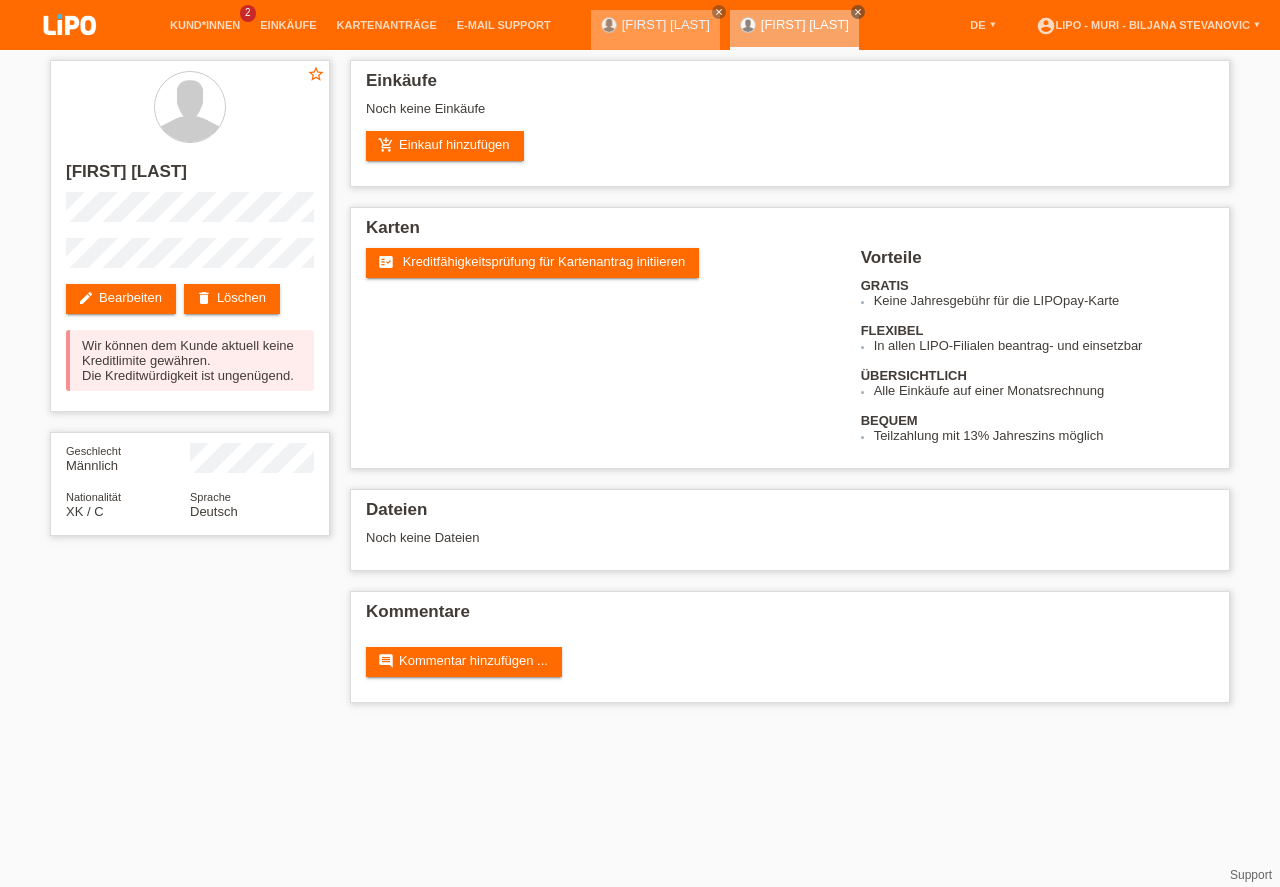 click on "[FIRST] [LAST]
close" at bounding box center [655, 30] 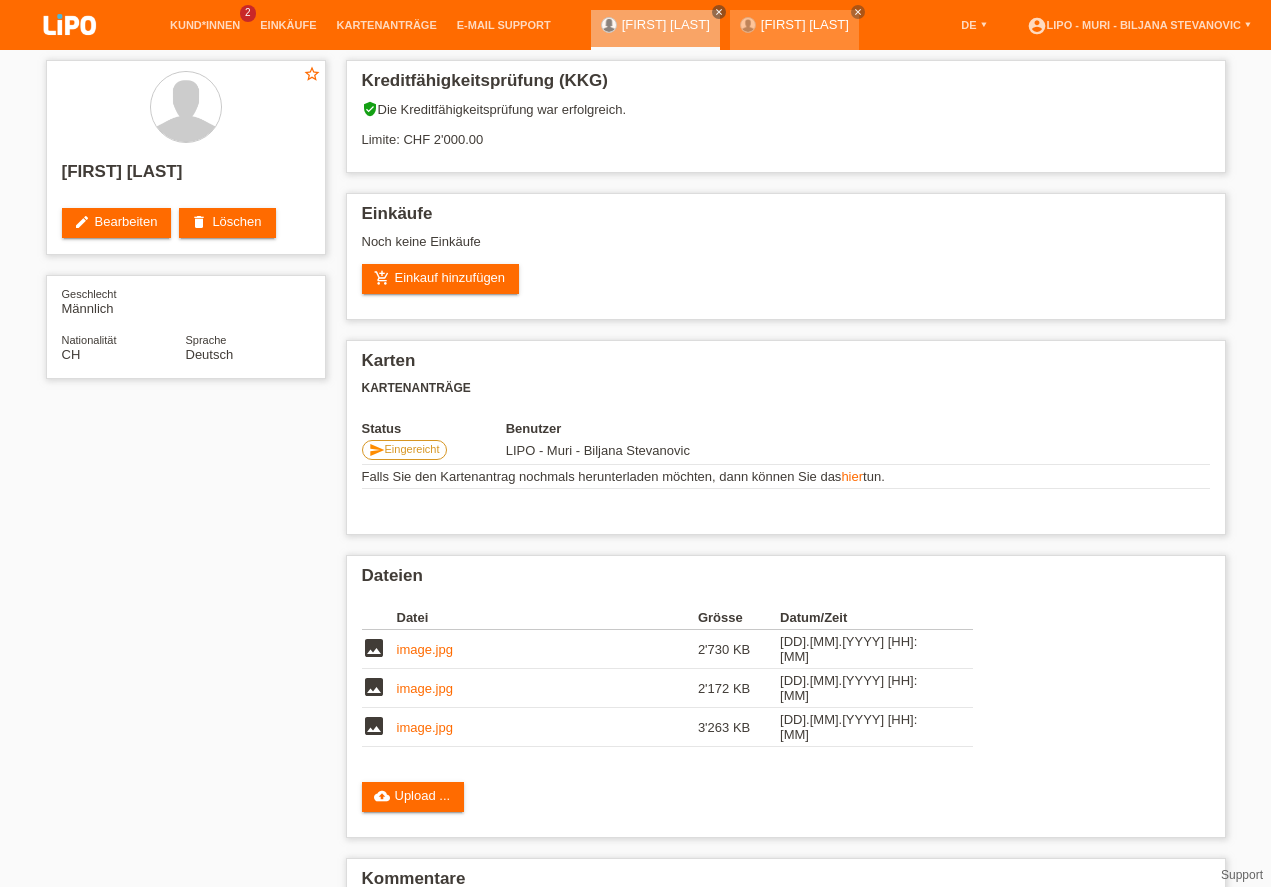 scroll, scrollTop: 0, scrollLeft: 0, axis: both 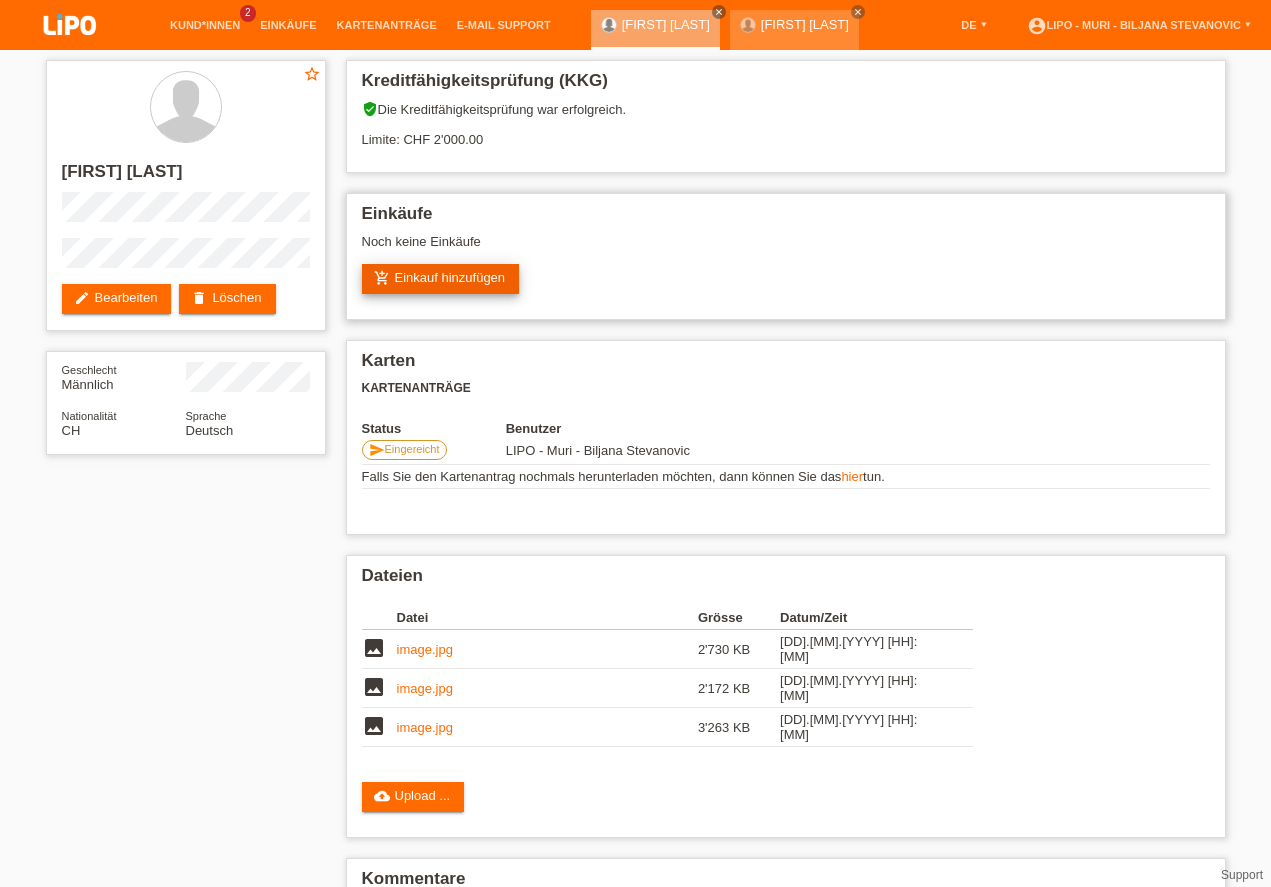 click on "add_shopping_cart  Einkauf hinzufügen" at bounding box center (441, 279) 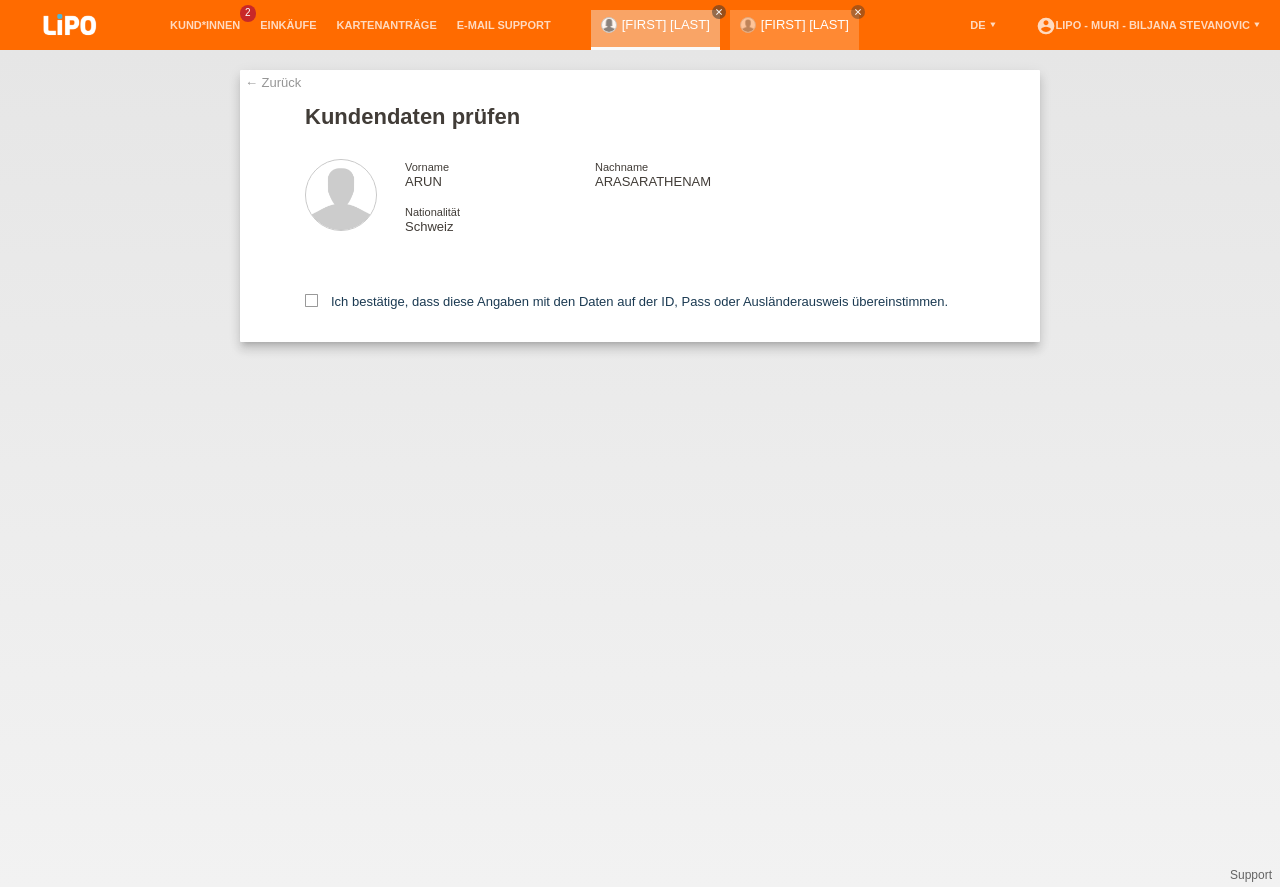 scroll, scrollTop: 0, scrollLeft: 0, axis: both 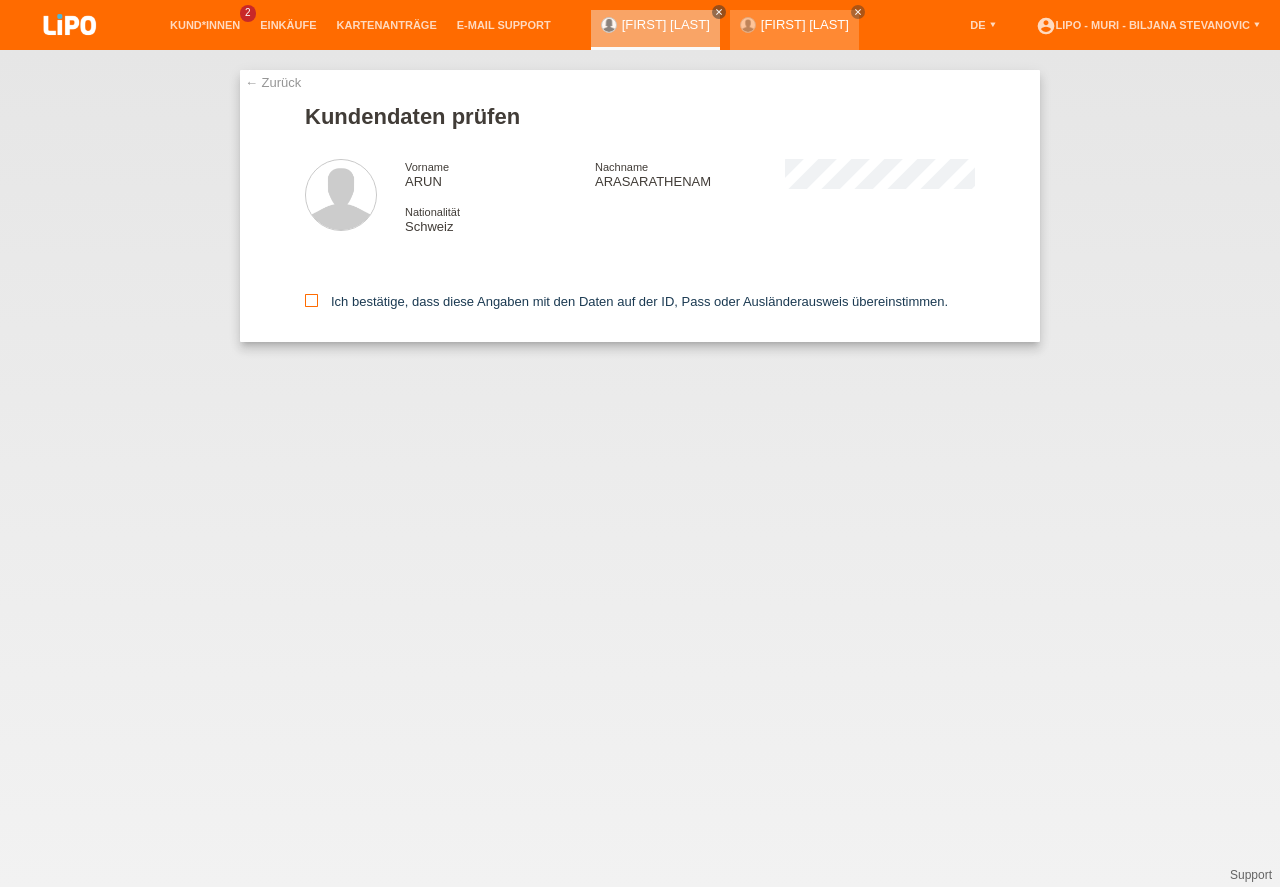 click at bounding box center [311, 300] 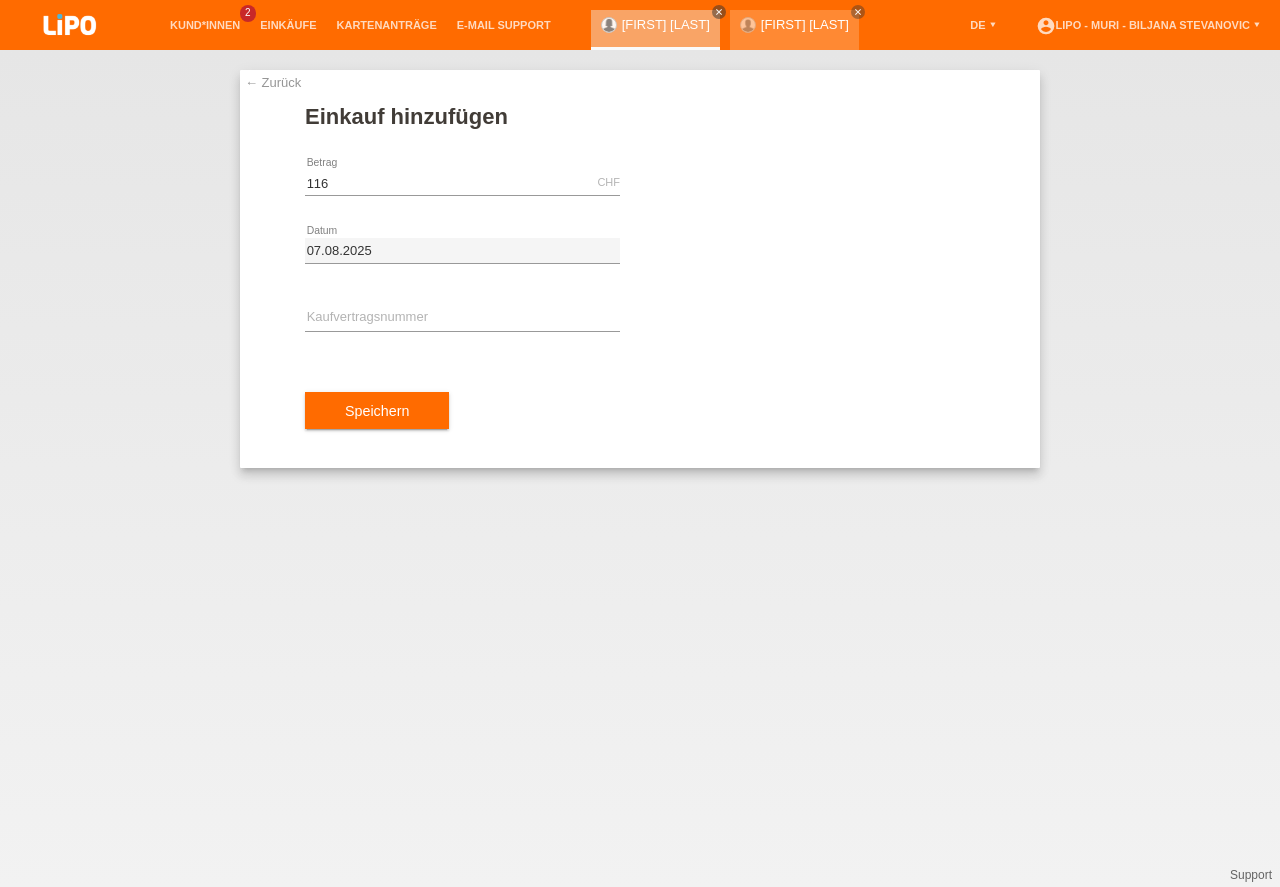 scroll, scrollTop: 0, scrollLeft: 0, axis: both 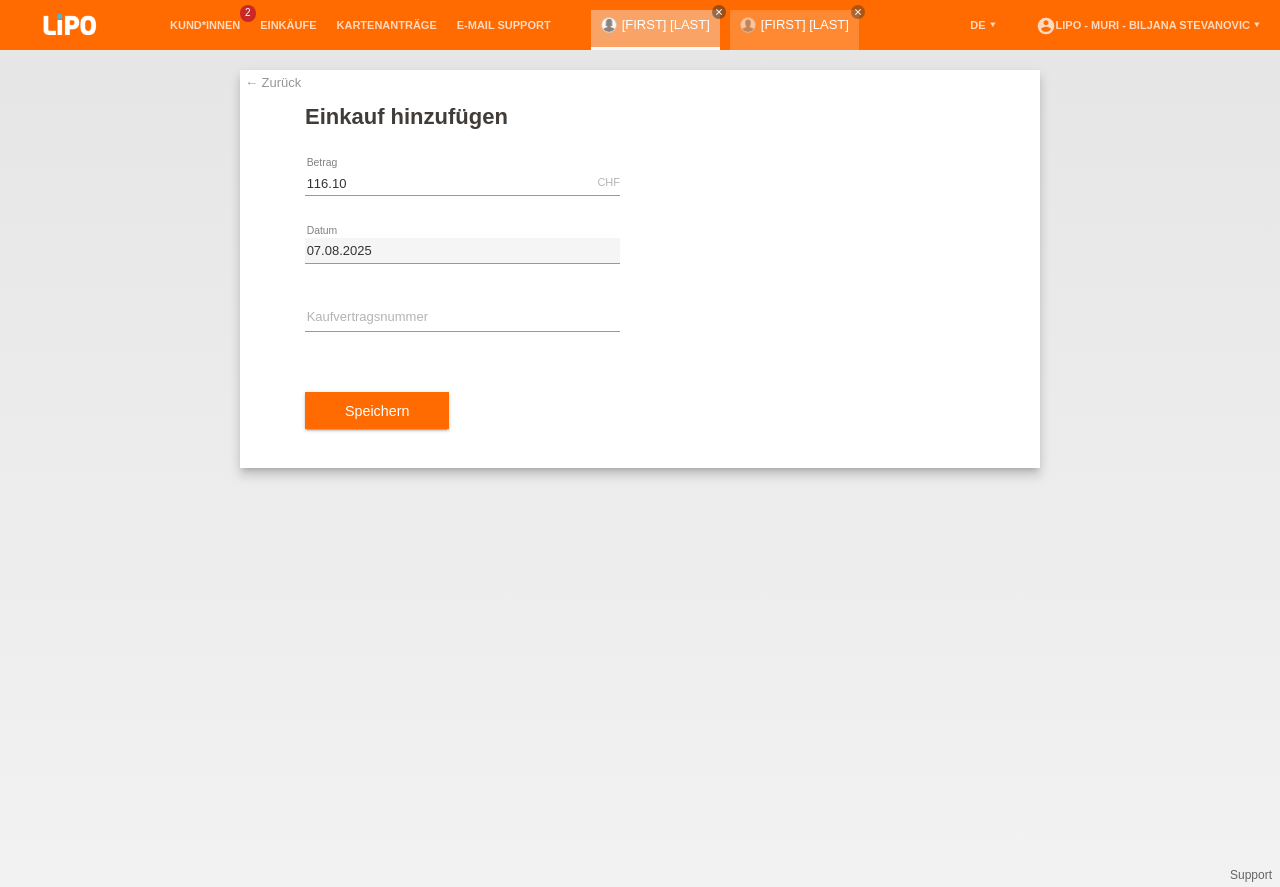 type on "116.10" 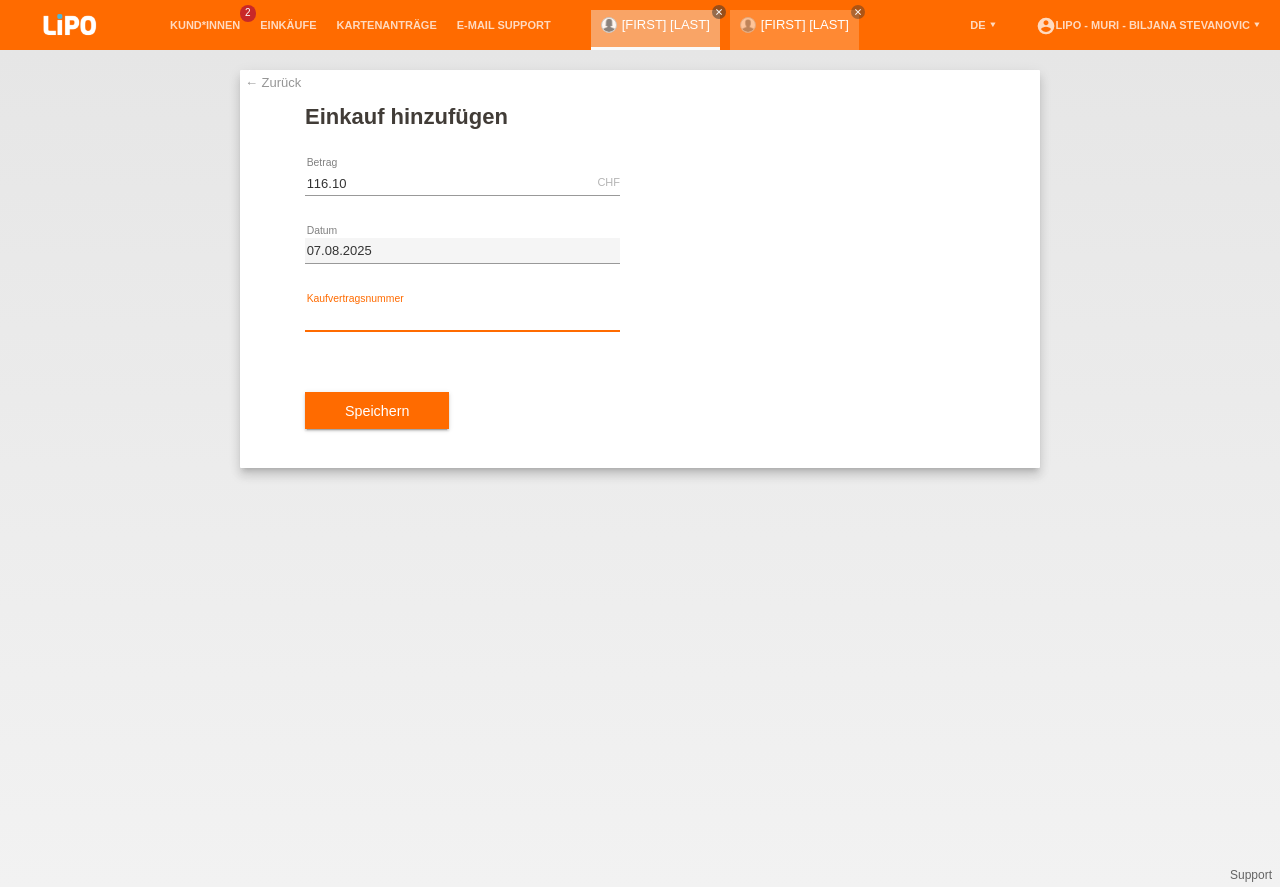click at bounding box center (462, 318) 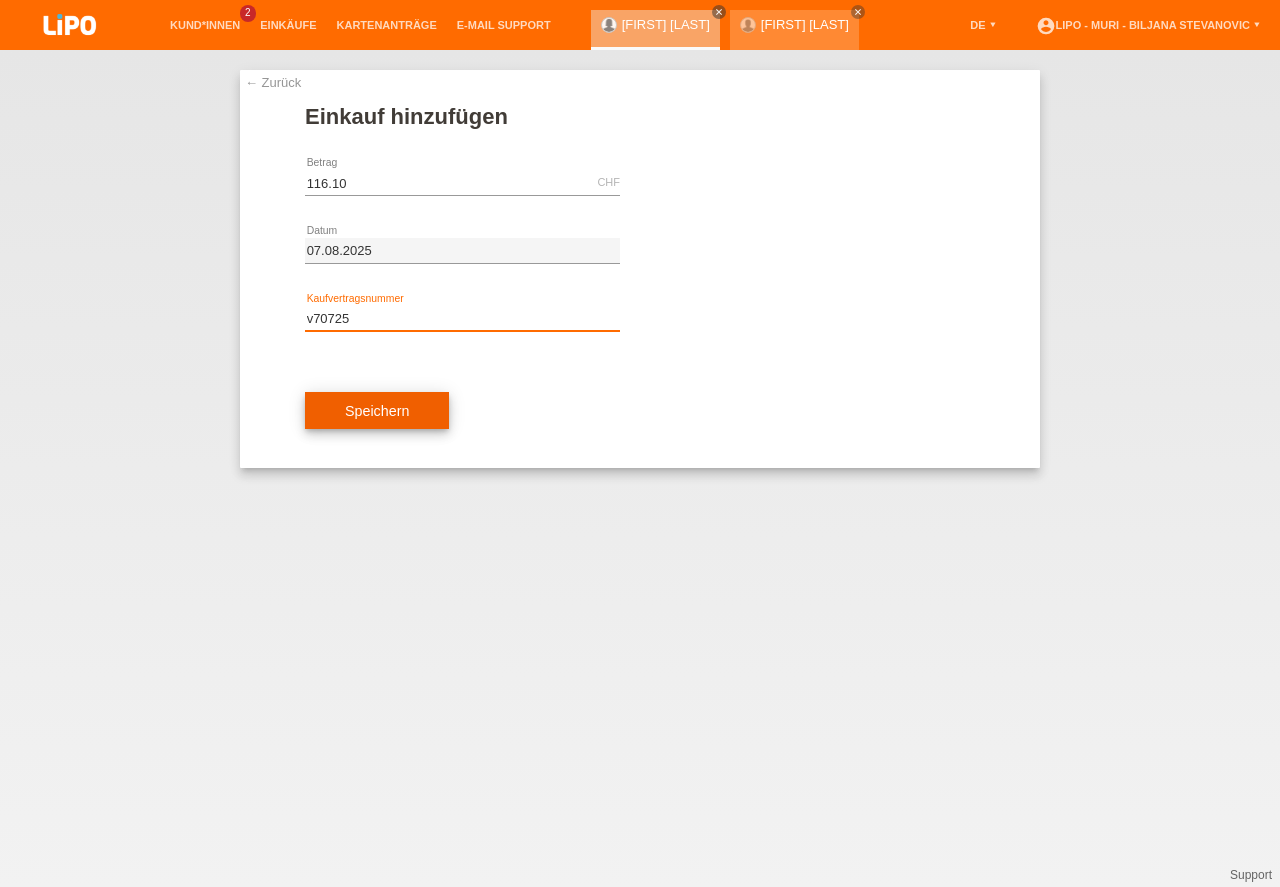 type on "v70725" 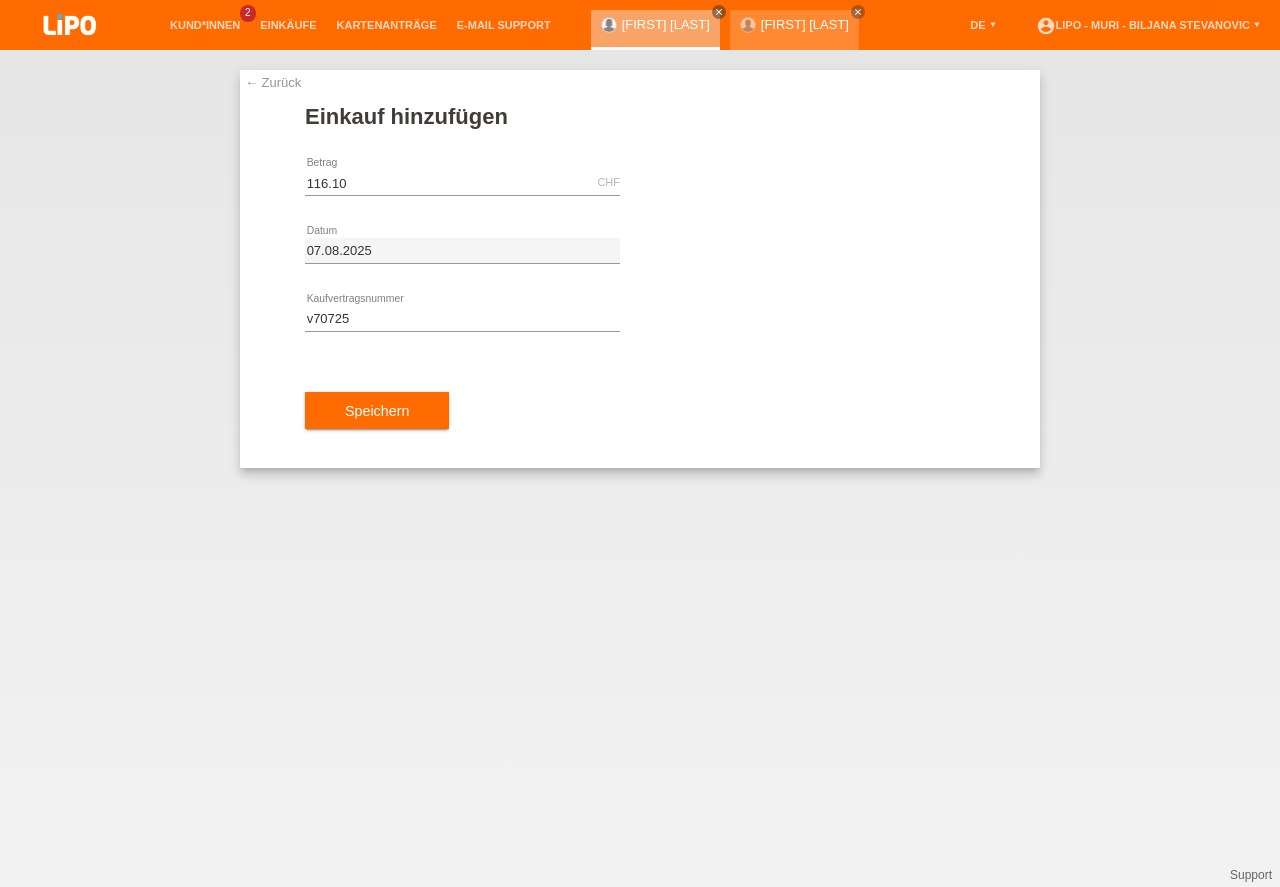 drag, startPoint x: 389, startPoint y: 422, endPoint x: 402, endPoint y: 416, distance: 14.3178215 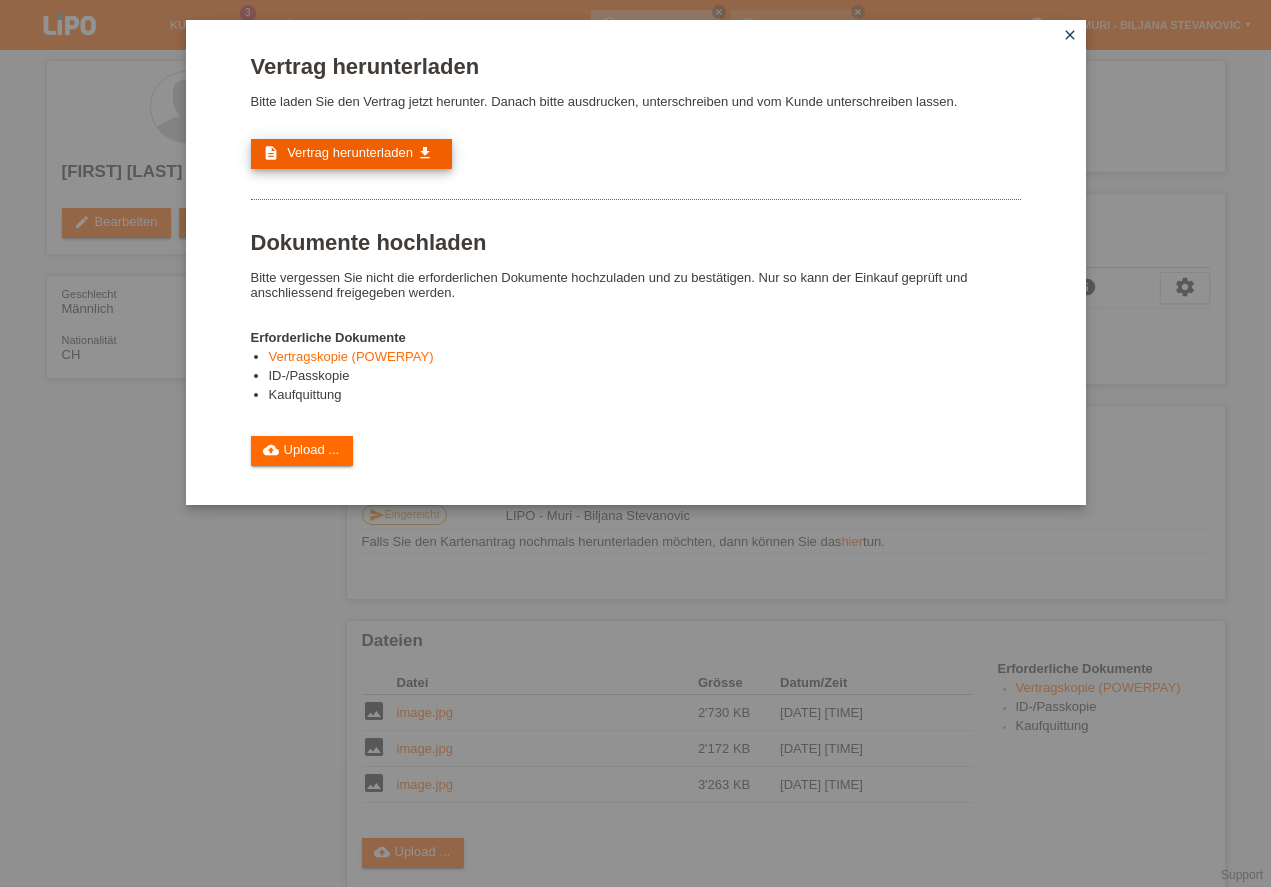 click on "Vertrag herunterladen" at bounding box center [350, 152] 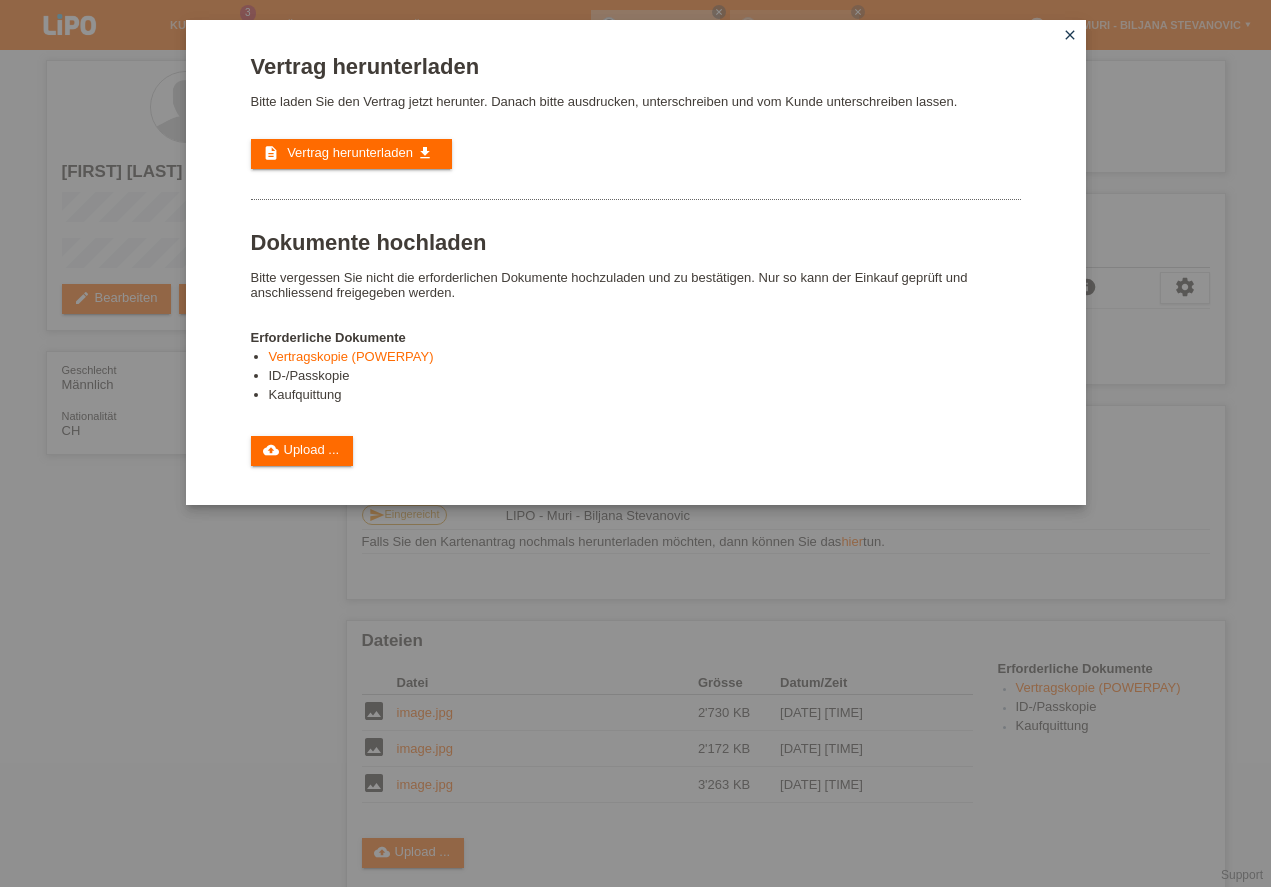 drag, startPoint x: 299, startPoint y: 449, endPoint x: 325, endPoint y: 414, distance: 43.60046 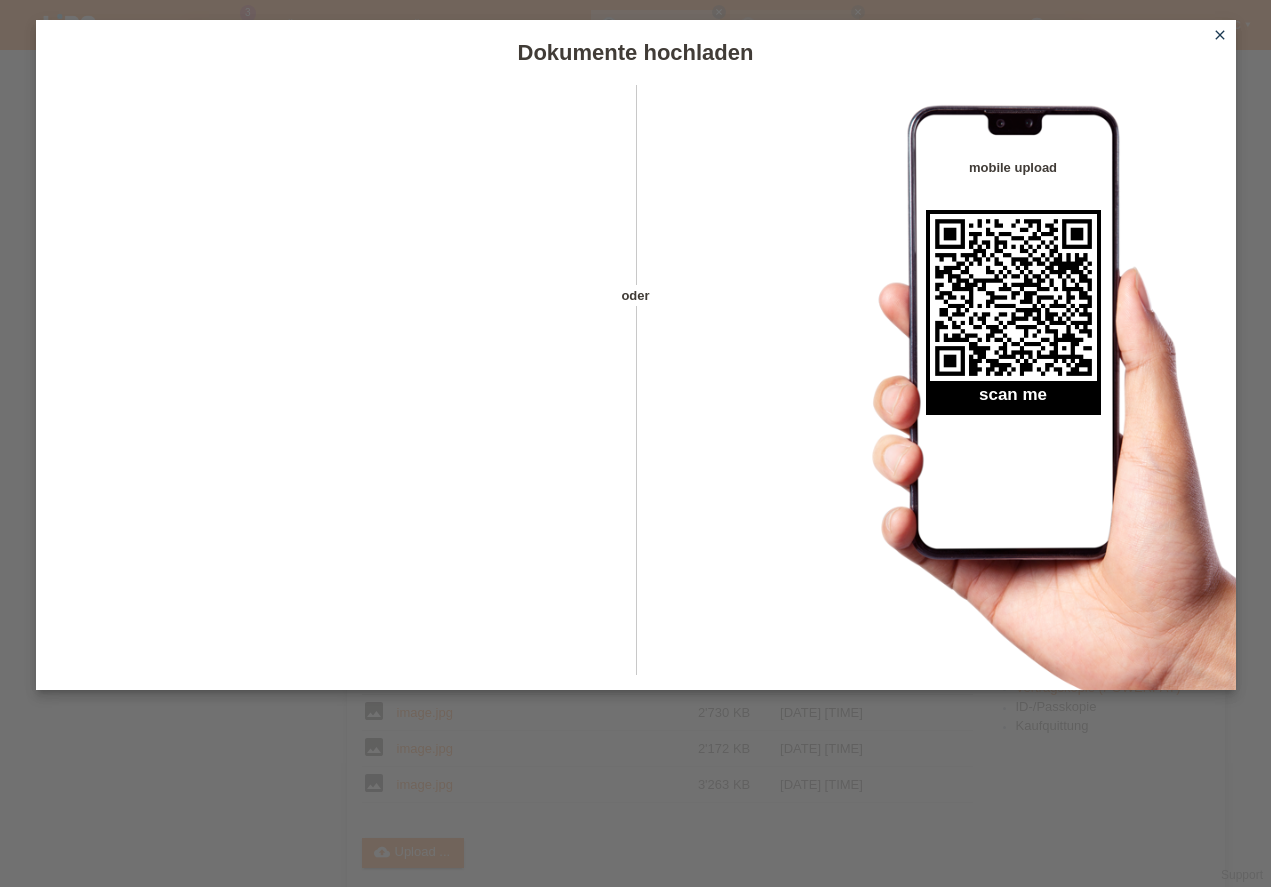 click on "close" at bounding box center [1220, 35] 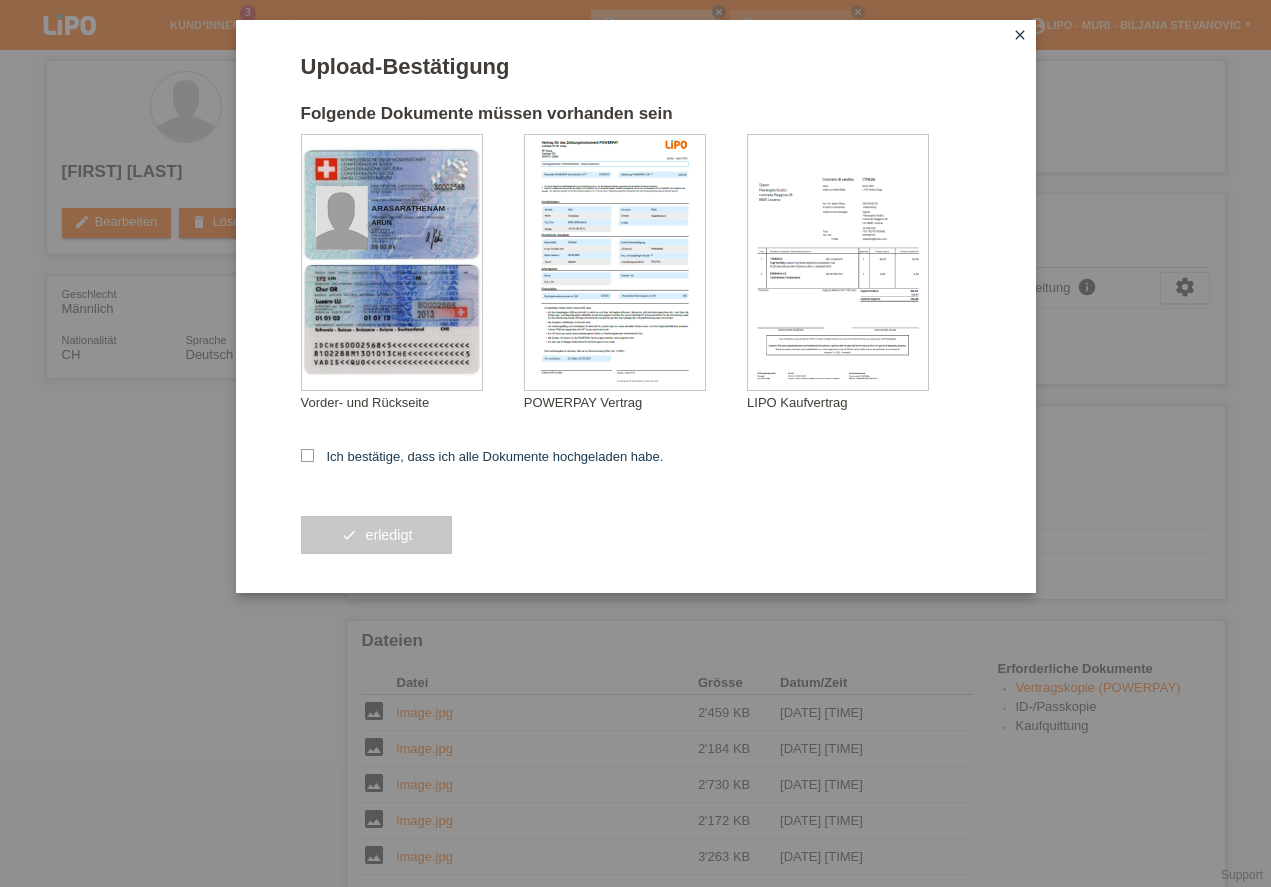 click at bounding box center (307, 455) 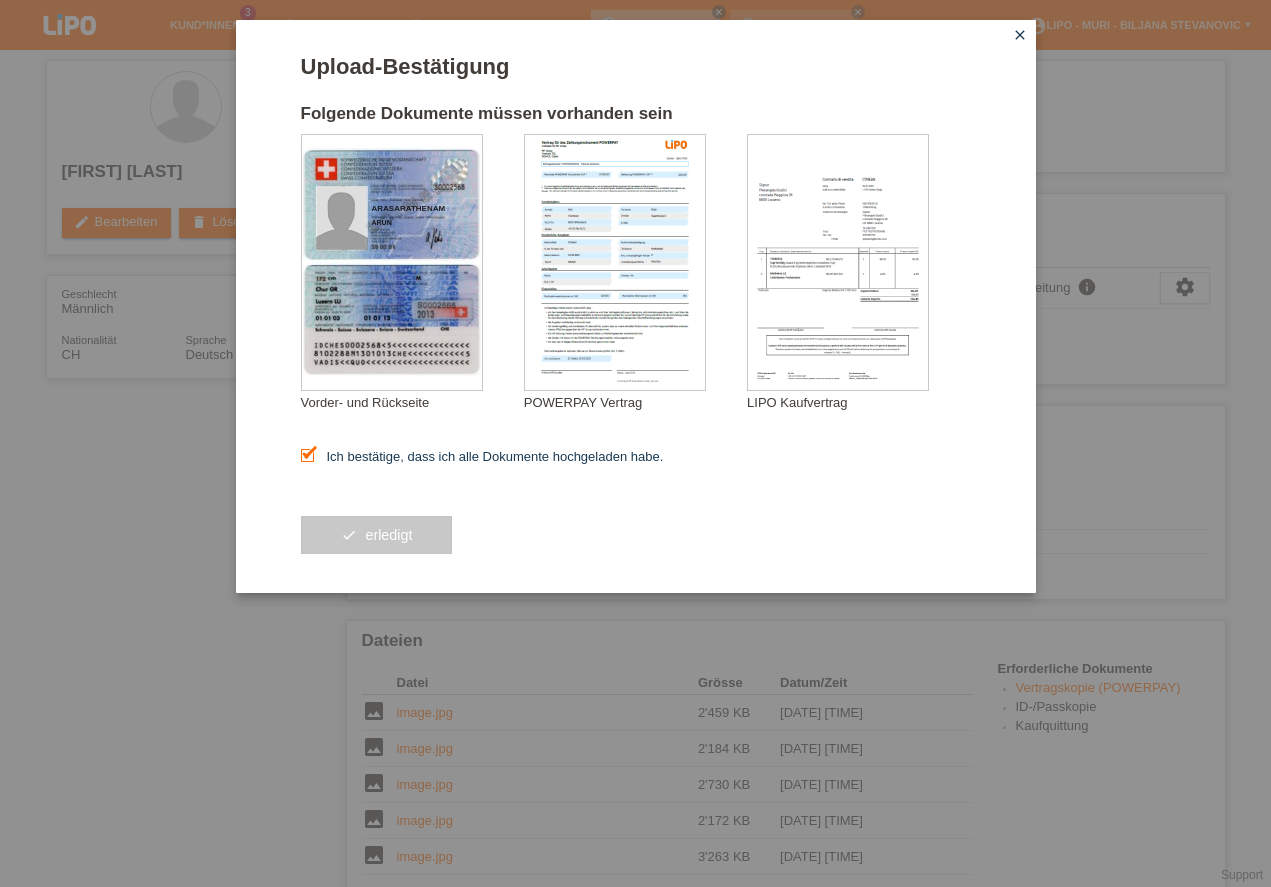 scroll, scrollTop: 399, scrollLeft: 0, axis: vertical 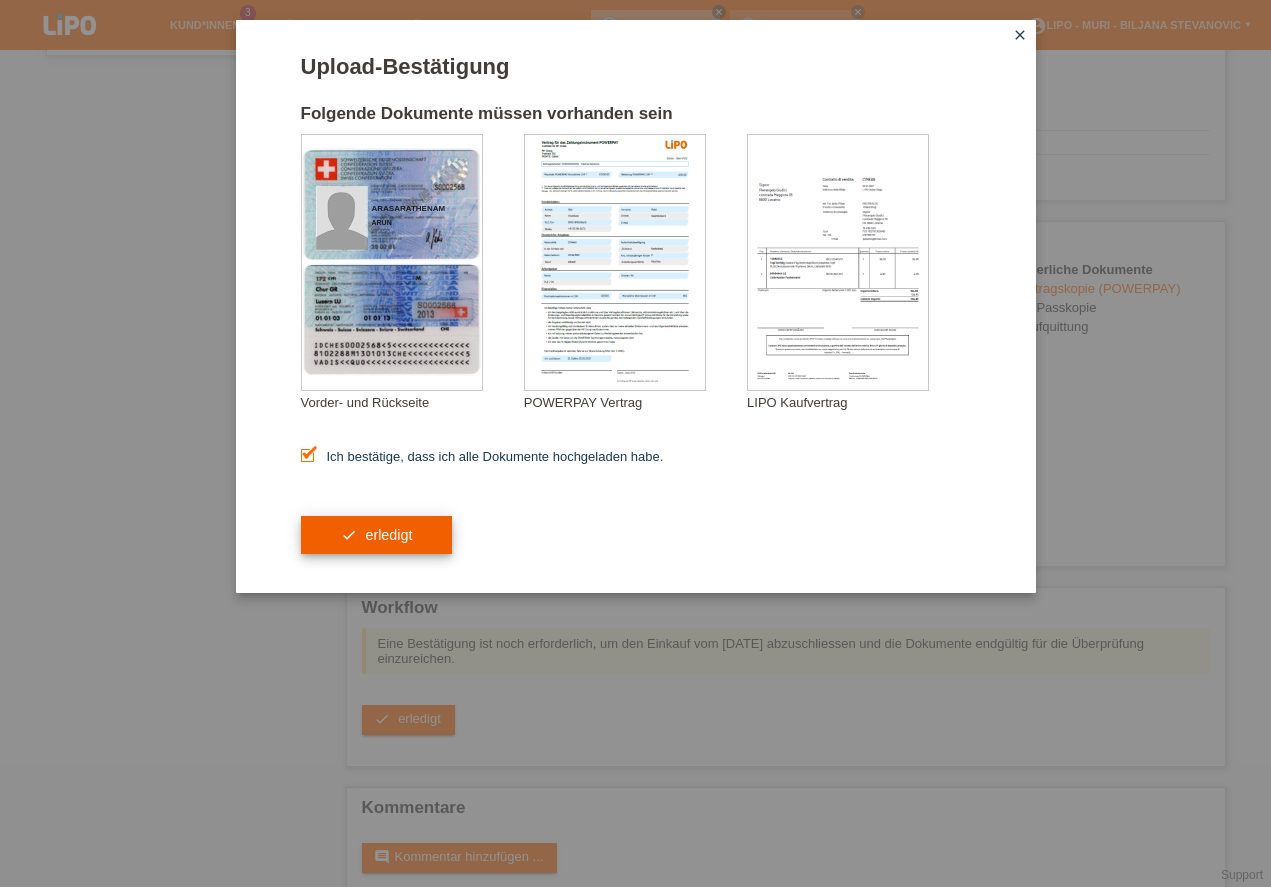 click on "check   erledigt" at bounding box center (377, 535) 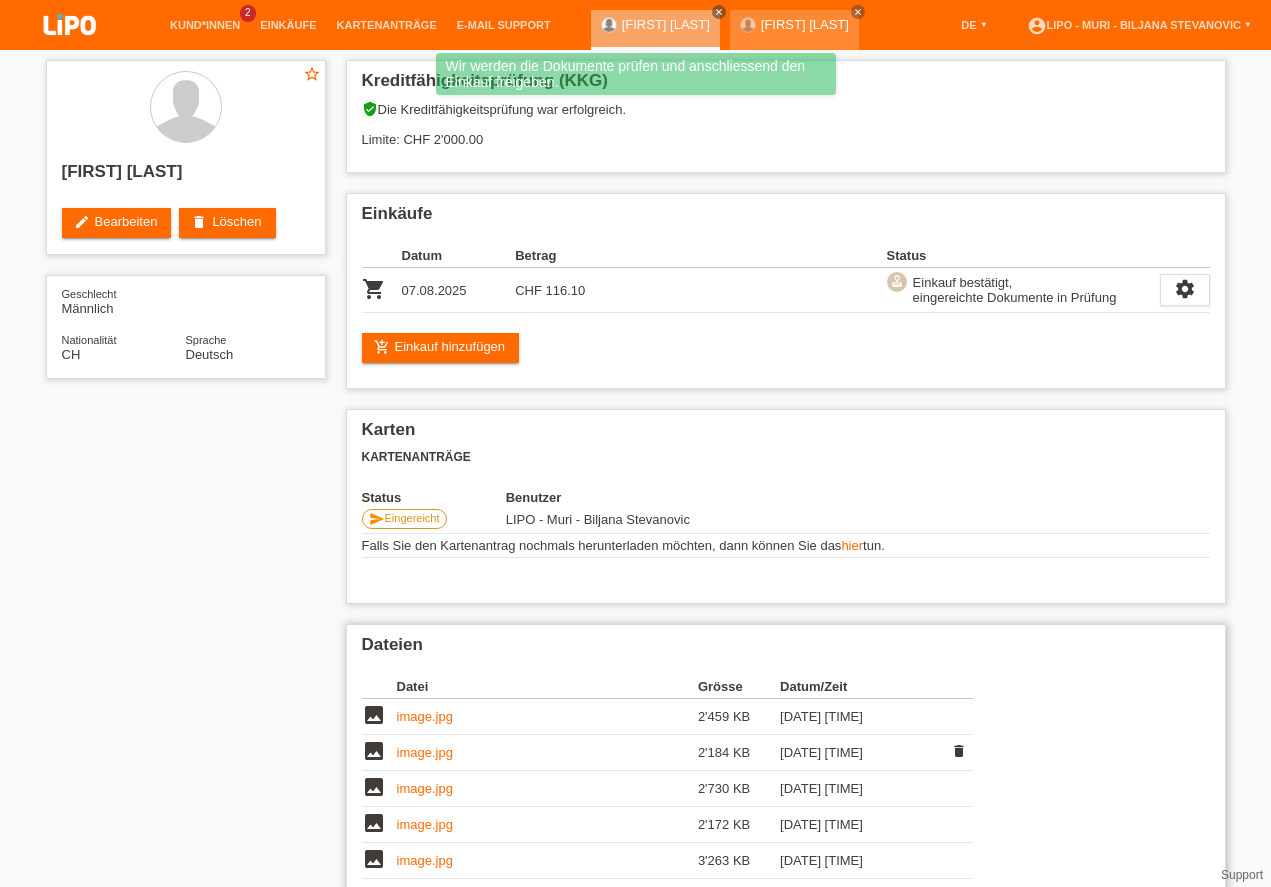 scroll, scrollTop: 235, scrollLeft: 0, axis: vertical 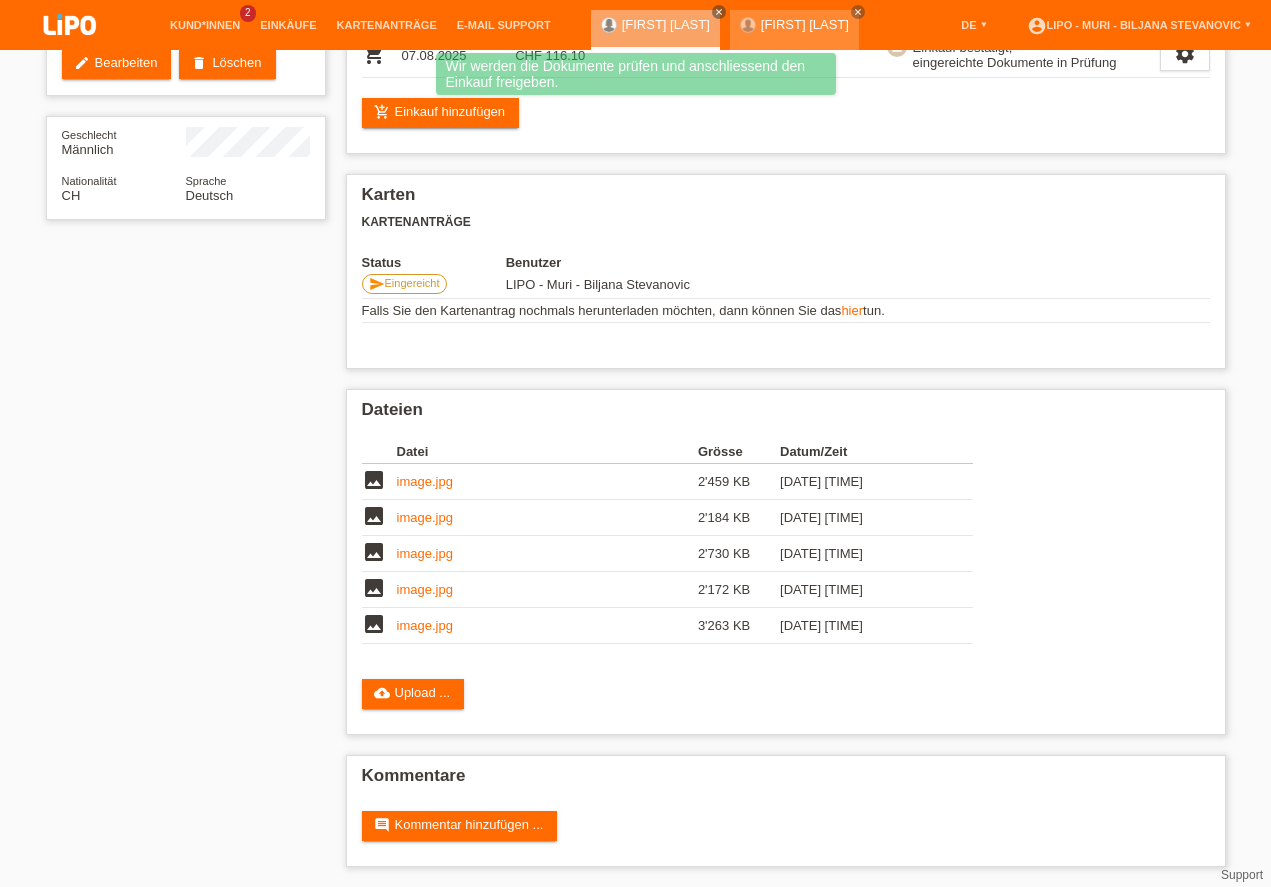 click on "star_border
[FIRST] [LAST]
edit  Bearbeiten
delete  Löschen
Geschlecht
Männlich
Nationalität
[COUNTRY]
Sprache
Deutsch
Kreditfähigkeitsprüfung (KKG)
verified_user  Die Kreditfähigkeitsprüfung war erfolgreich." at bounding box center (636, 351) 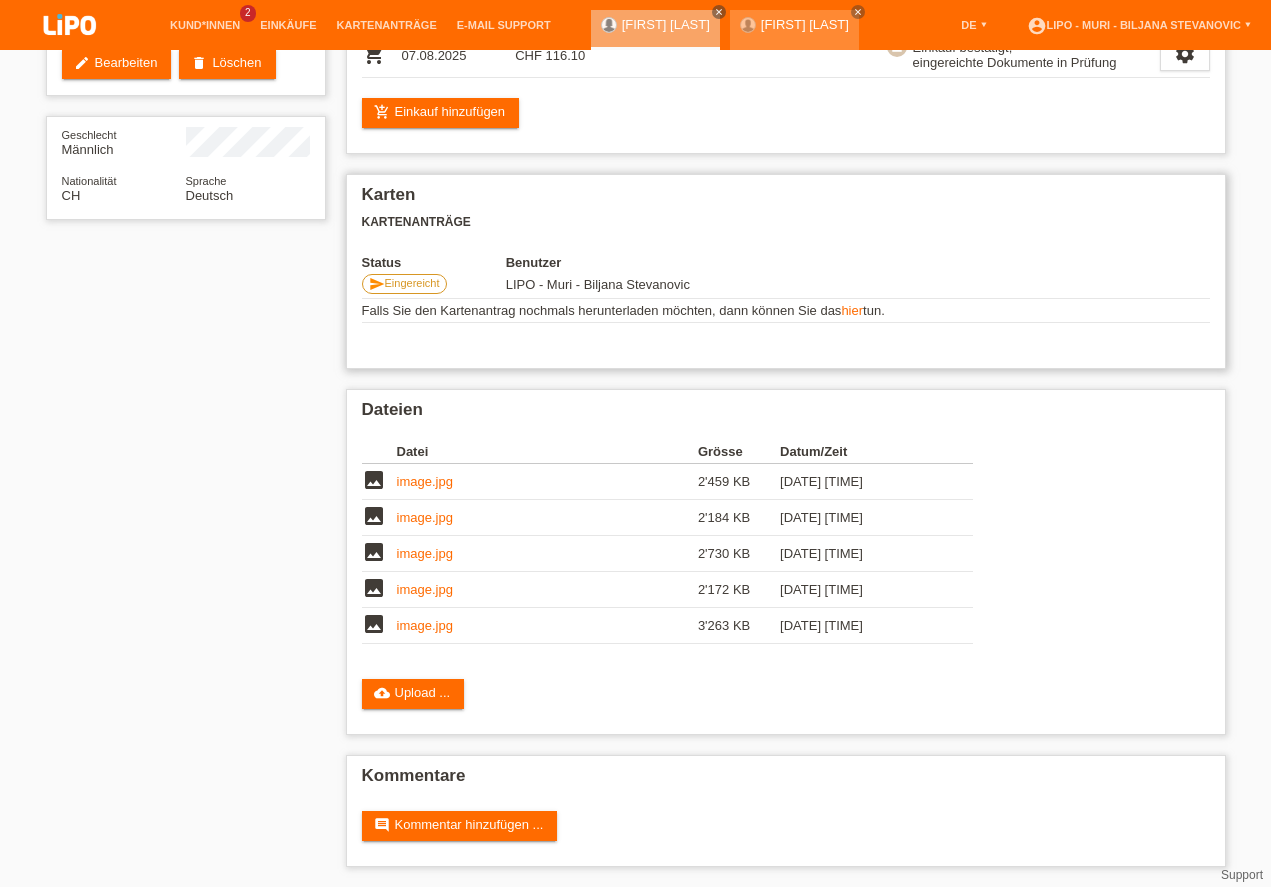scroll, scrollTop: 7, scrollLeft: 0, axis: vertical 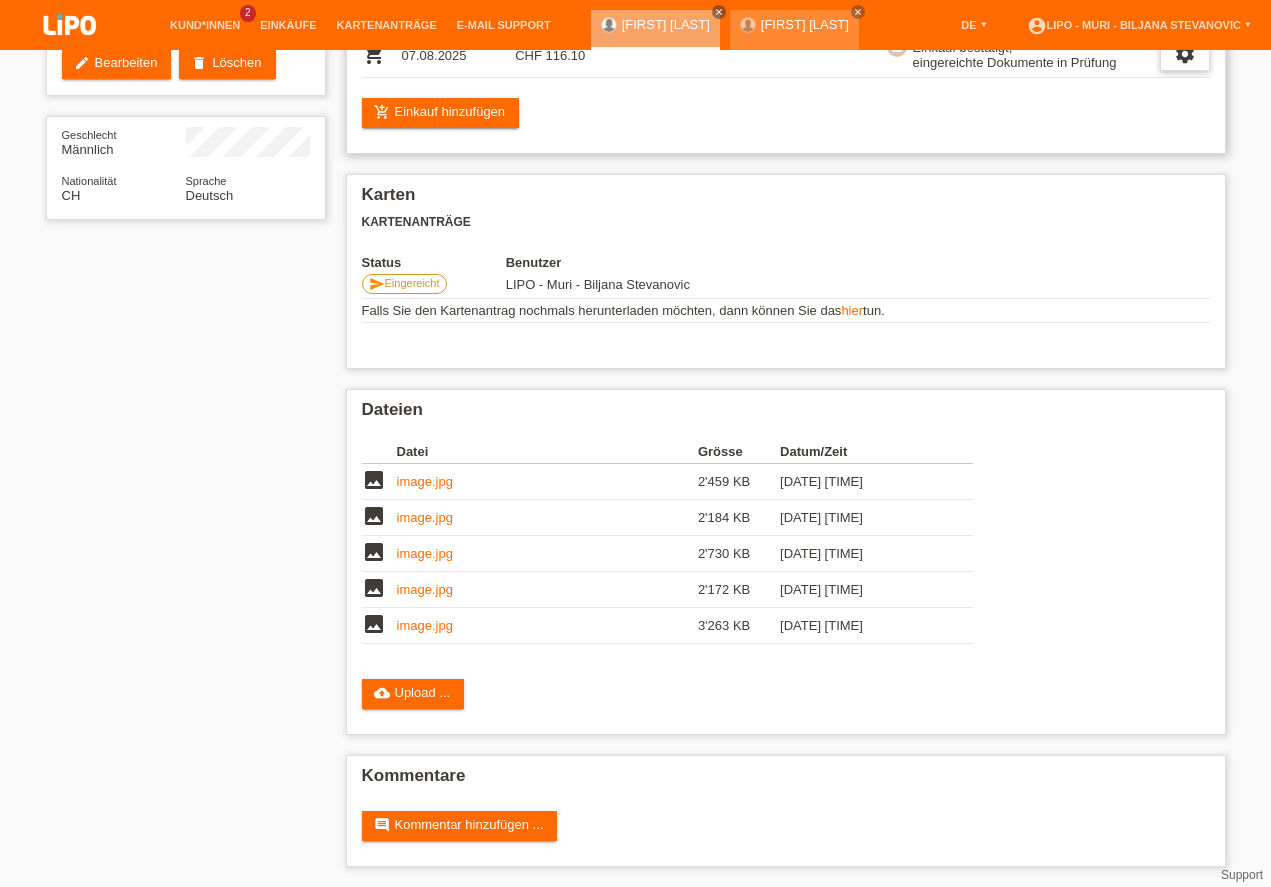 click on "settings" at bounding box center [1185, 55] 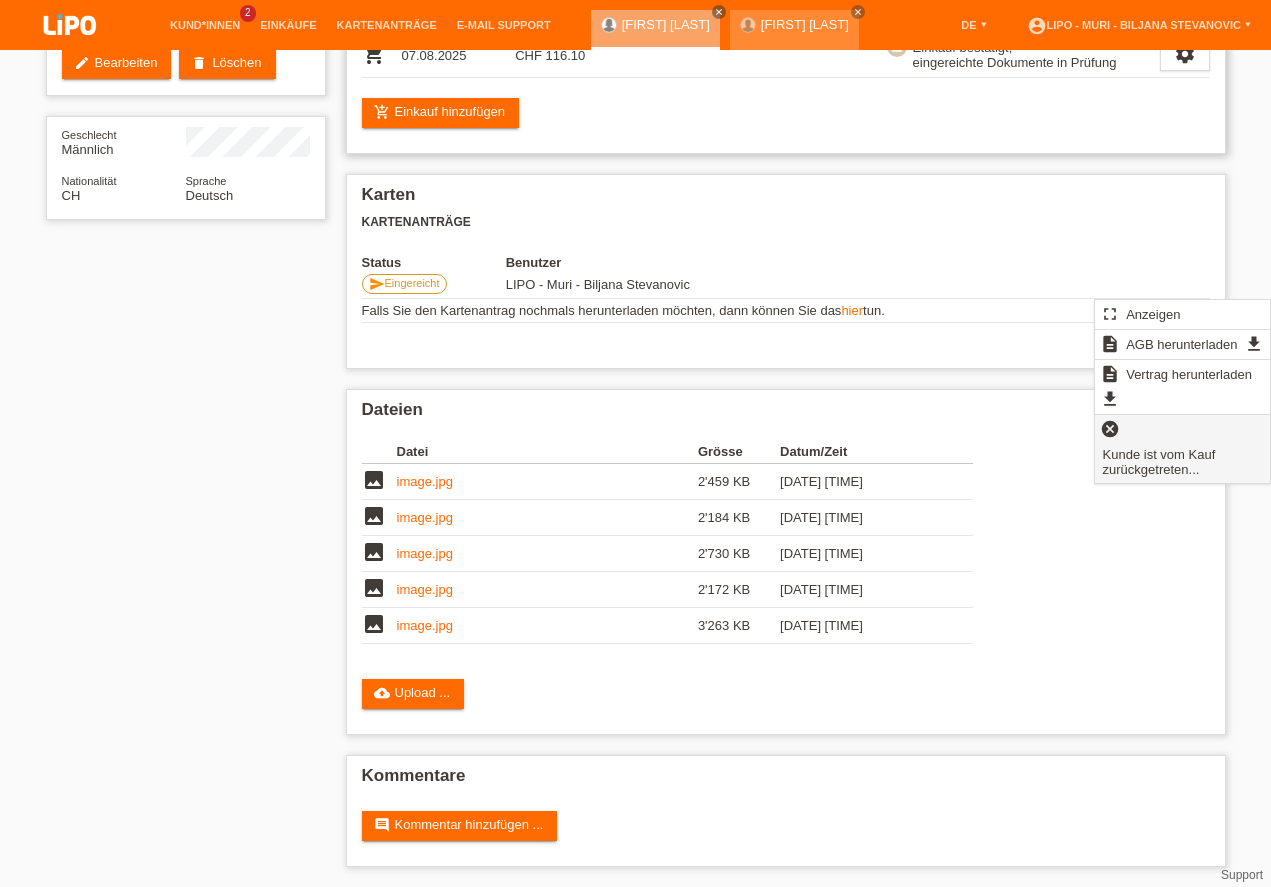 click on "Kunde ist vom Kauf zurückgetreten..." at bounding box center (1182, 461) 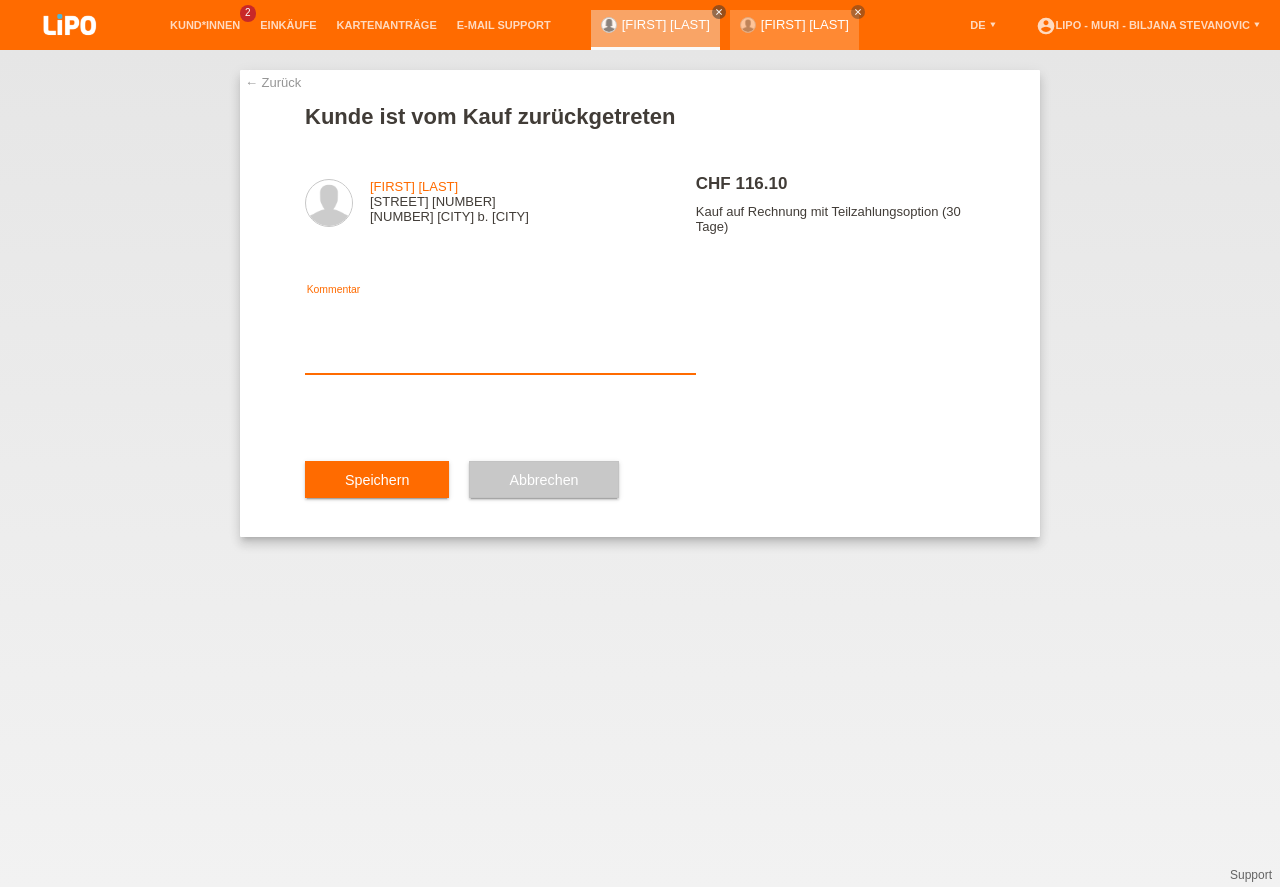 click at bounding box center [500, 335] 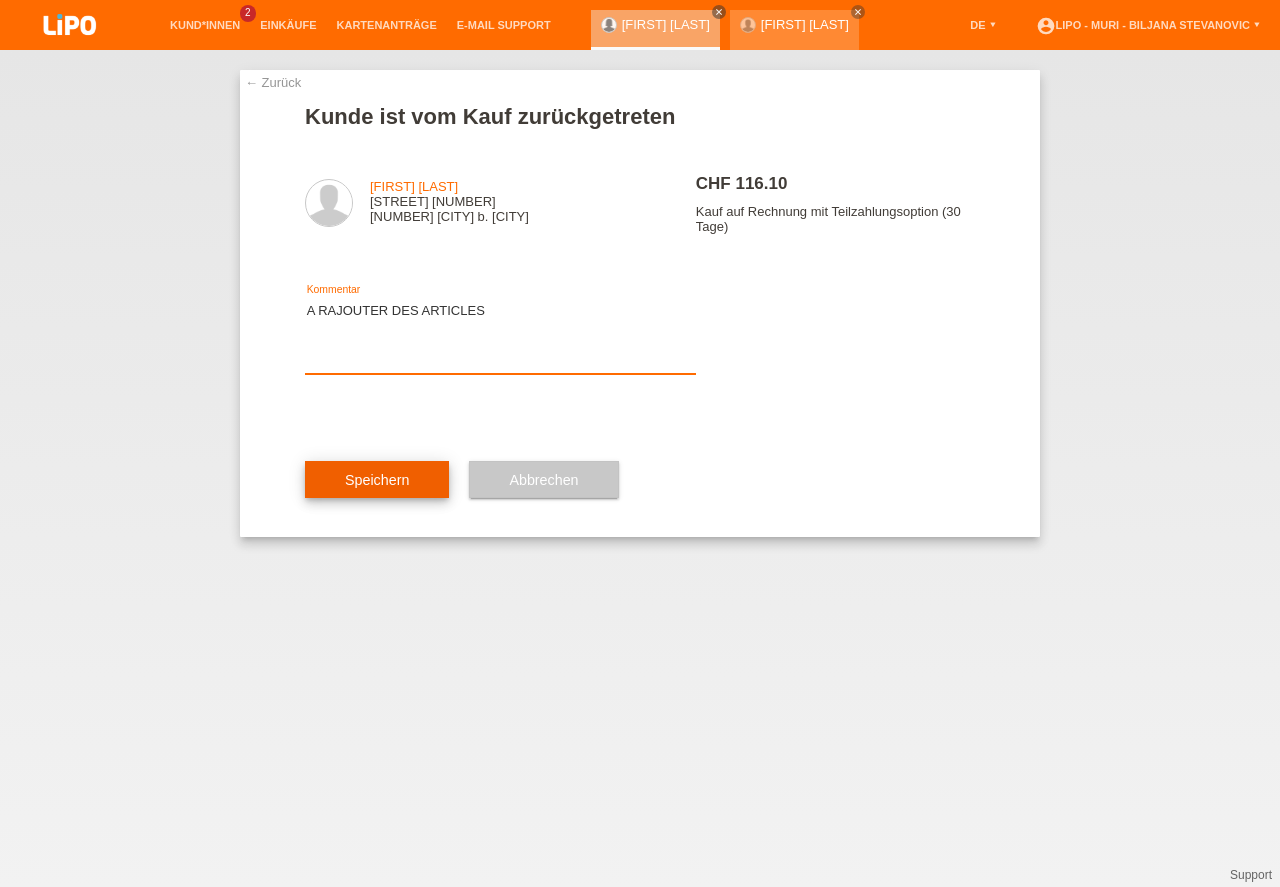 type on "A RAJOUTER DES ARTICLES" 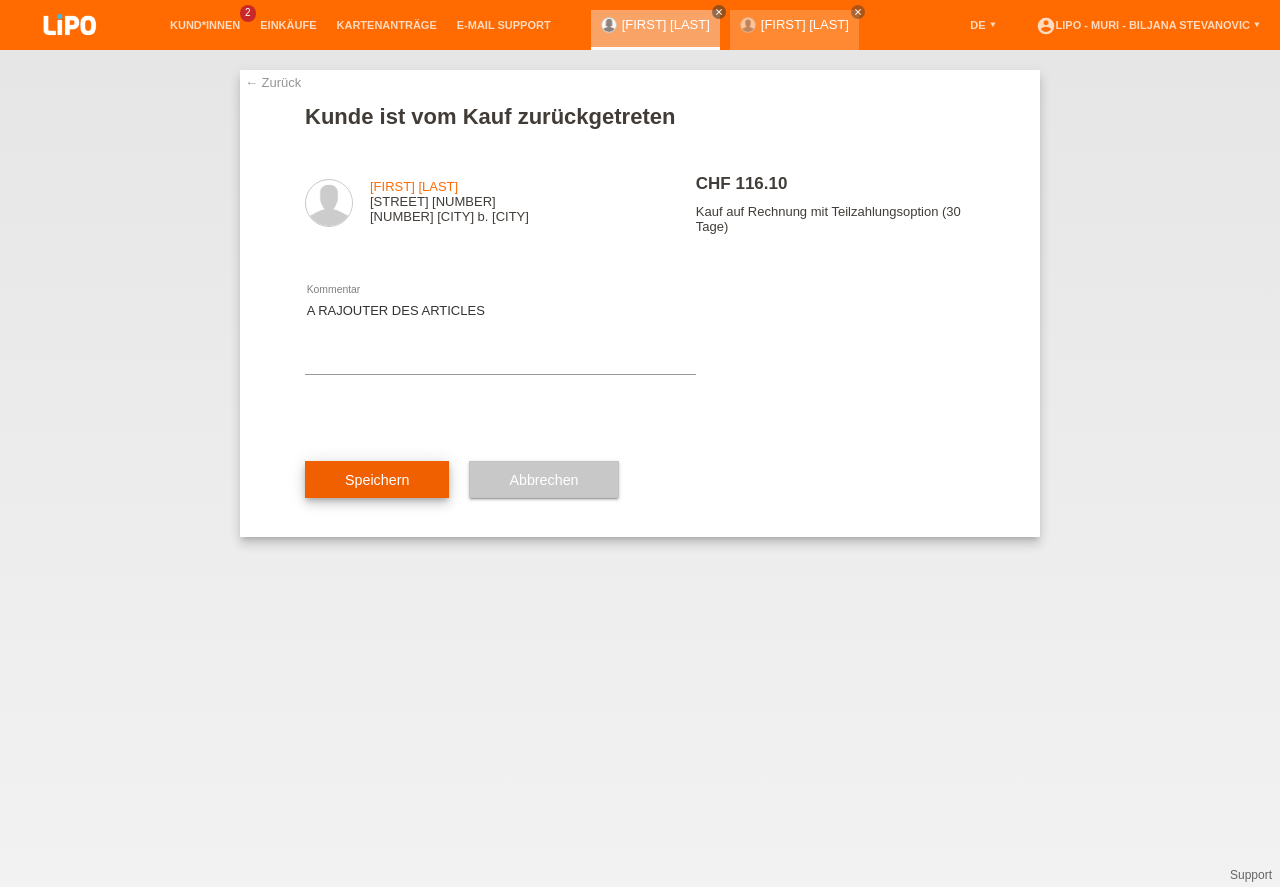click on "Speichern" at bounding box center [377, 480] 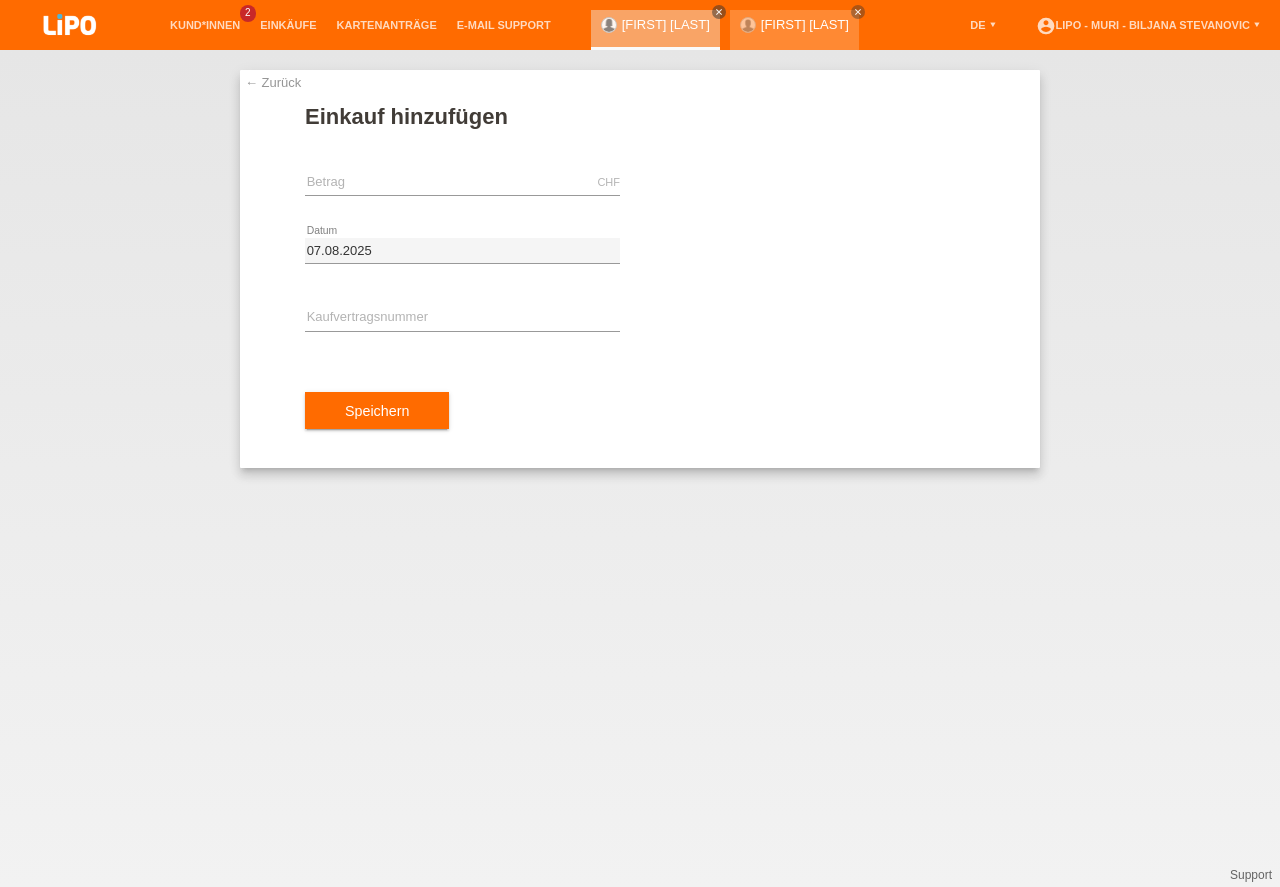 scroll, scrollTop: 0, scrollLeft: 0, axis: both 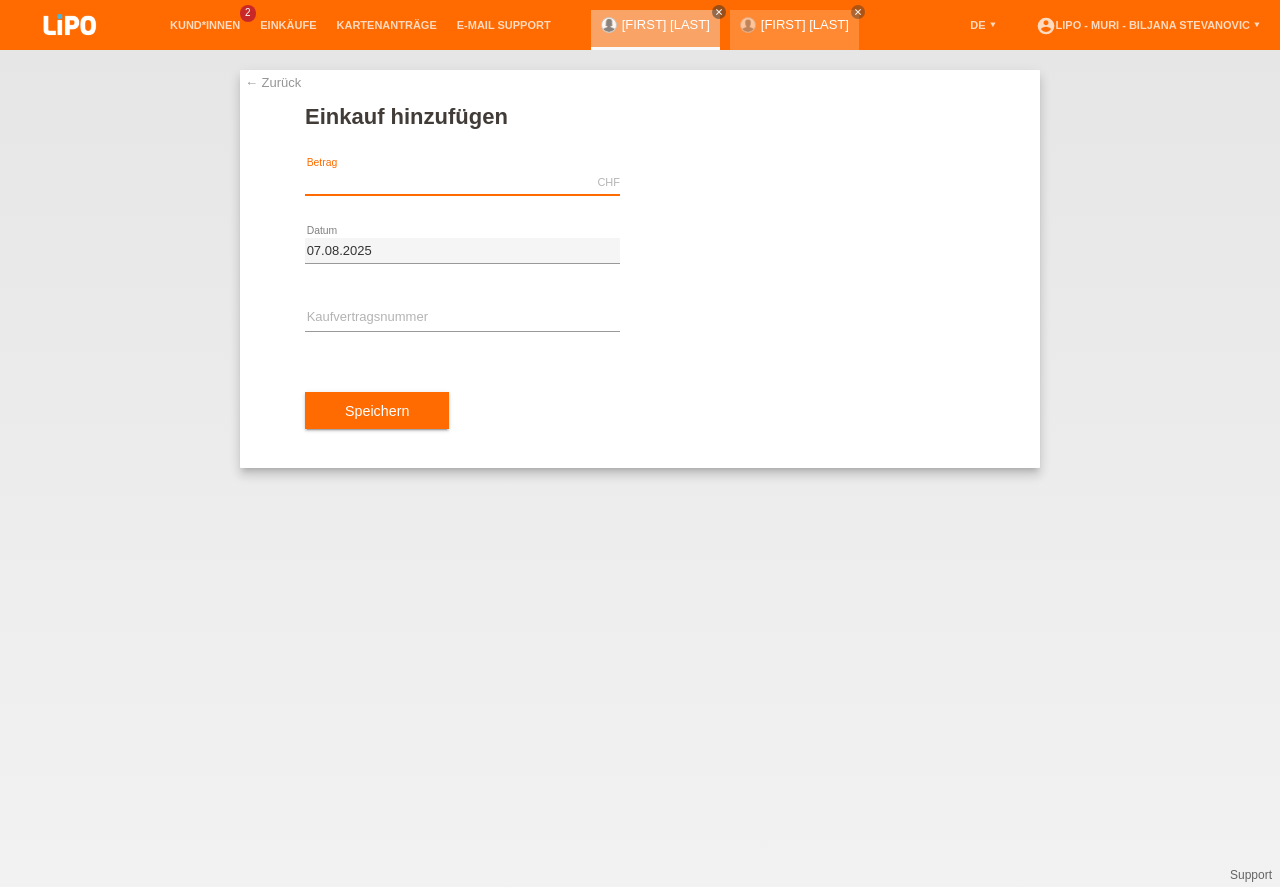 click at bounding box center (462, 182) 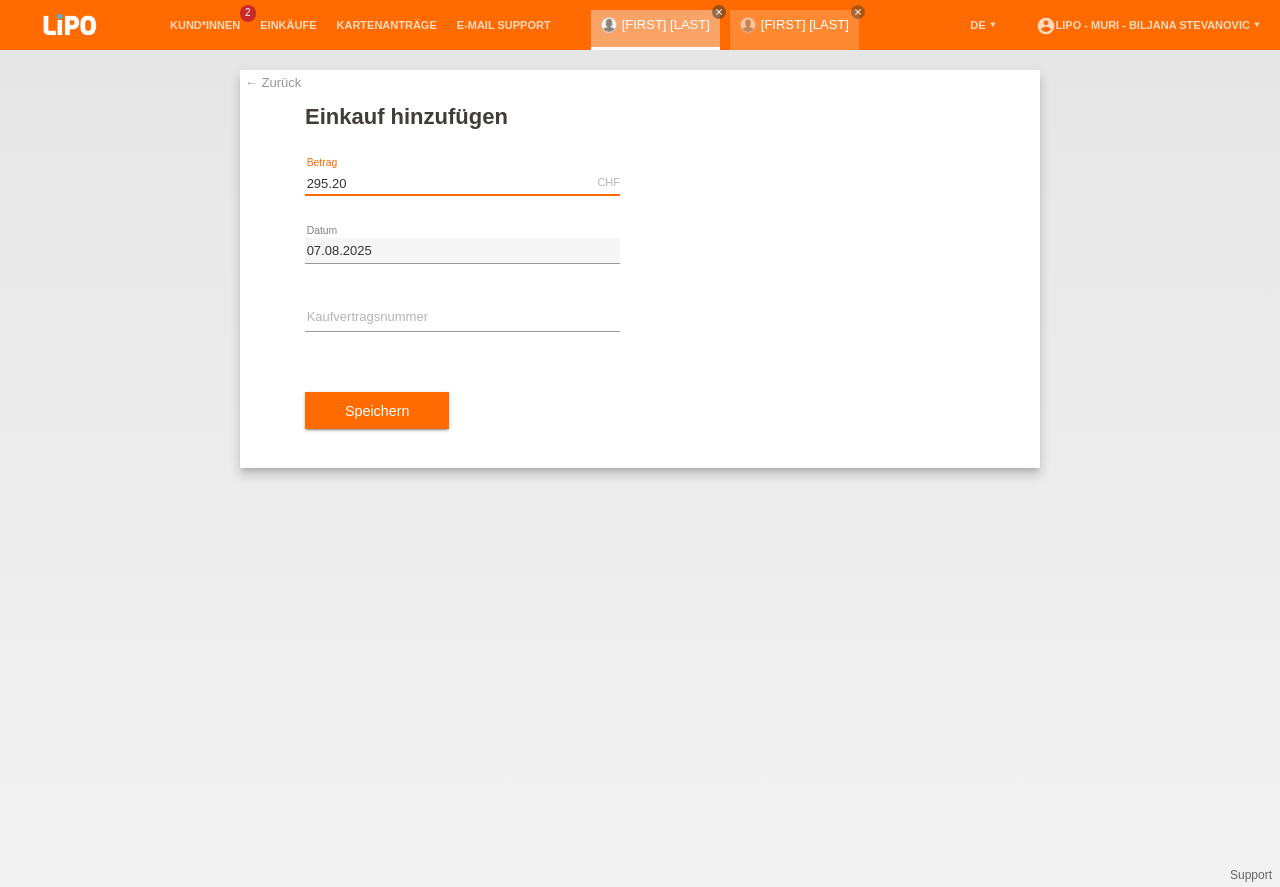 type on "295.20" 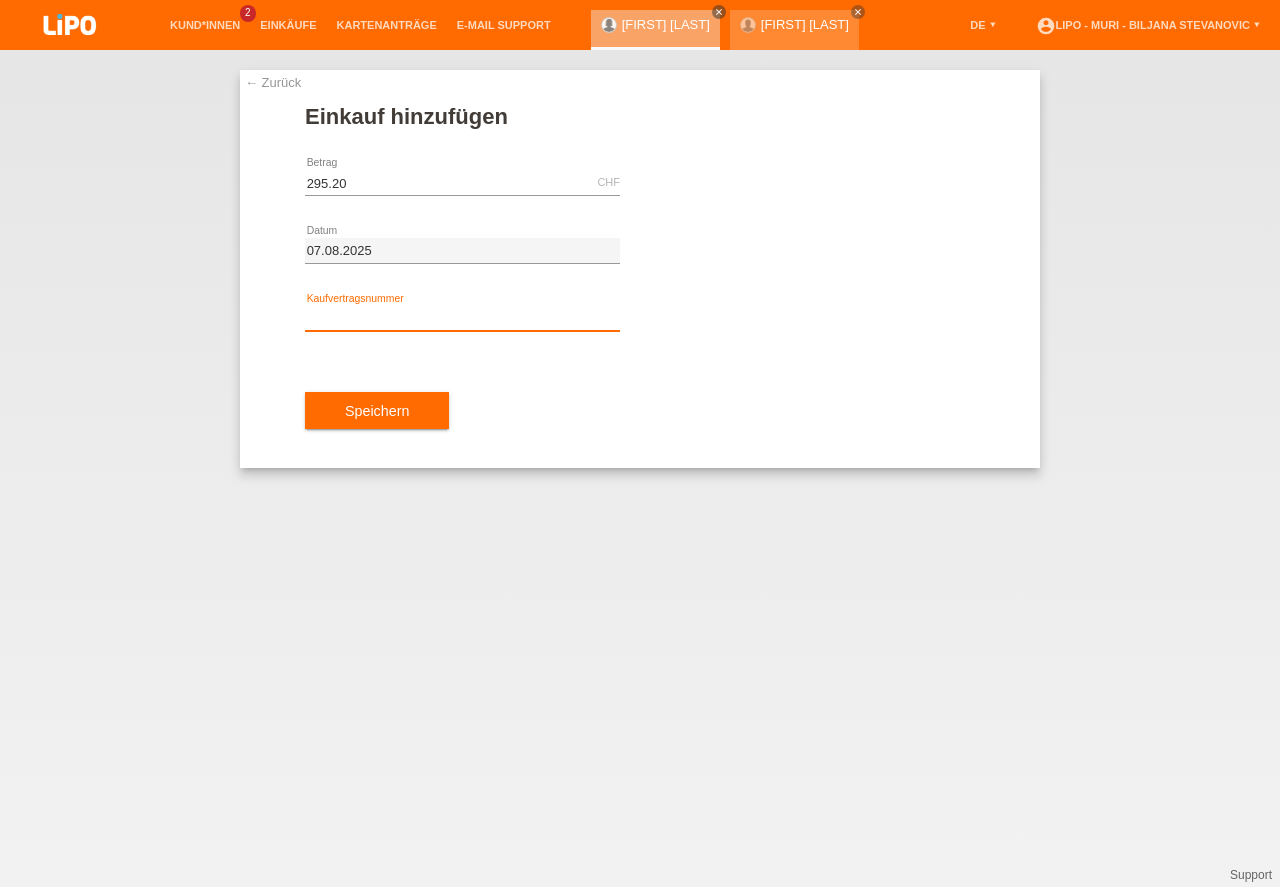 click at bounding box center [462, 318] 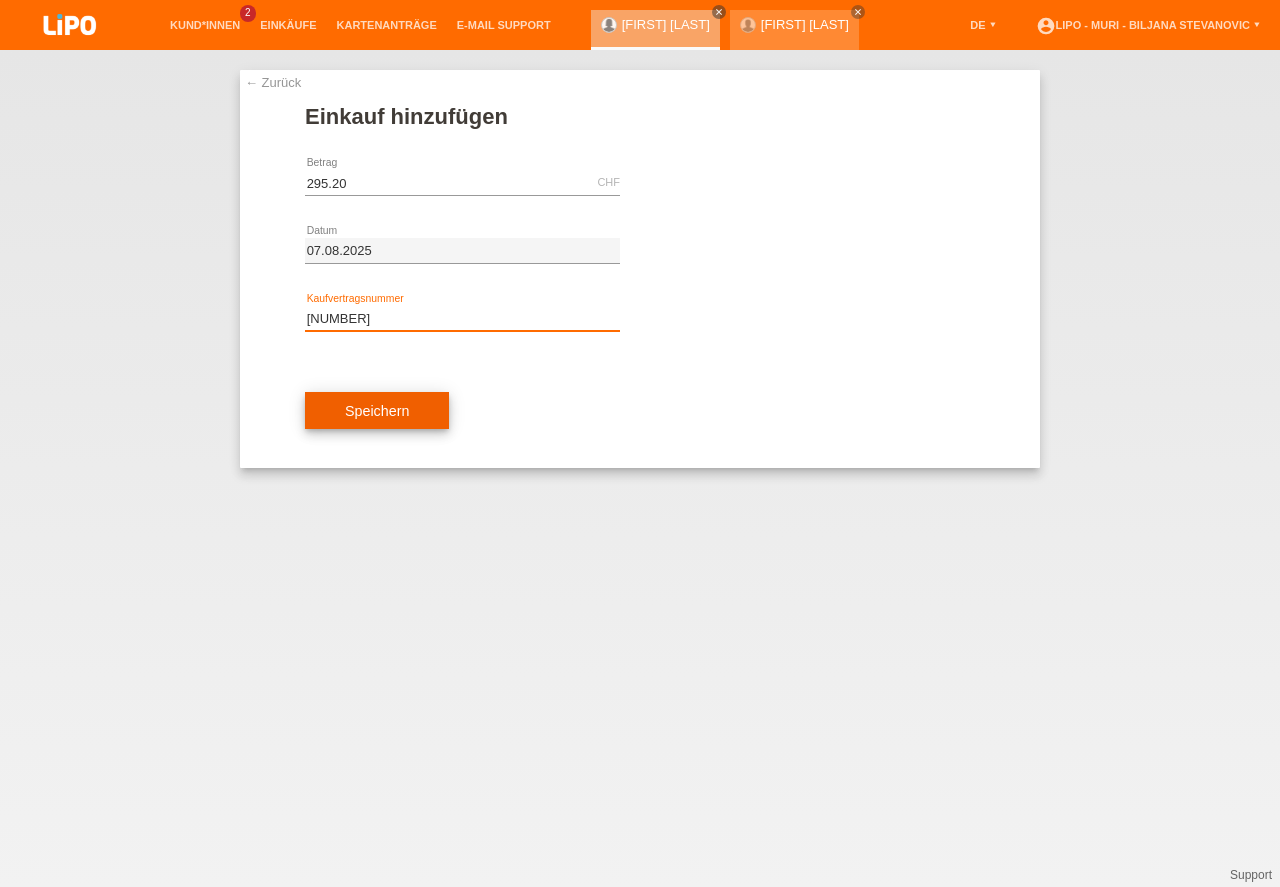 type on "[NUMBER]" 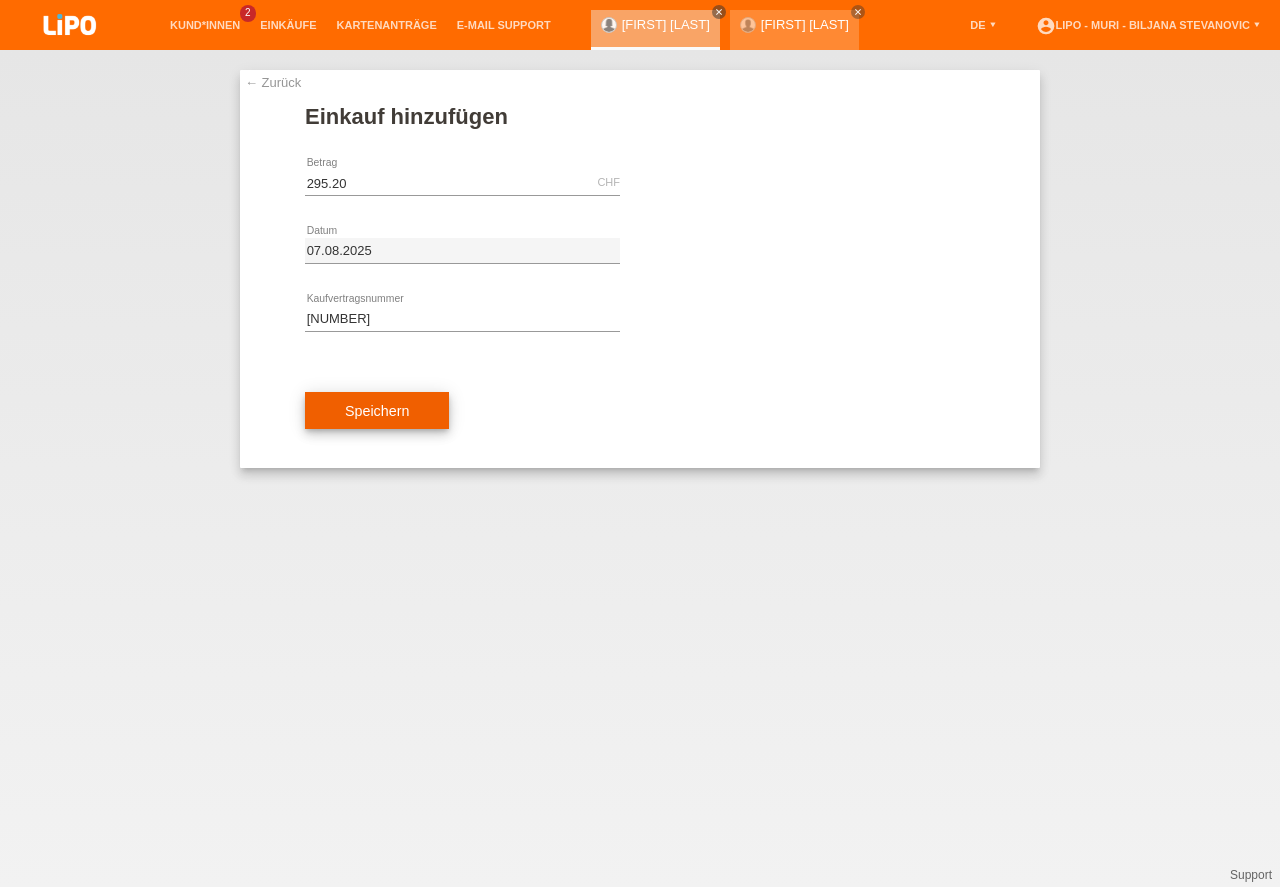click on "Speichern" at bounding box center [377, 411] 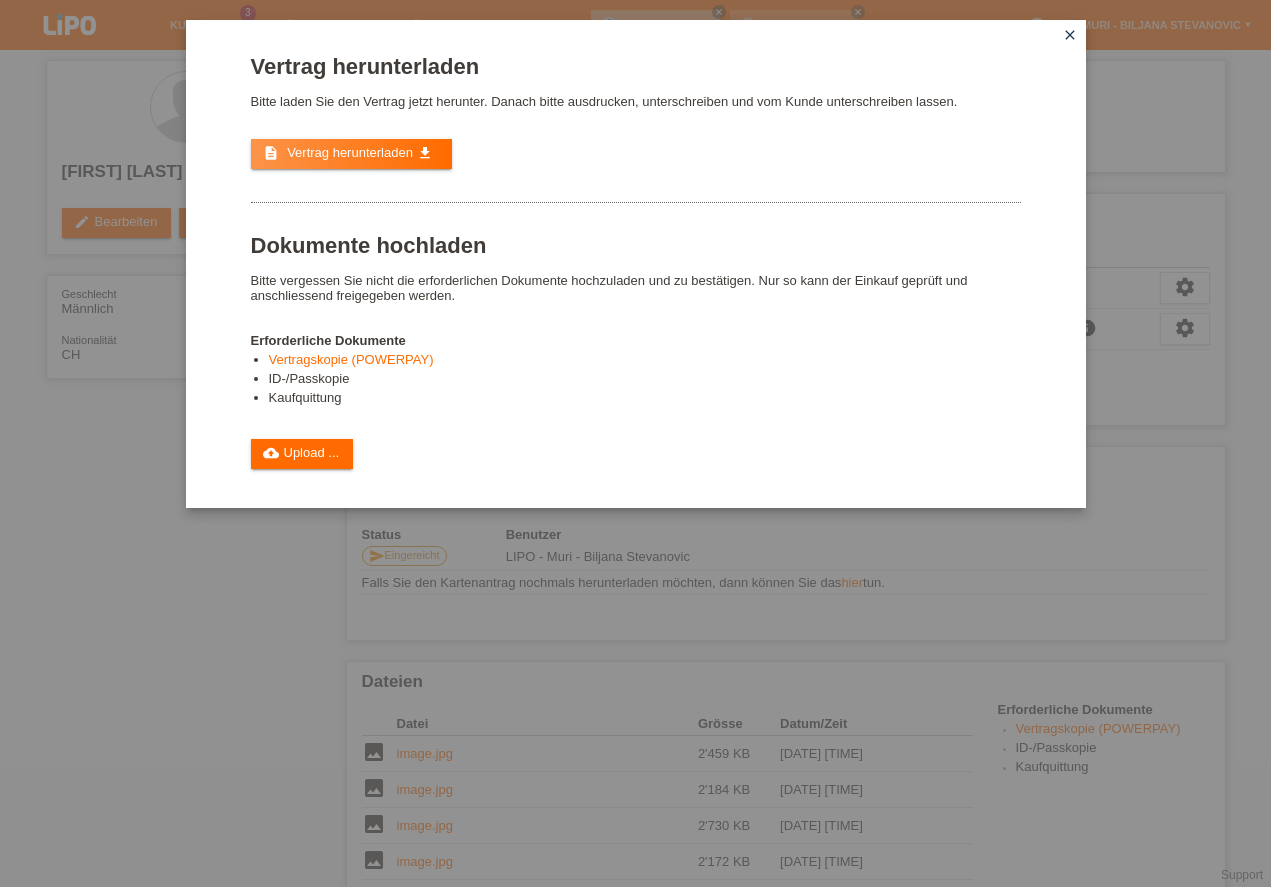 scroll, scrollTop: 0, scrollLeft: 0, axis: both 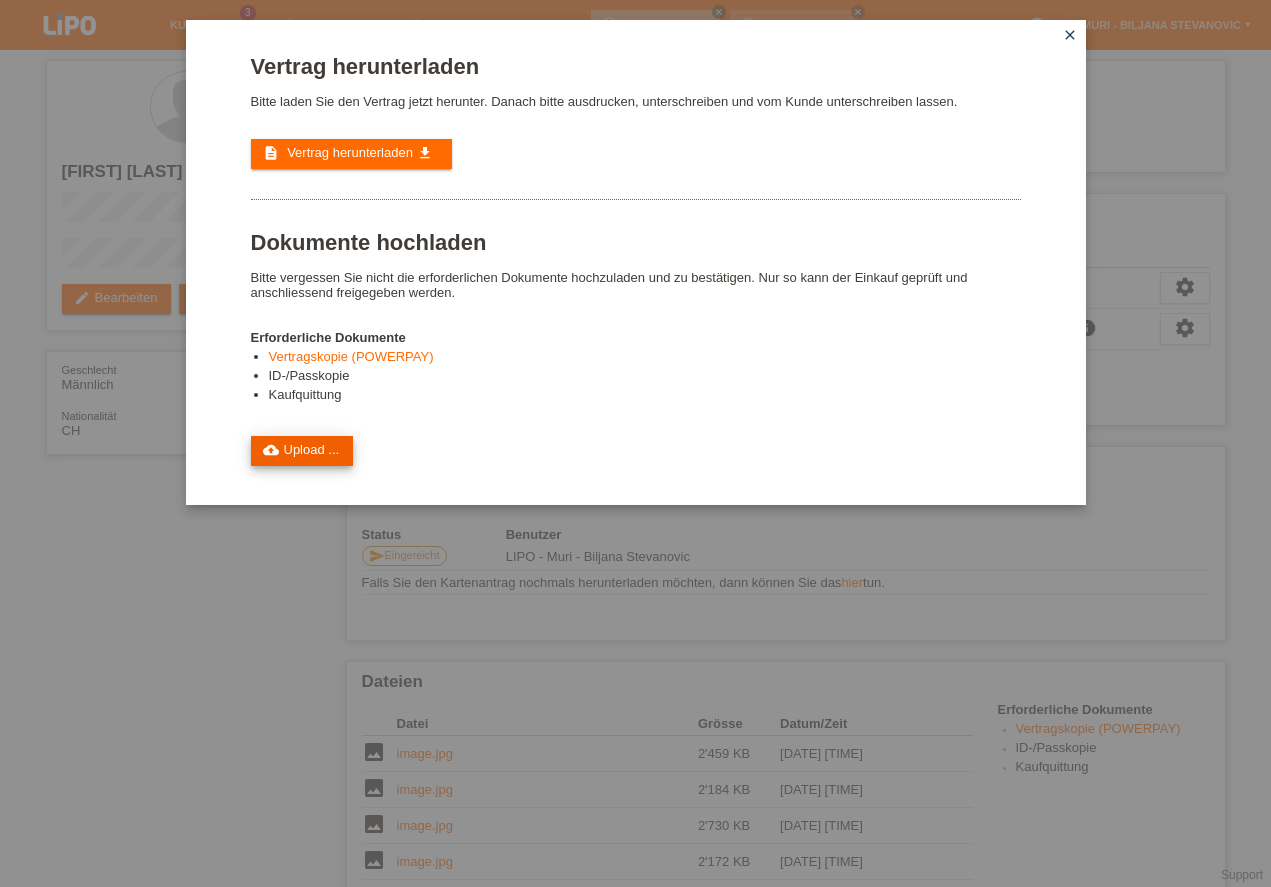click on "cloud_upload  Upload ..." at bounding box center [302, 451] 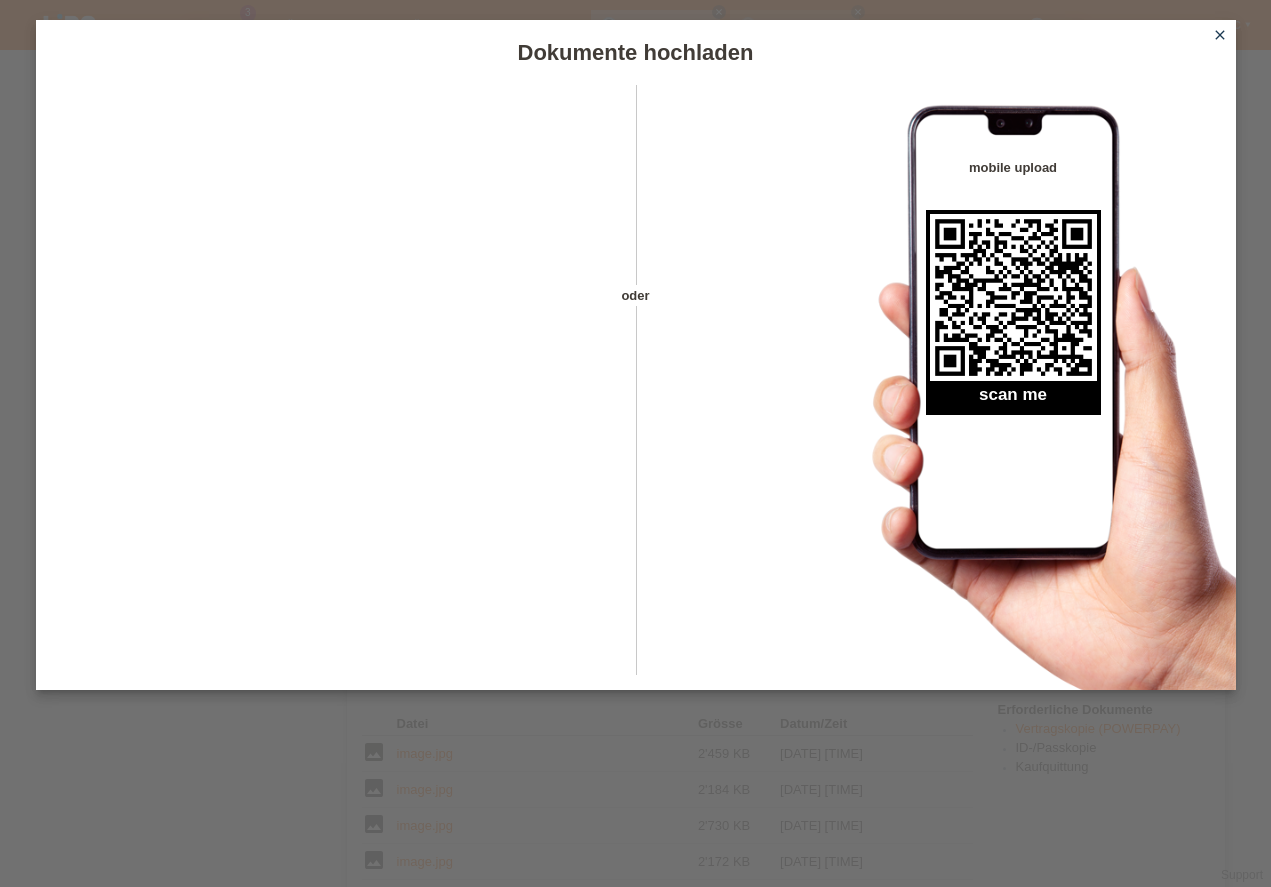 click on "close" at bounding box center [1220, 35] 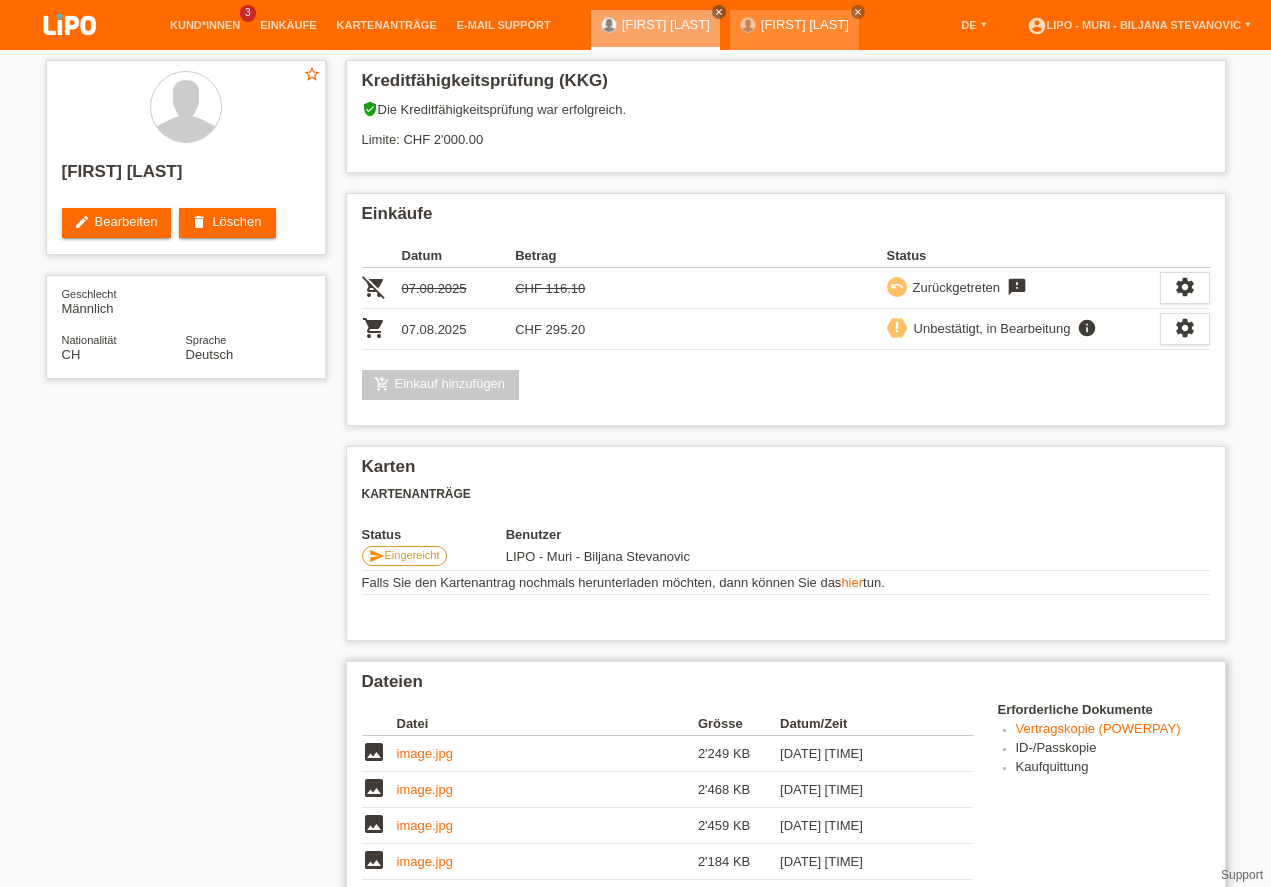 scroll, scrollTop: 228, scrollLeft: 0, axis: vertical 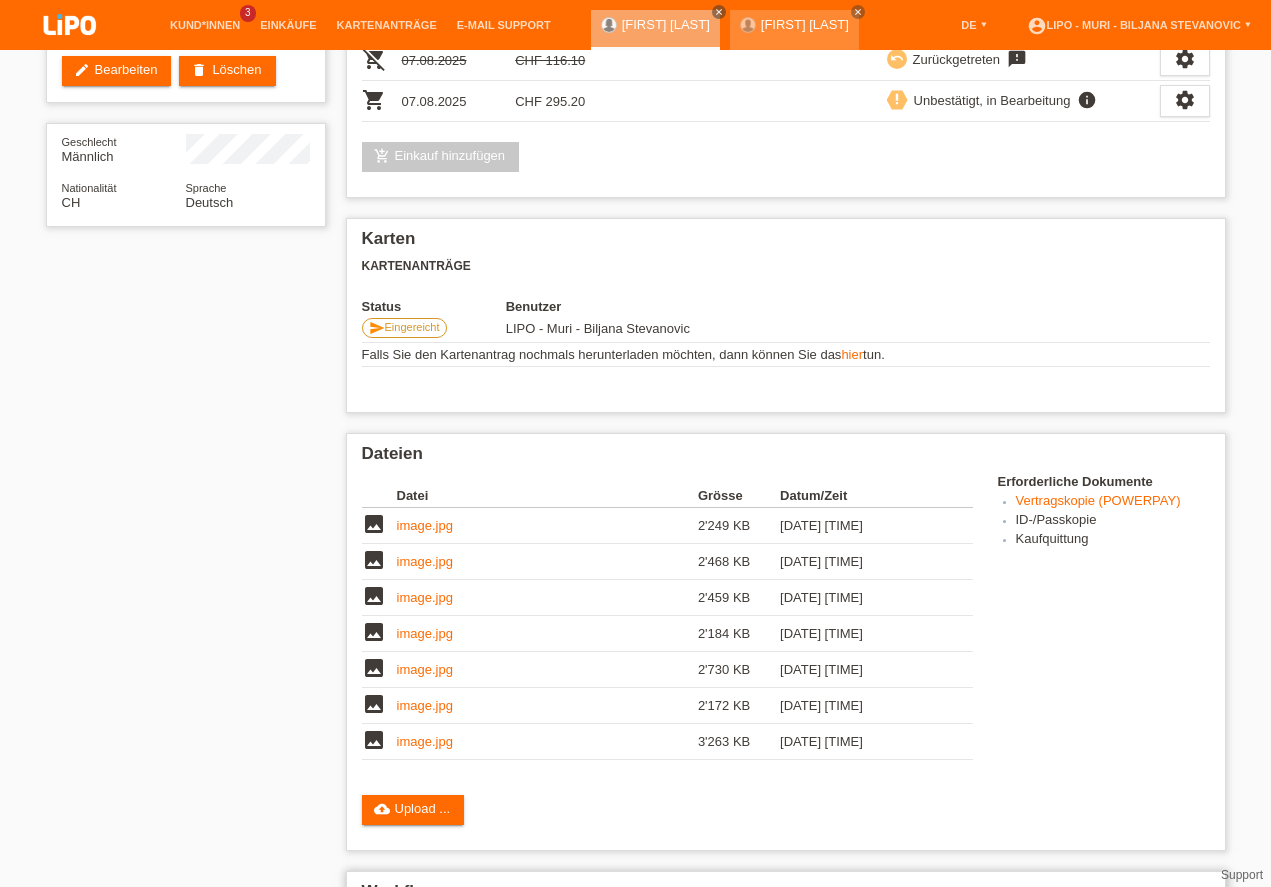 click on "erledigt" at bounding box center [419, 1002] 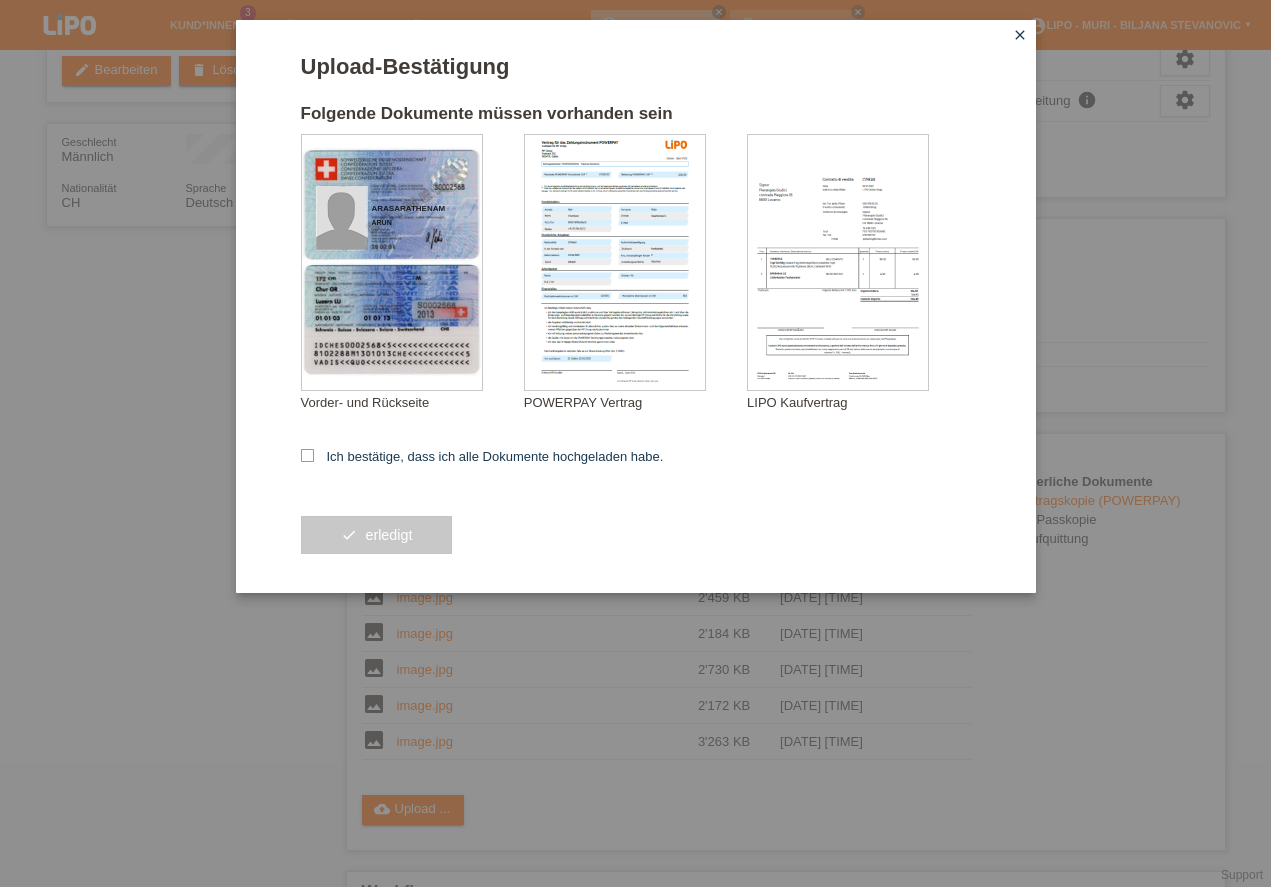 click at bounding box center [307, 455] 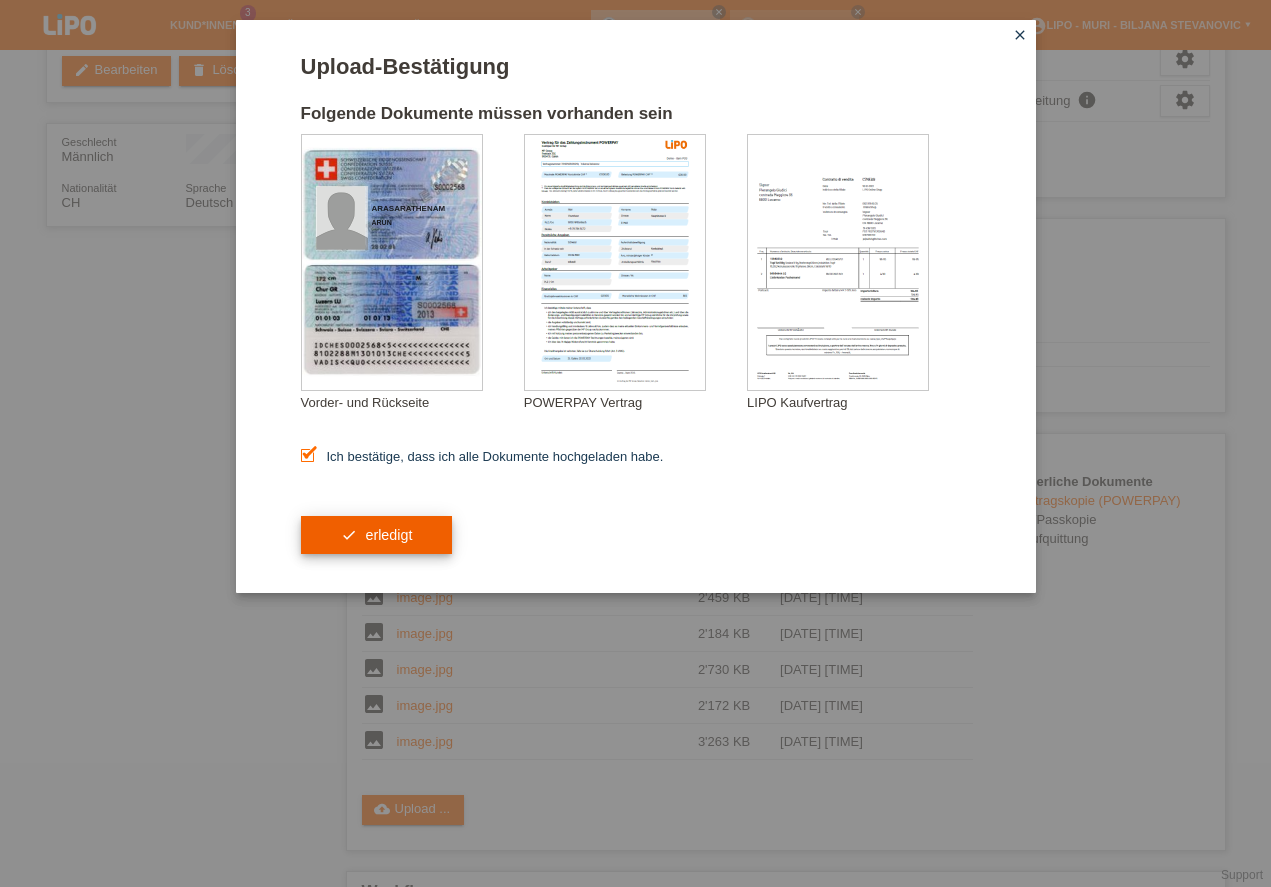 click on "check   erledigt" at bounding box center [377, 535] 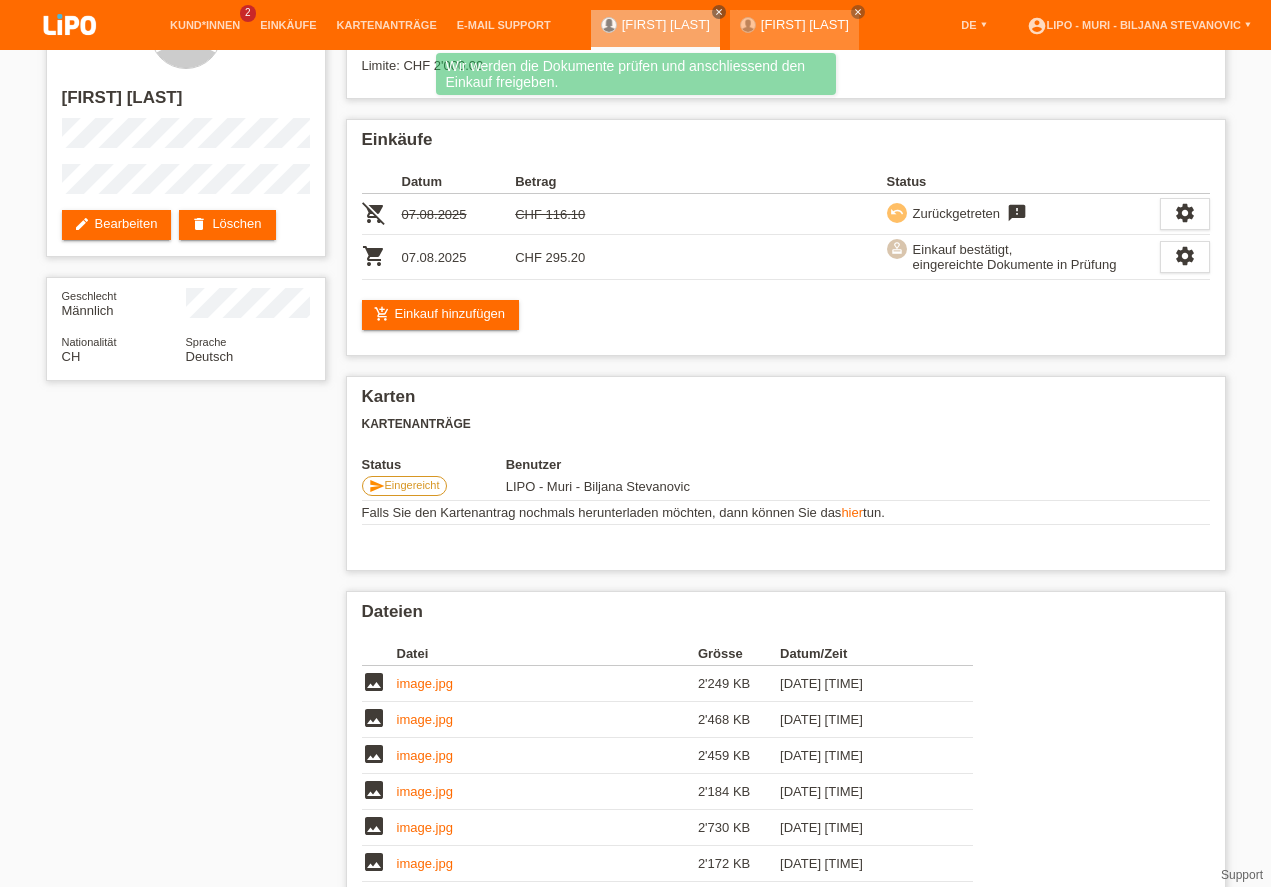 scroll, scrollTop: 0, scrollLeft: 0, axis: both 